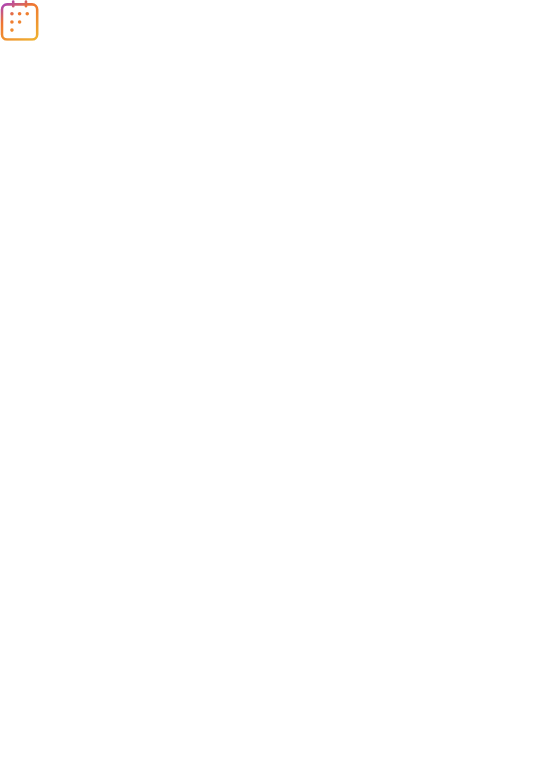 scroll, scrollTop: 0, scrollLeft: 0, axis: both 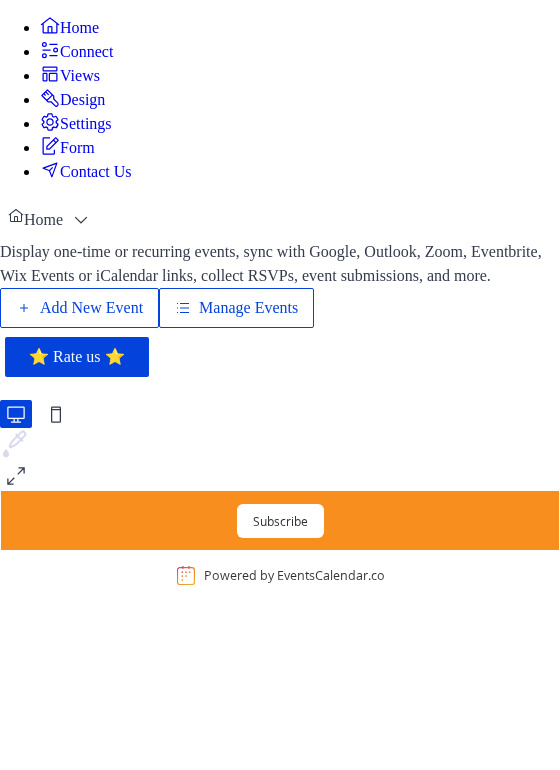click on "Add New Event" at bounding box center (91, 308) 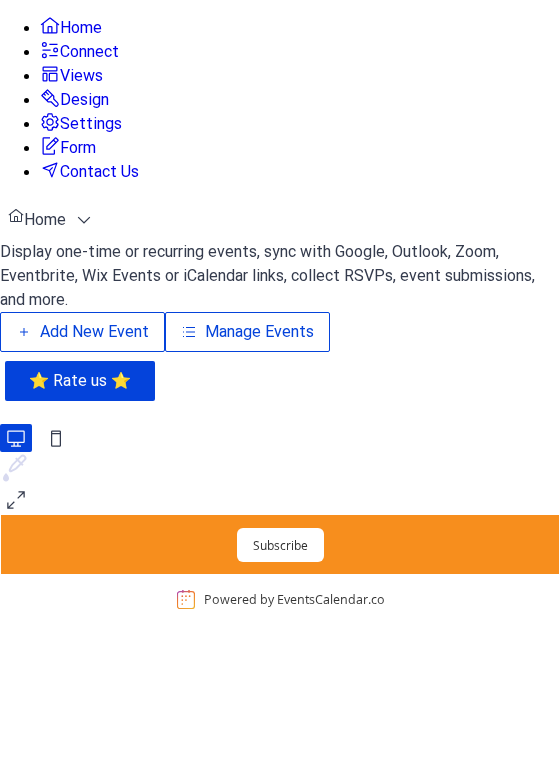 click on "Display one-time or recurring events, sync with Google, Outlook, Zoom, Eventbrite, Wix Events or iCalendar links, collect RSVPs, event submissions, and more. Add New Event Manage Events 🚀 Upgrade" at bounding box center [280, 298] 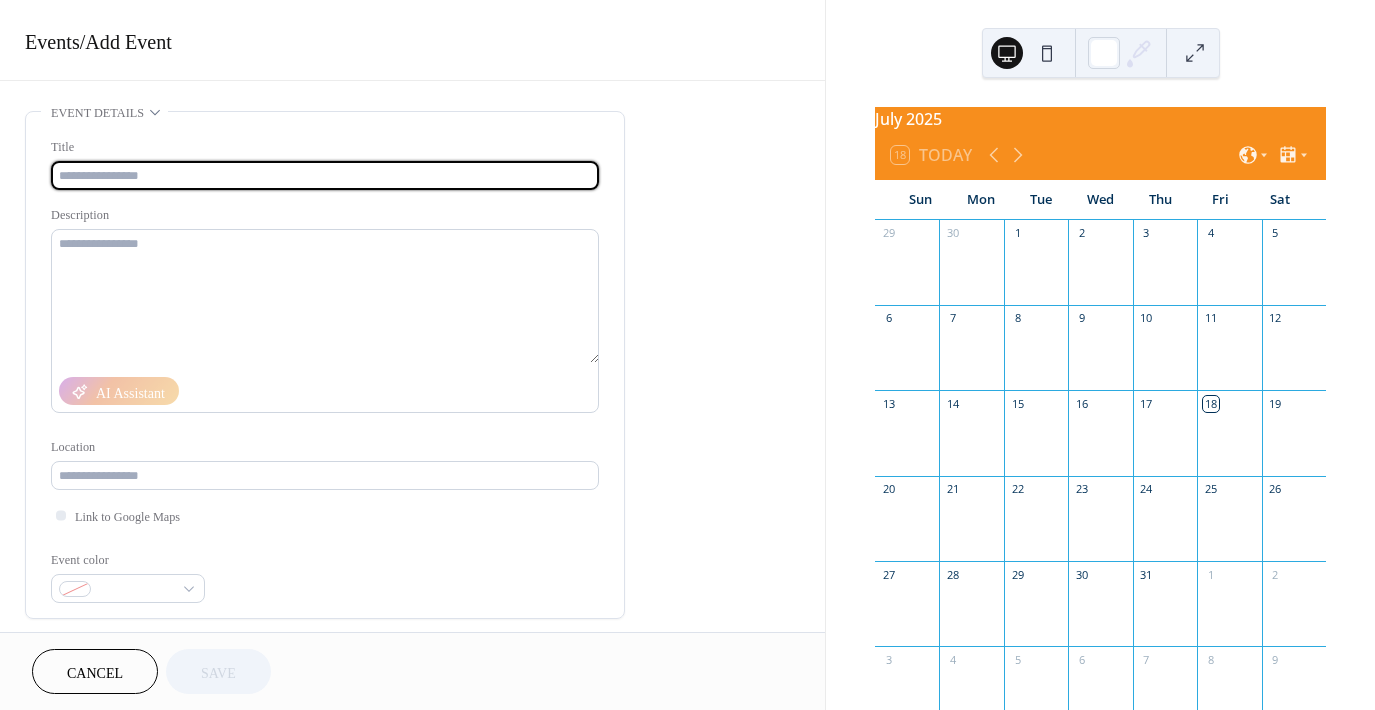 scroll, scrollTop: 0, scrollLeft: 0, axis: both 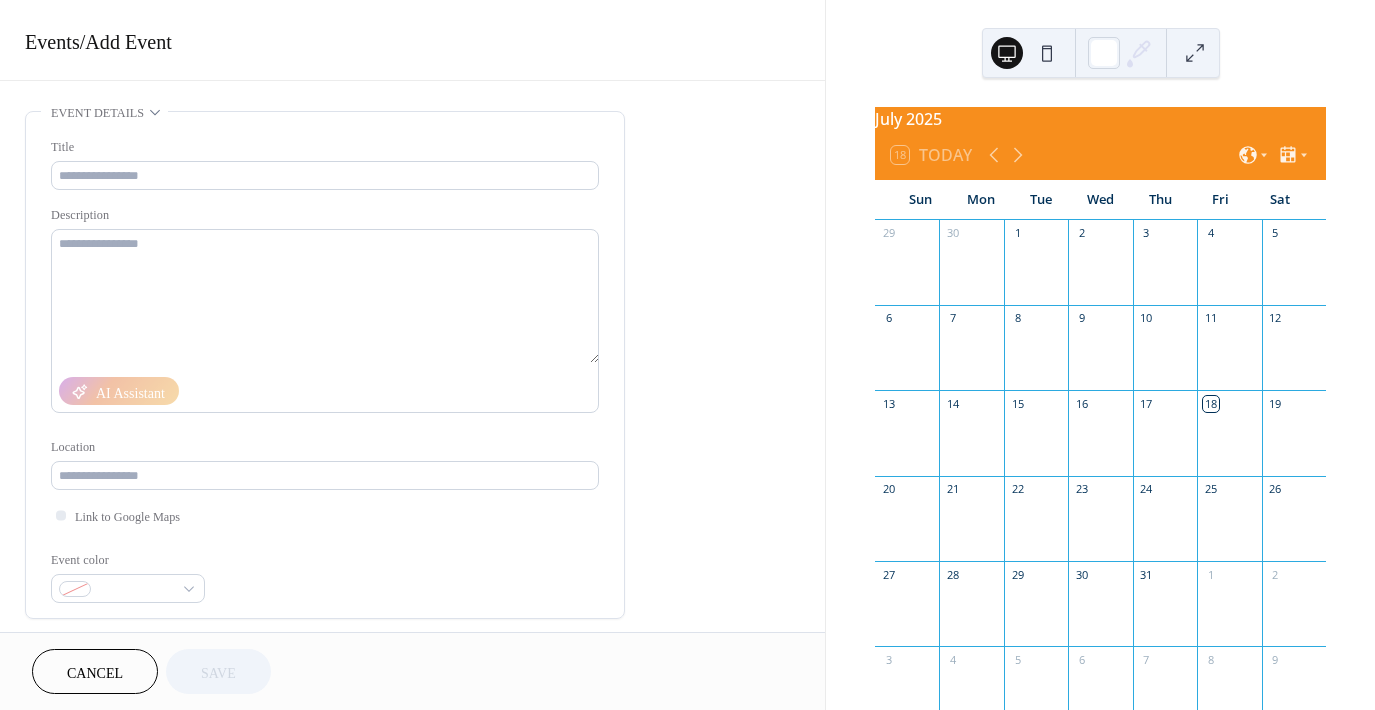 click at bounding box center (1036, 528) 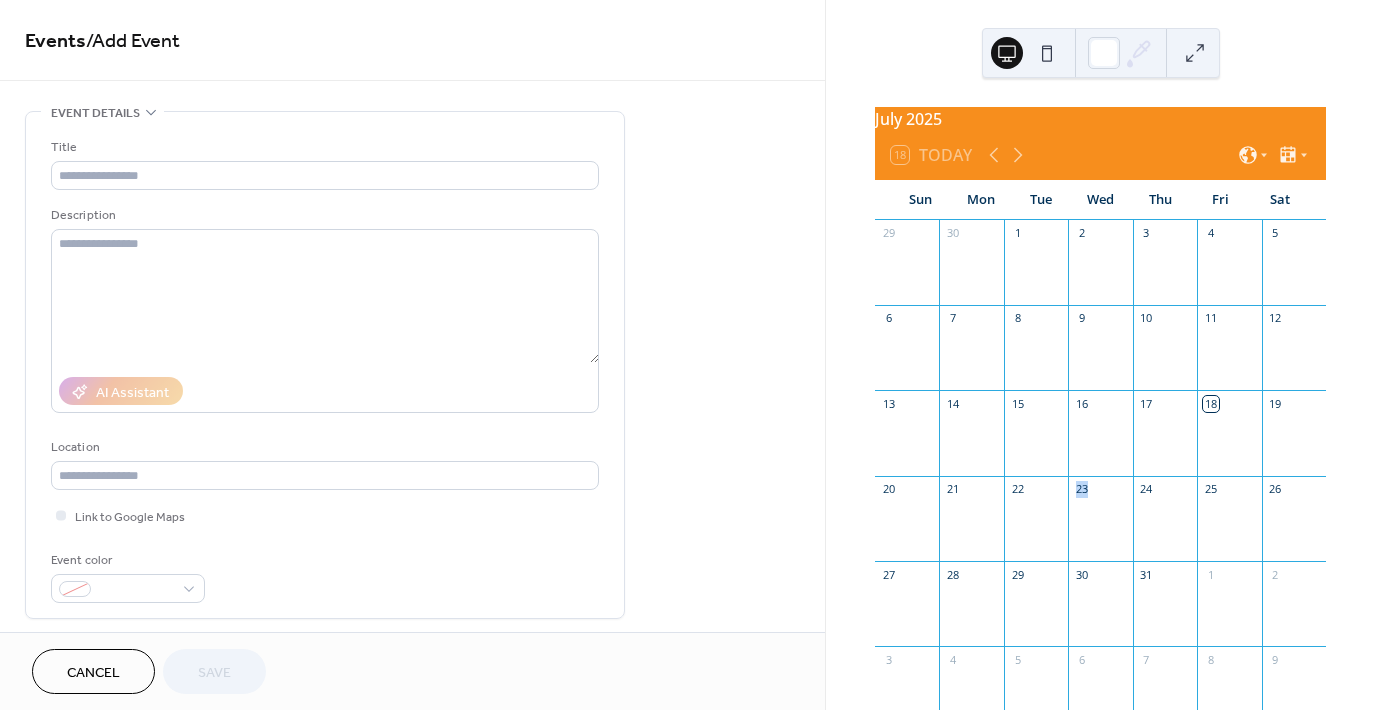 click at bounding box center (1036, 528) 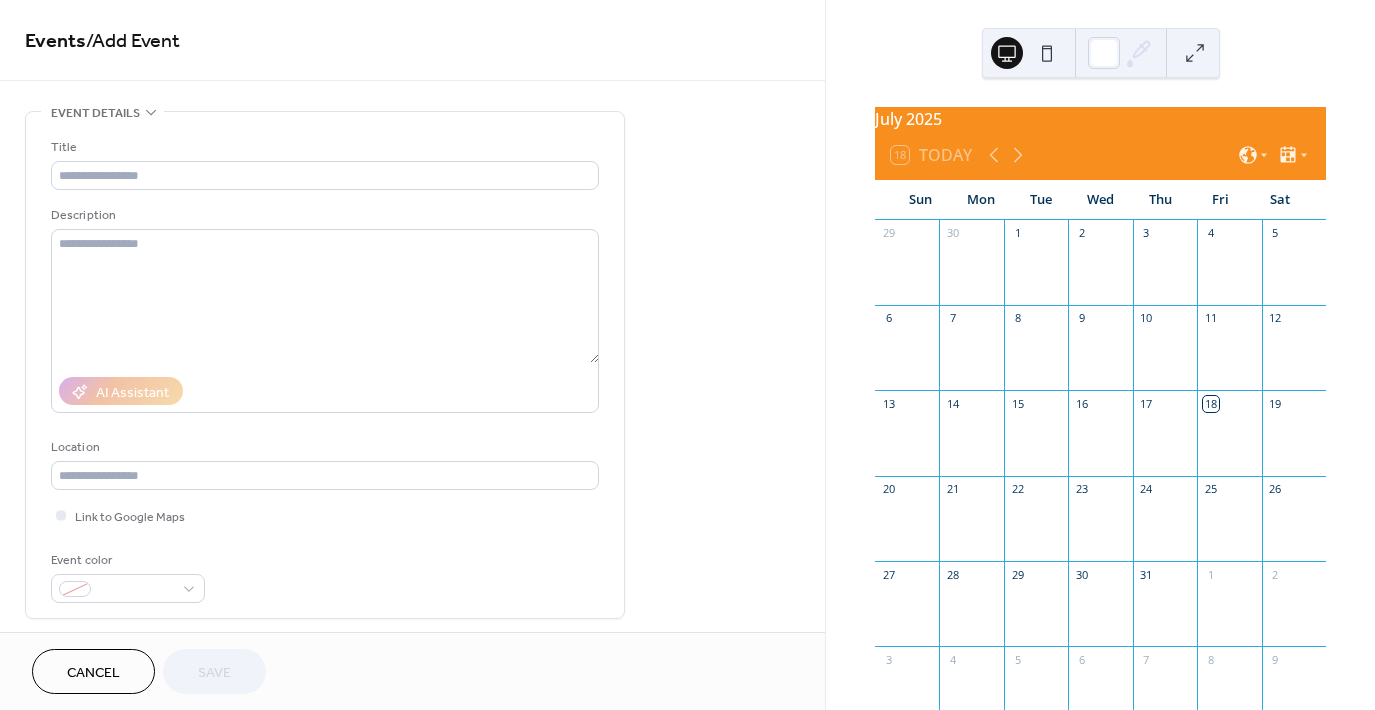 click at bounding box center (1036, 528) 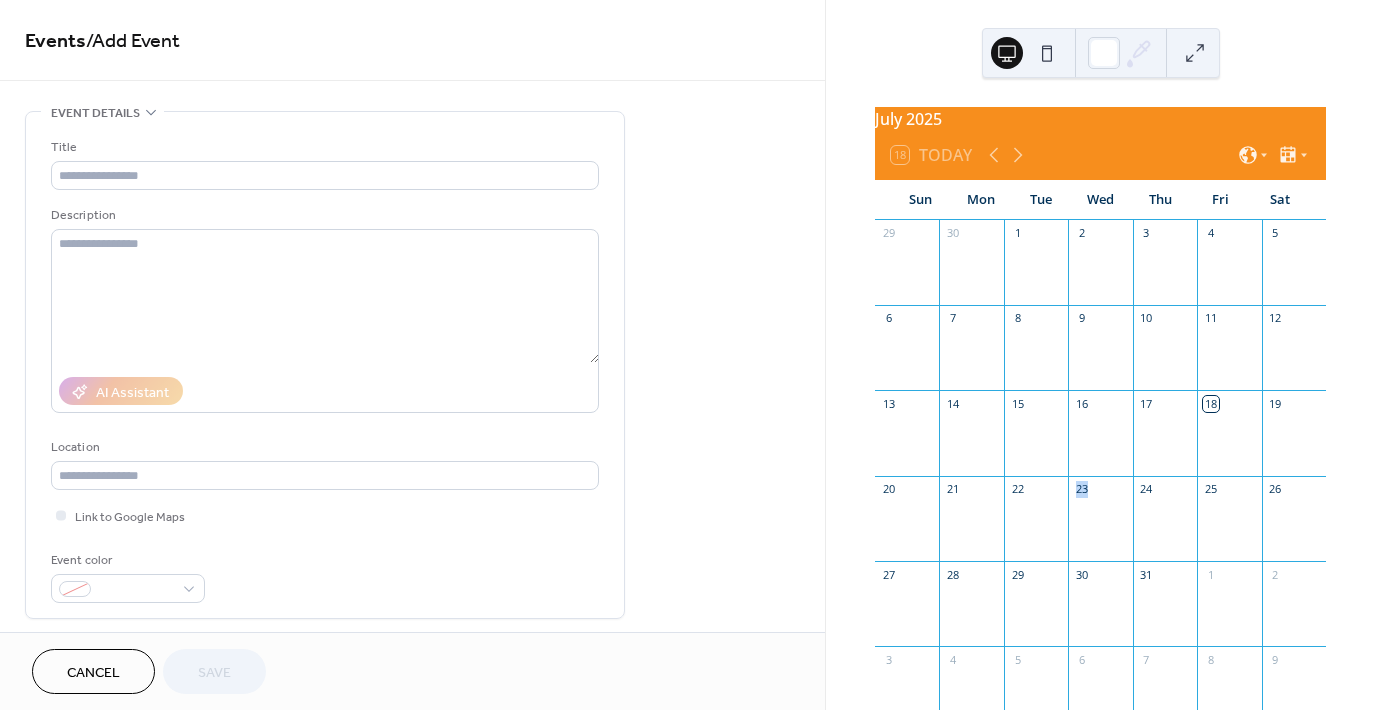 click at bounding box center (1036, 528) 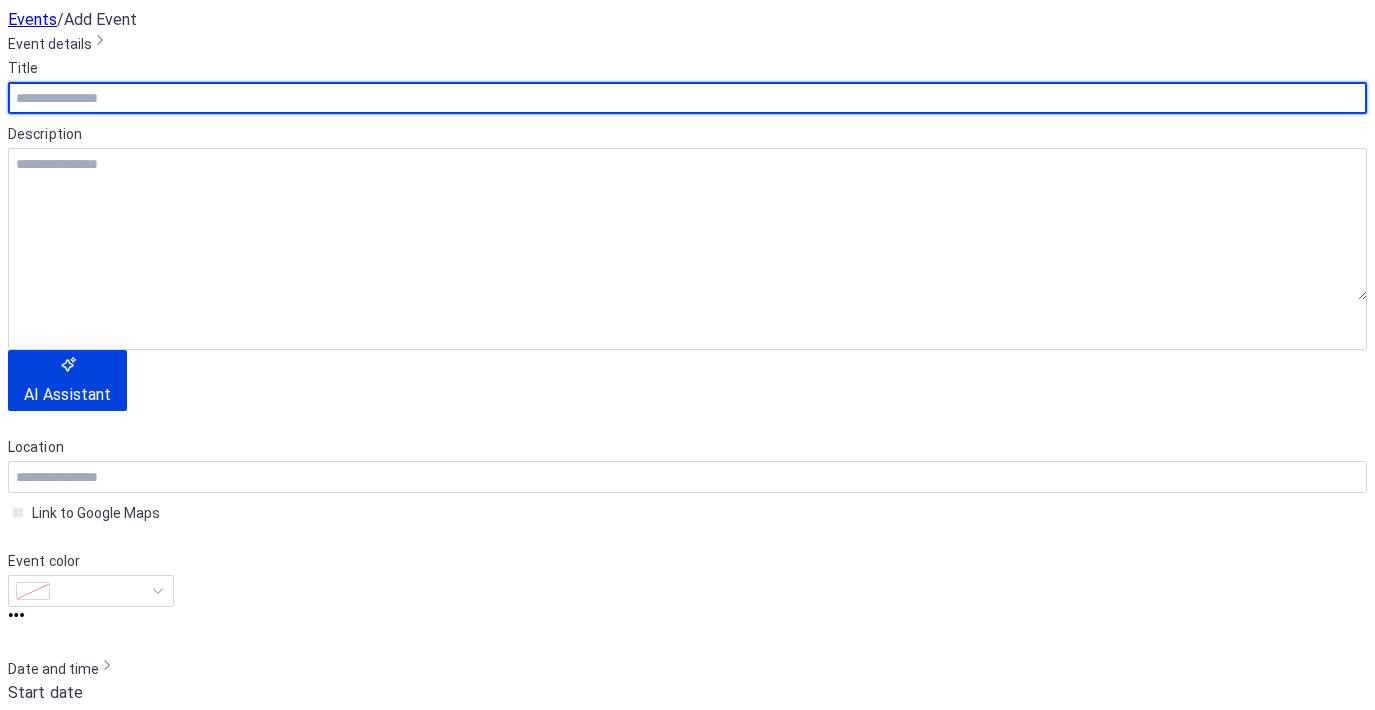 scroll, scrollTop: 0, scrollLeft: 0, axis: both 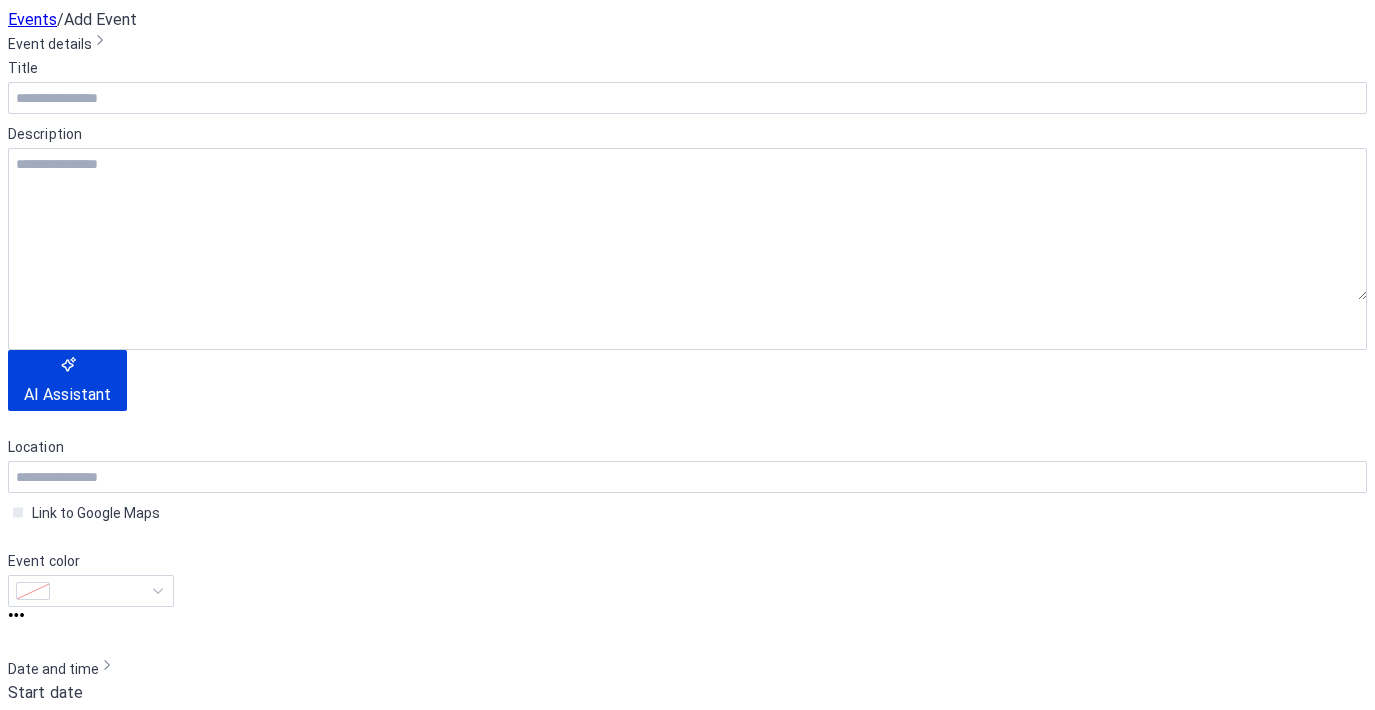 click on "22" at bounding box center (410, 2250) 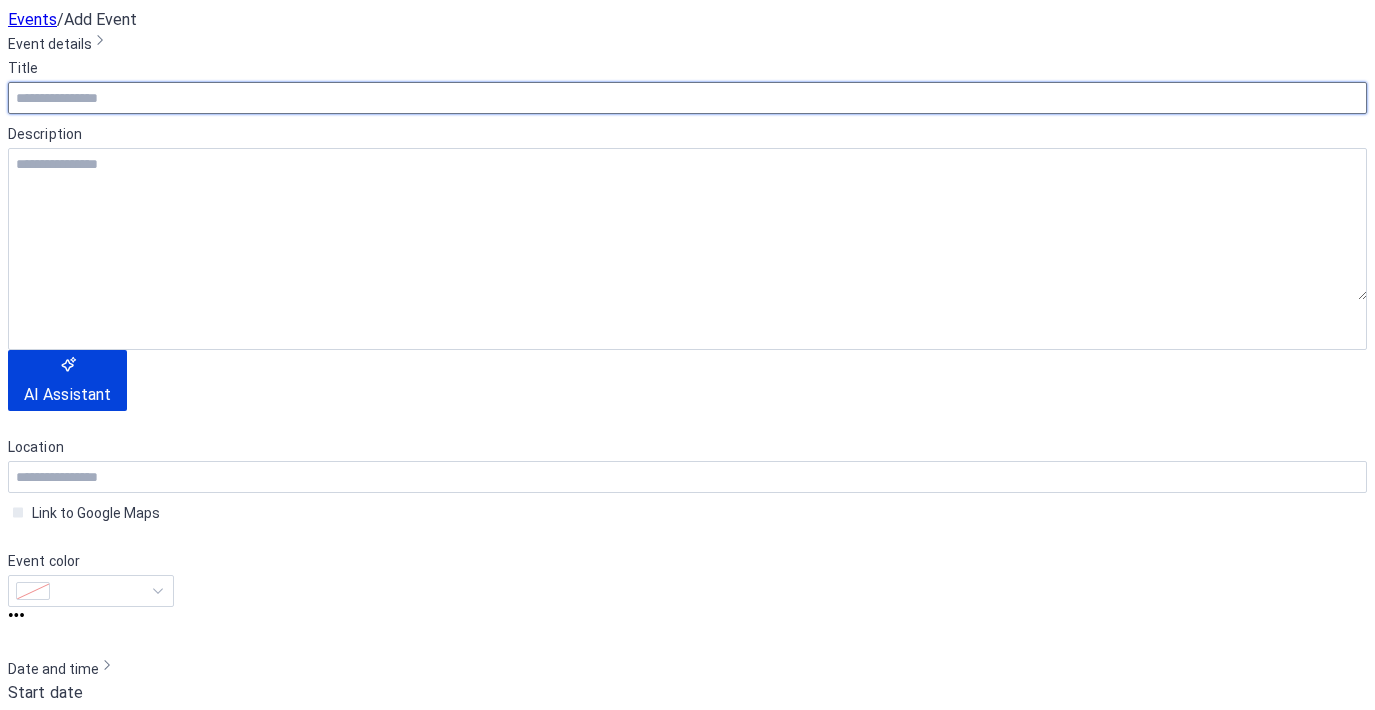 click at bounding box center [687, 98] 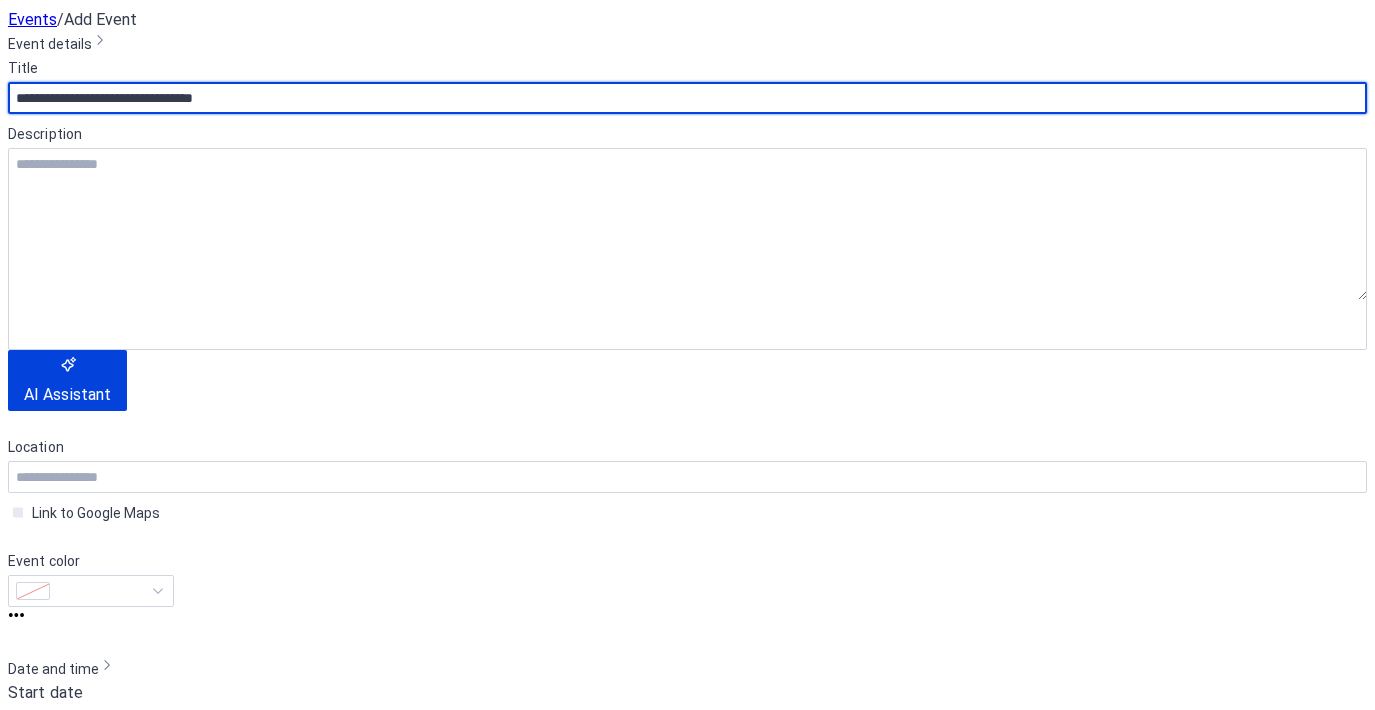 type on "**********" 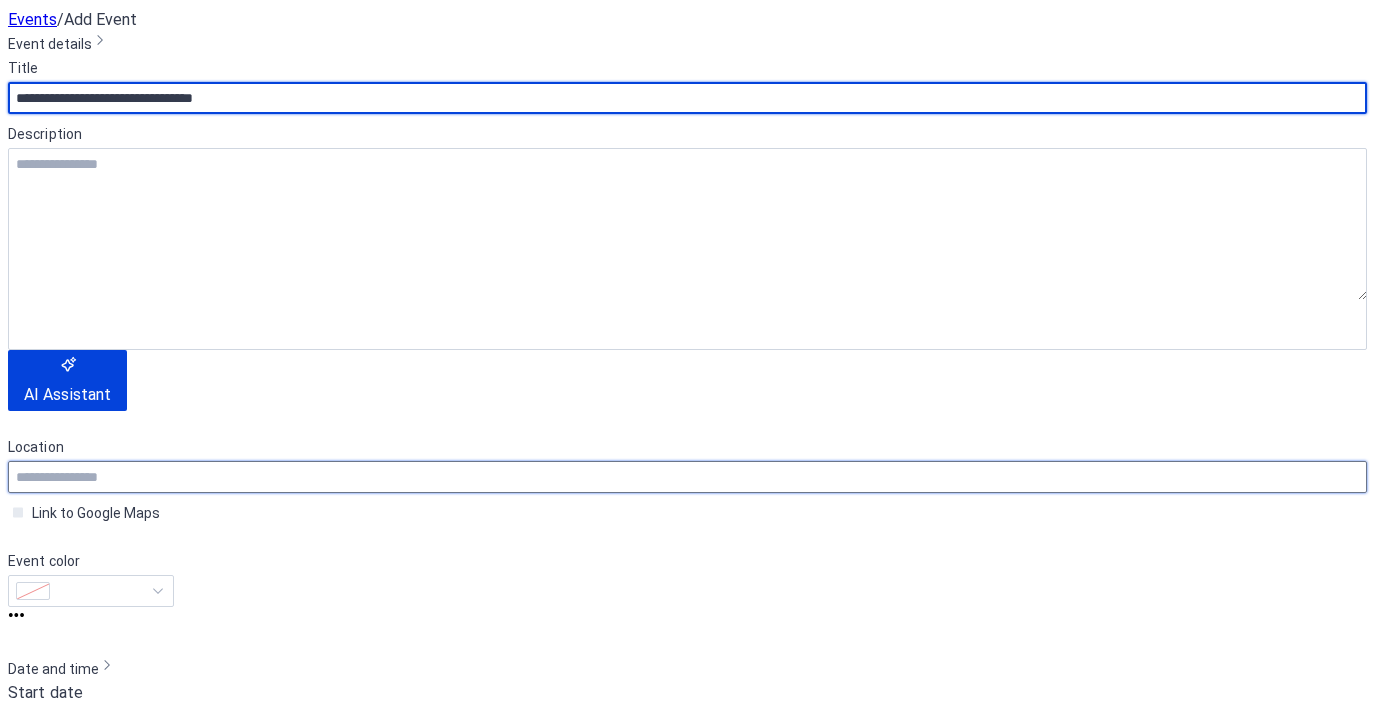 click at bounding box center (687, 477) 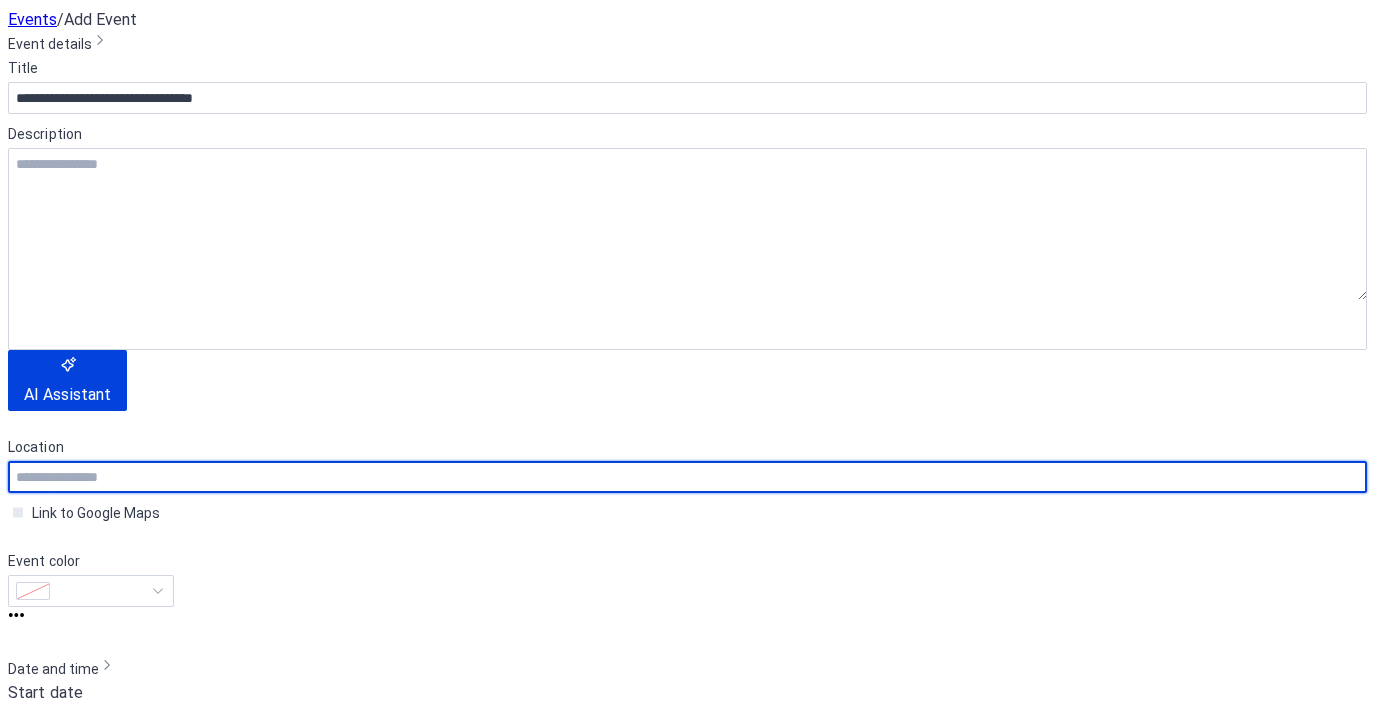 scroll, scrollTop: 159, scrollLeft: 0, axis: vertical 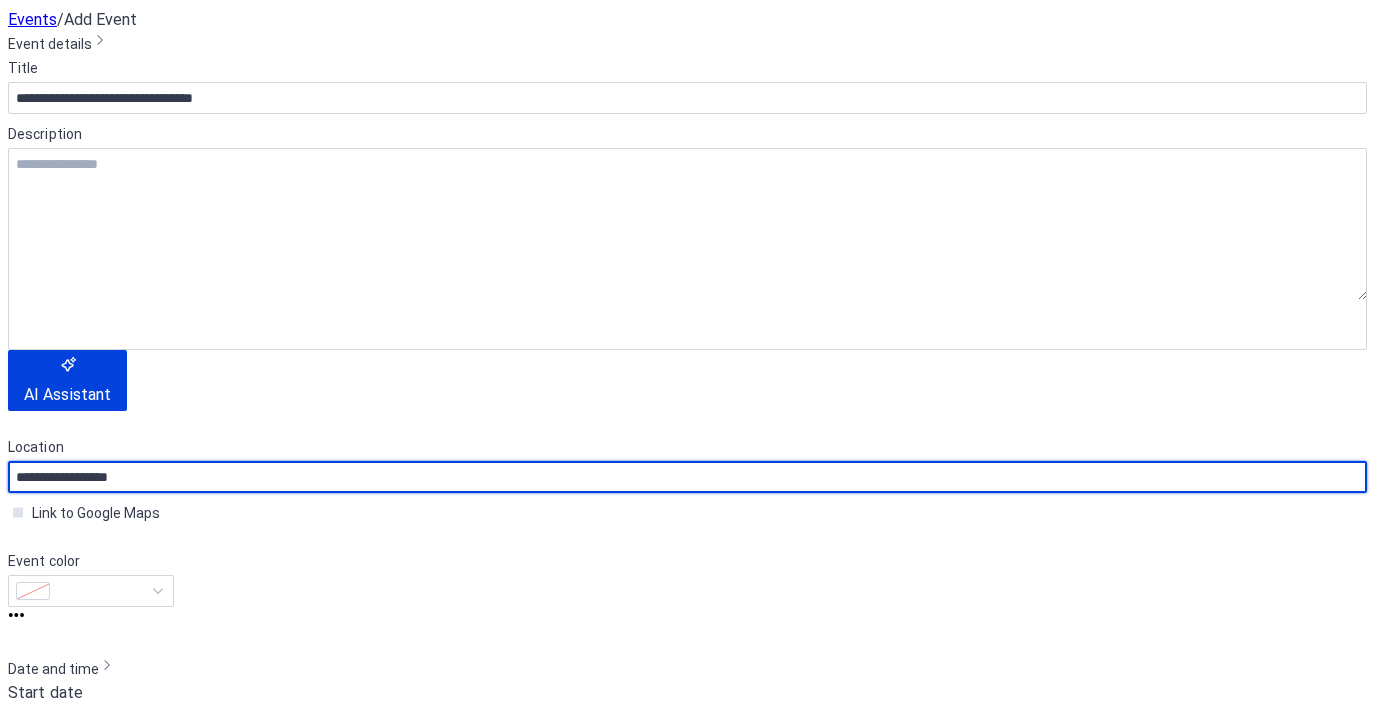type on "**********" 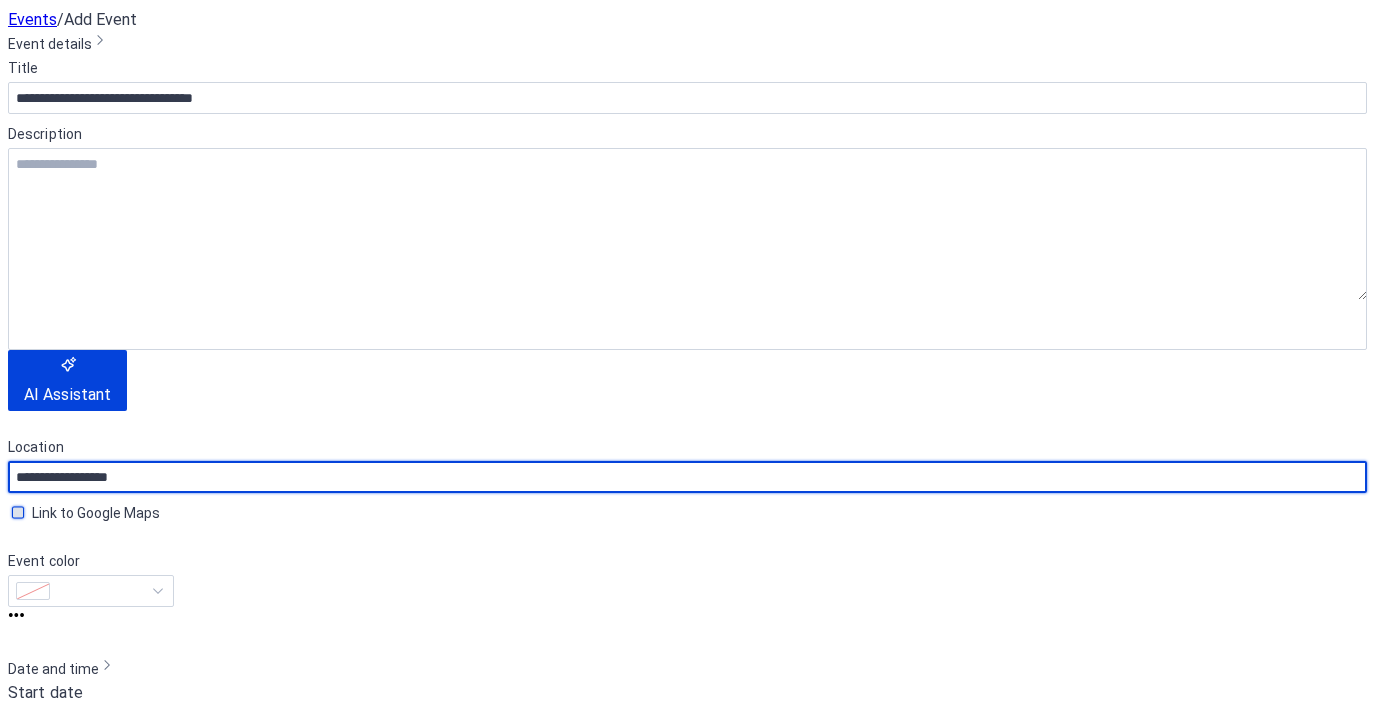 click at bounding box center [18, 512] 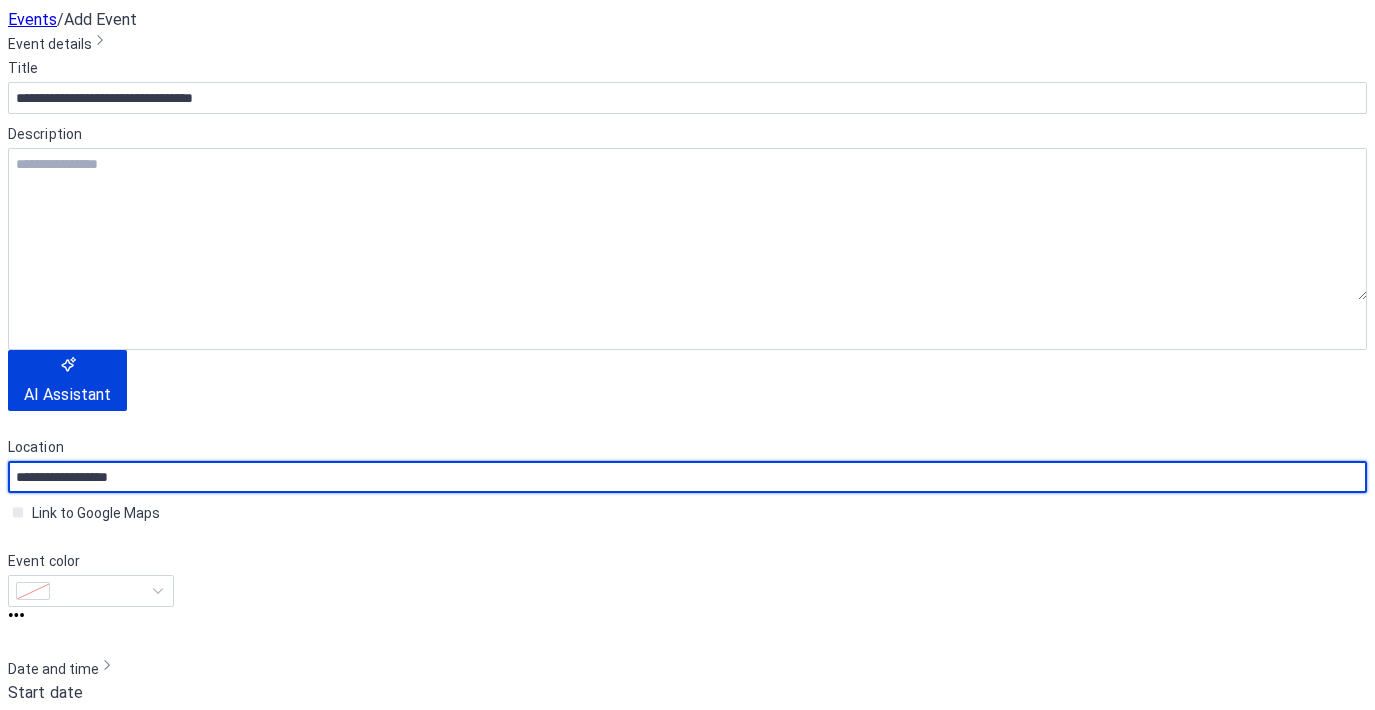 drag, startPoint x: 170, startPoint y: 321, endPoint x: 132, endPoint y: 320, distance: 38.013157 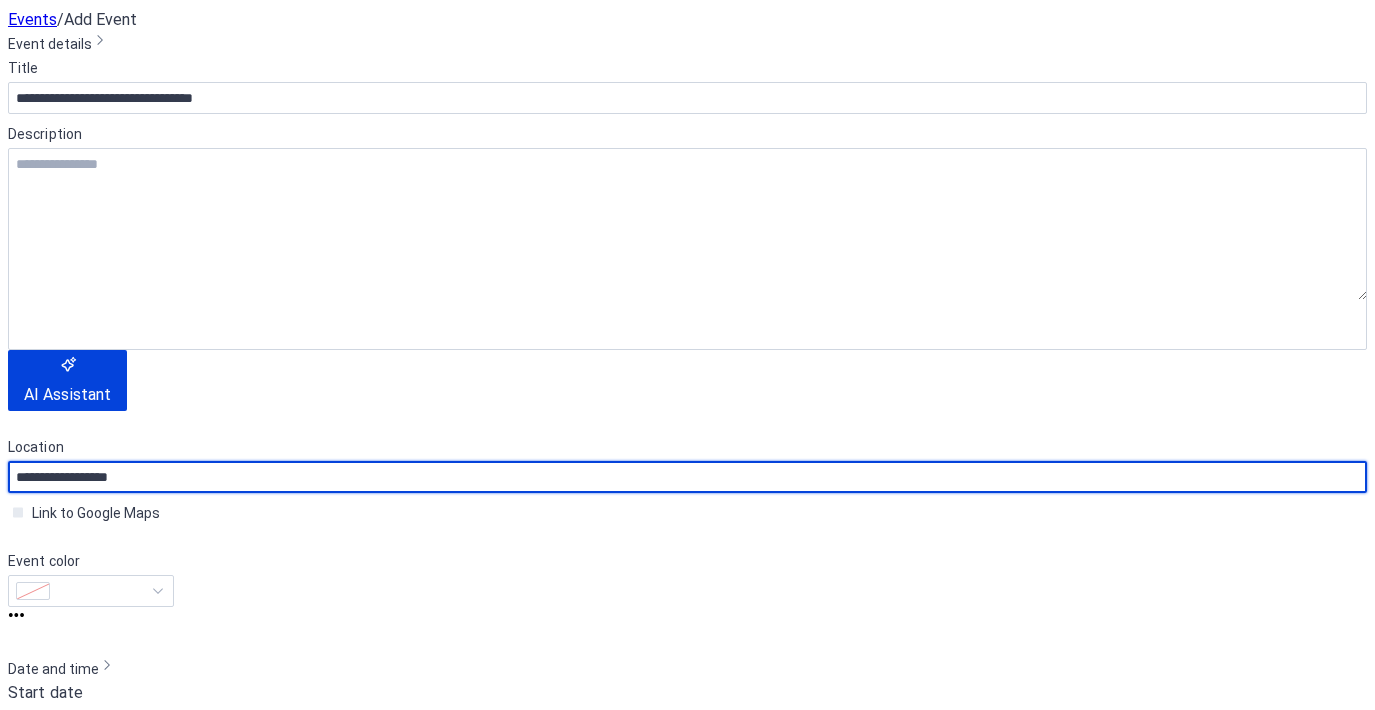 click on "**********" at bounding box center (687, 477) 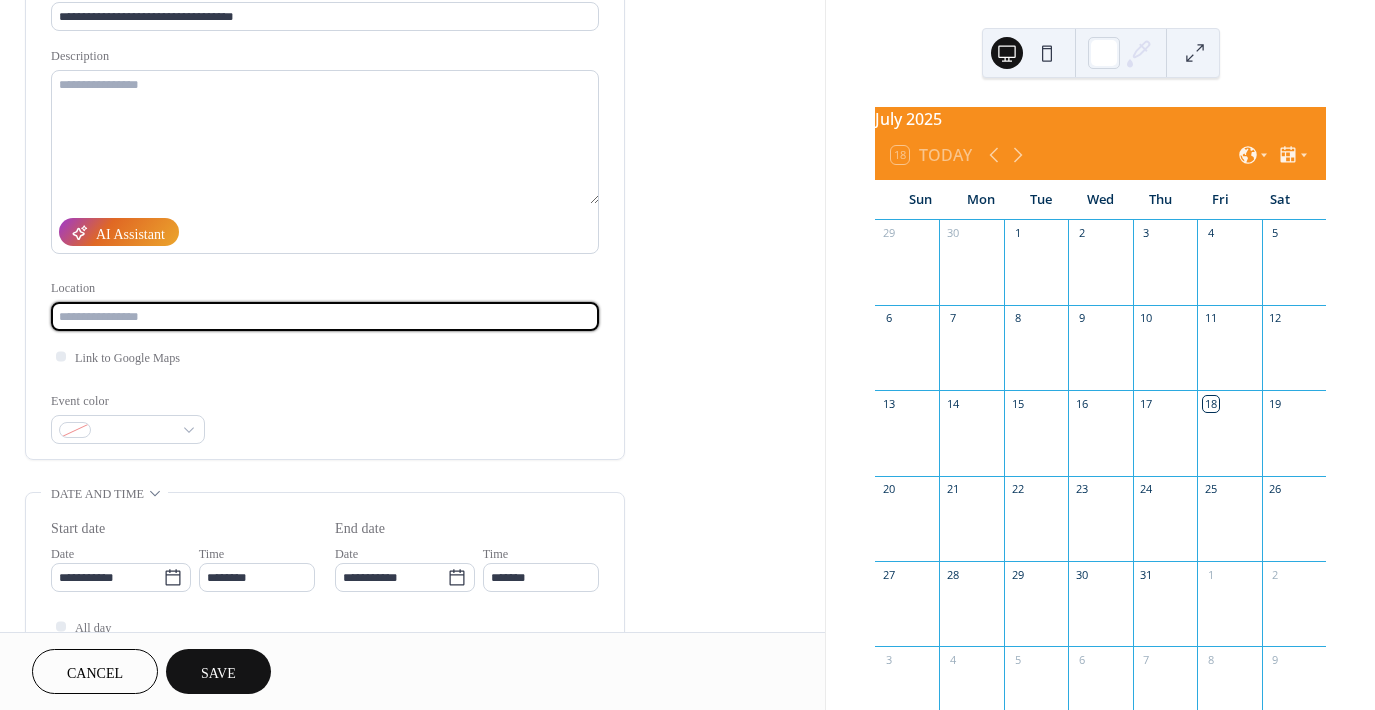 click at bounding box center [325, 316] 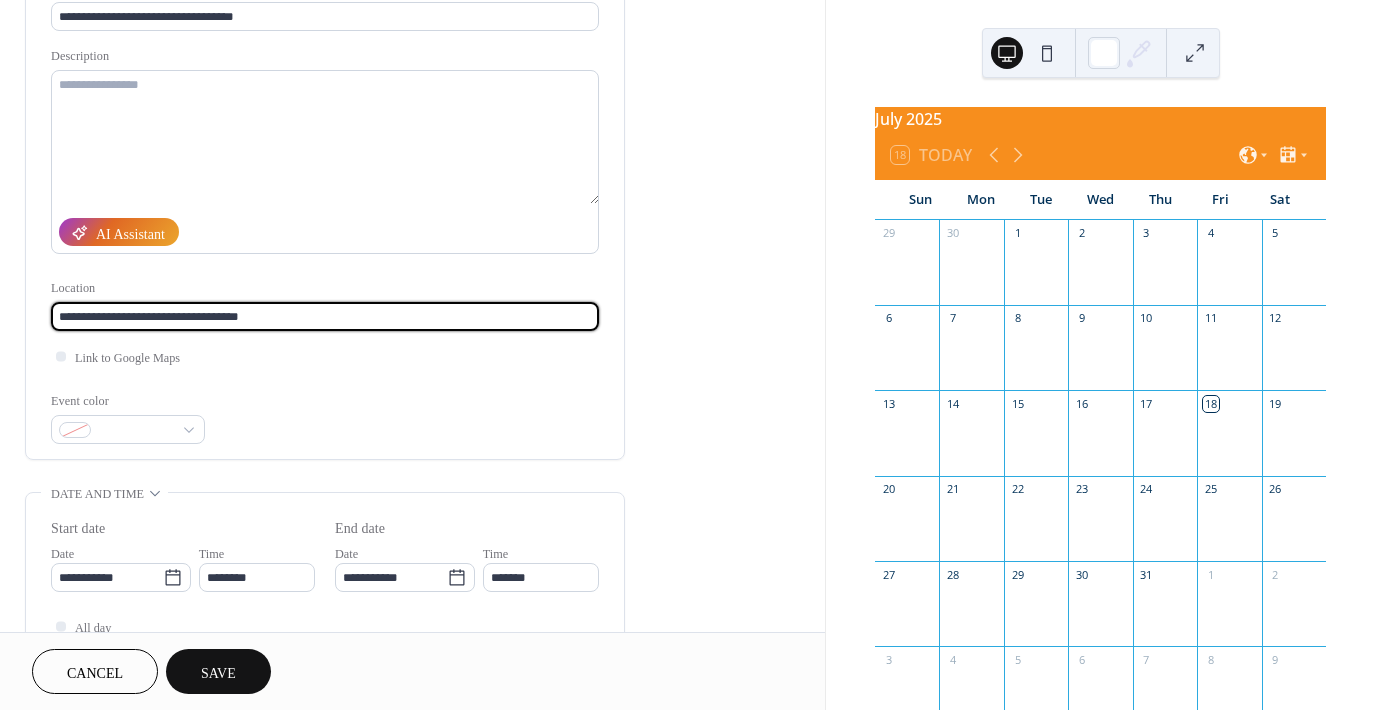 type on "**********" 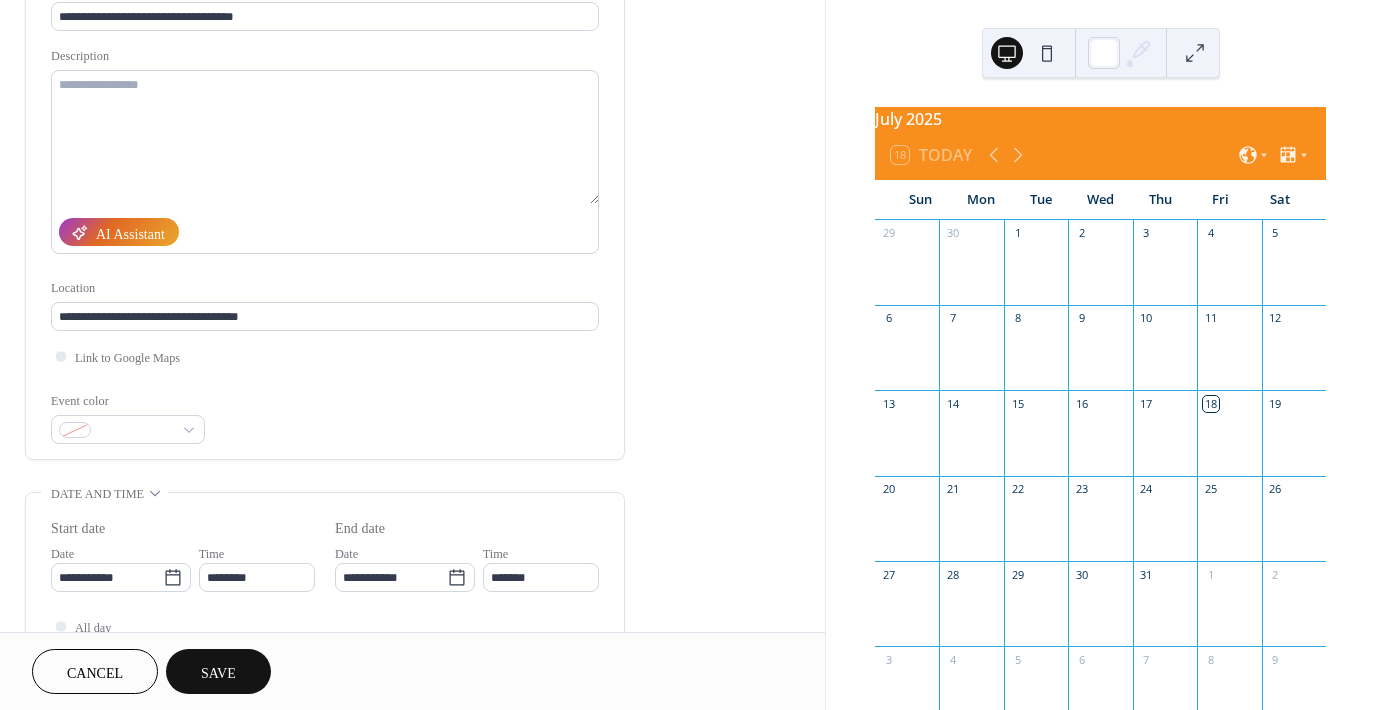 click on "**********" at bounding box center [325, 211] 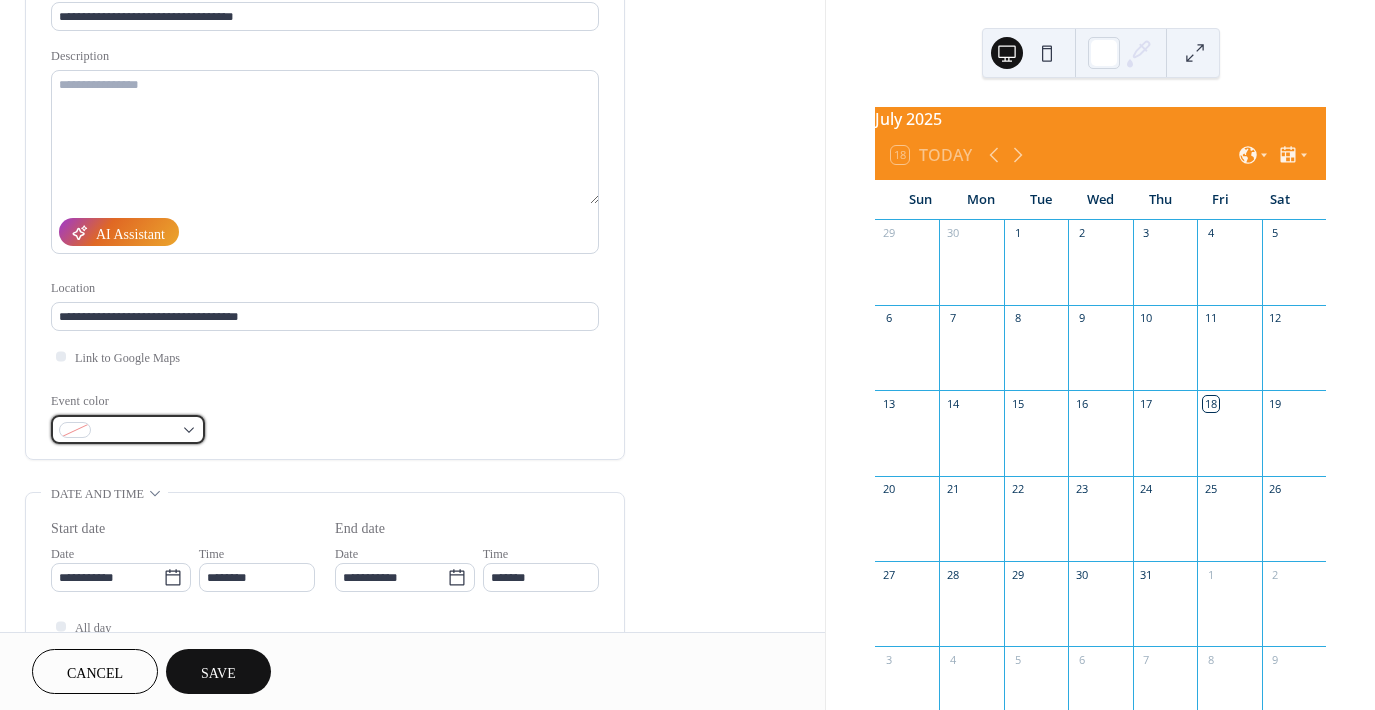 click at bounding box center [128, 429] 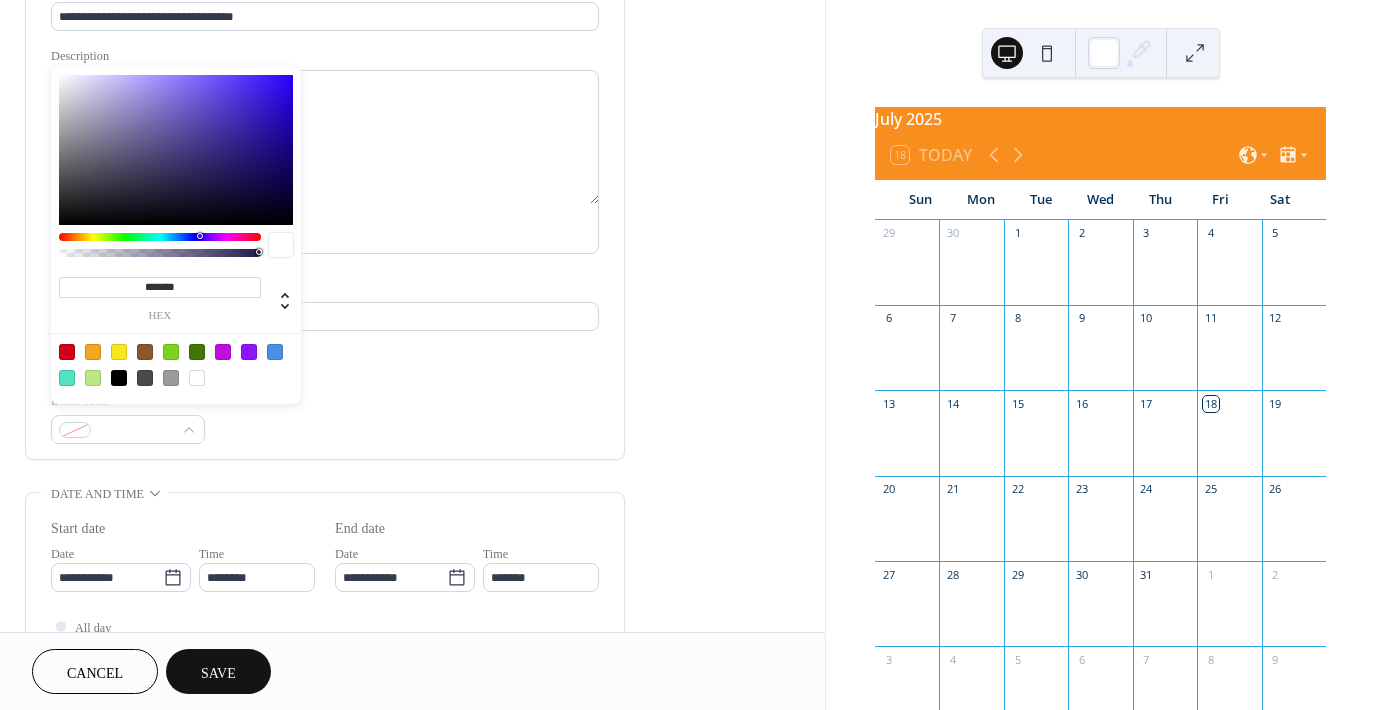 click at bounding box center (93, 352) 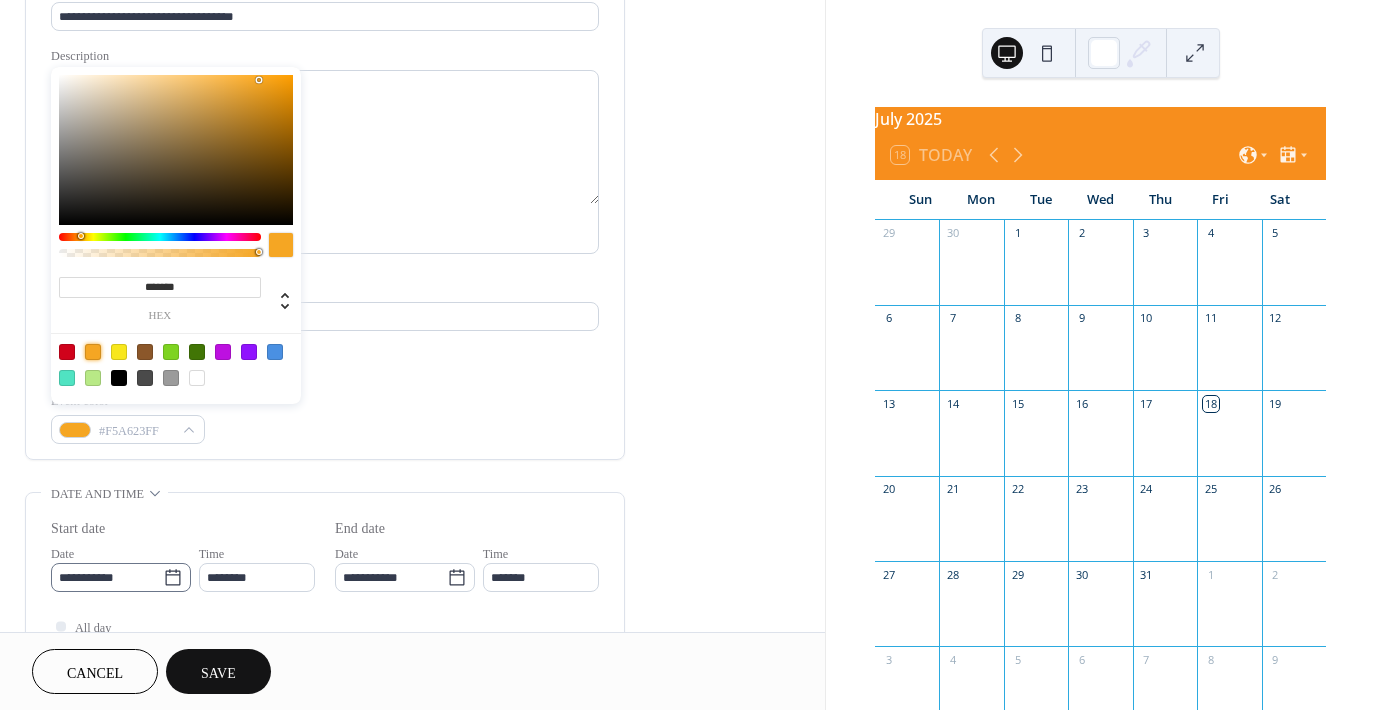click 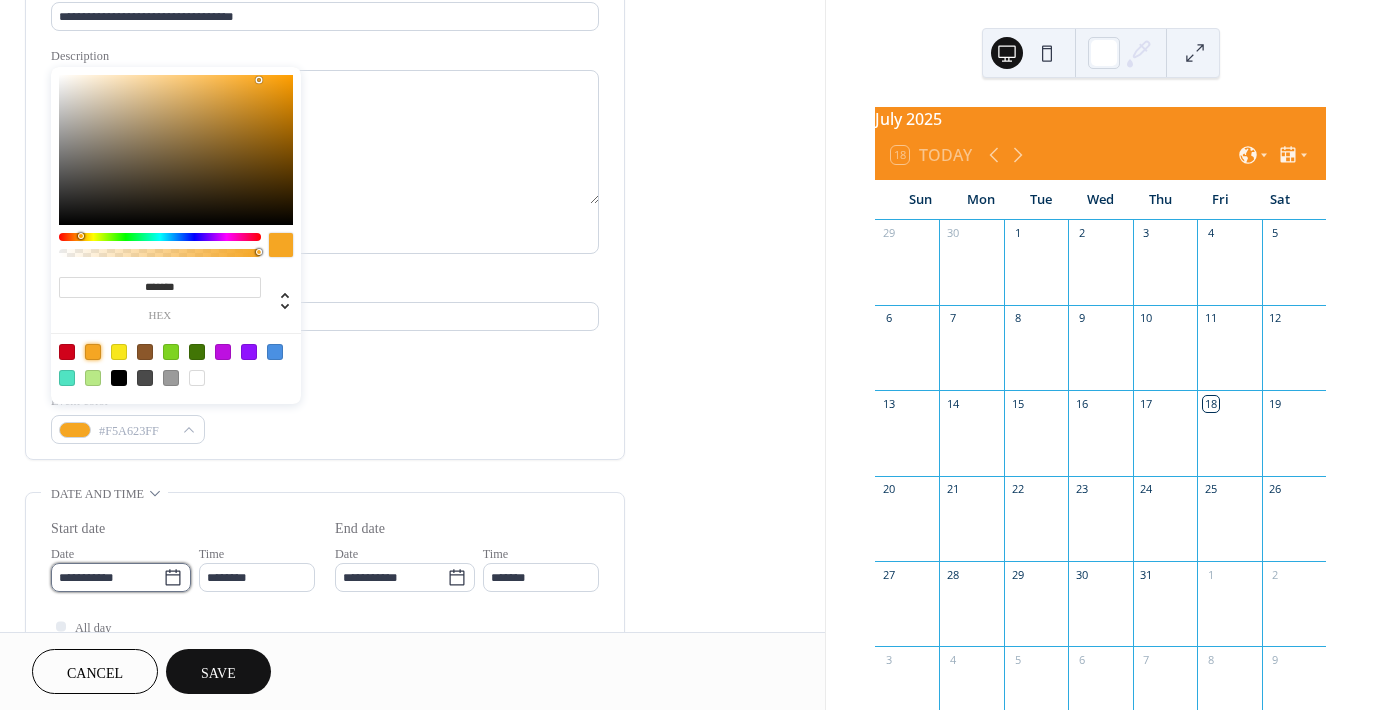 click on "**********" at bounding box center (107, 577) 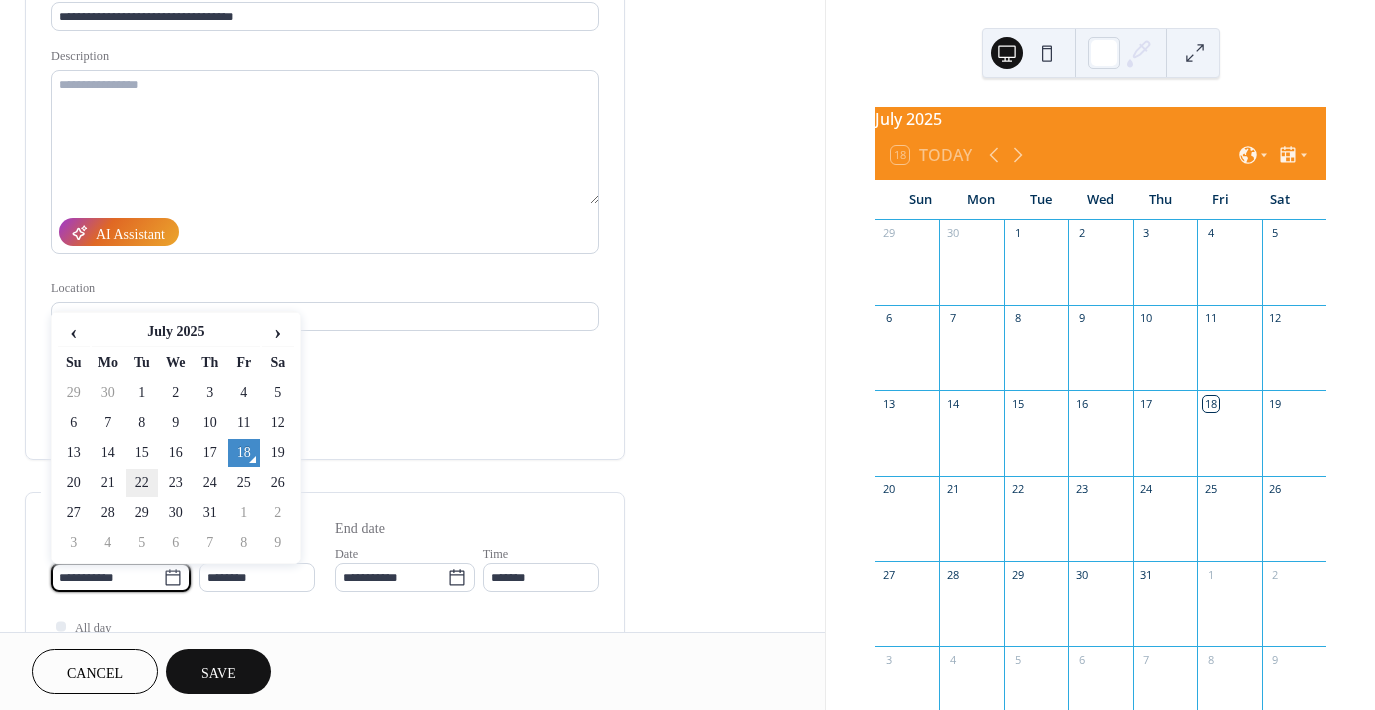 click on "22" at bounding box center (142, 483) 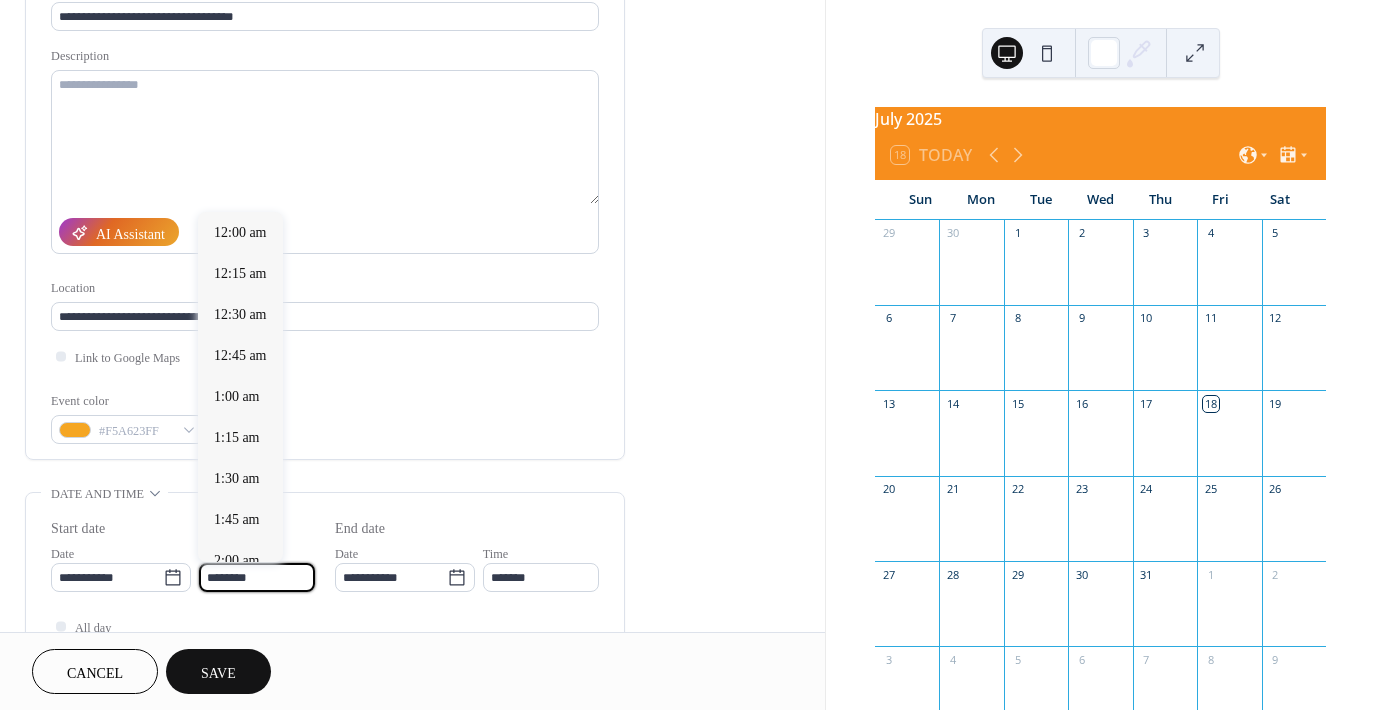 scroll, scrollTop: 1968, scrollLeft: 0, axis: vertical 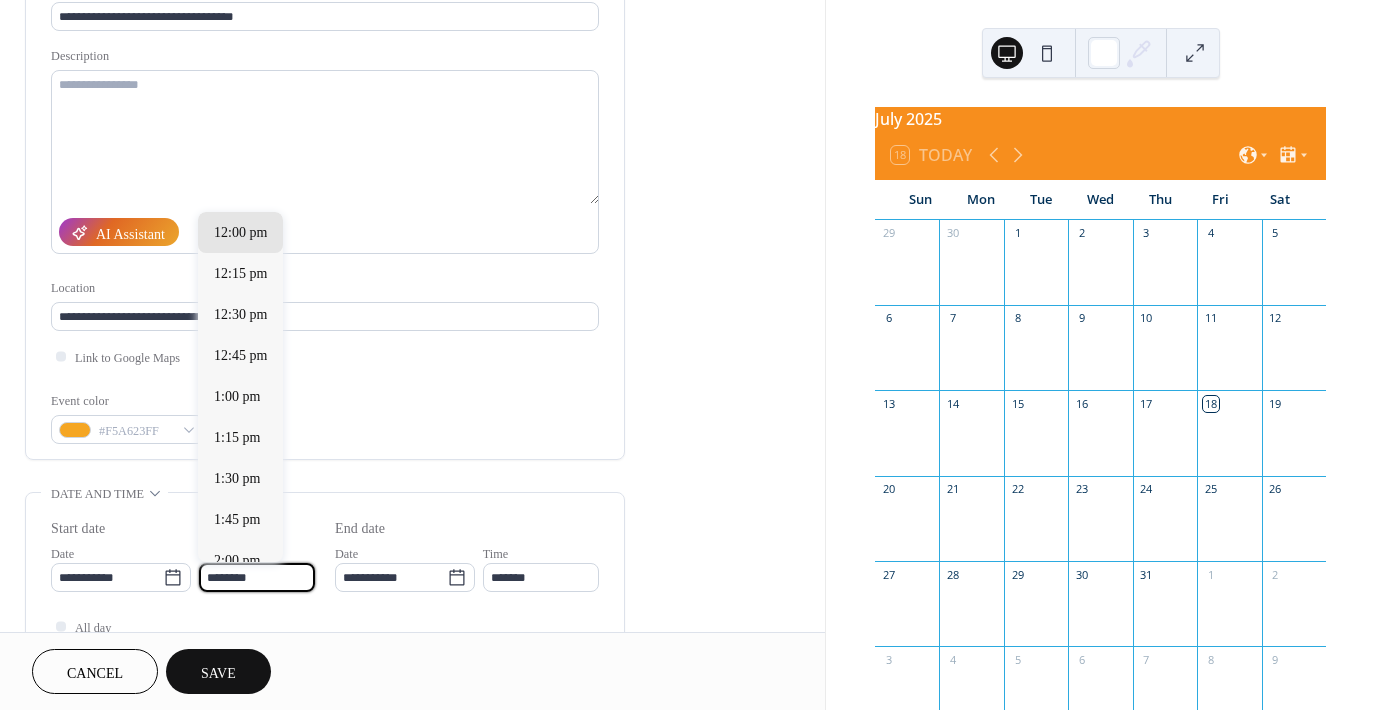 click on "********" at bounding box center (257, 577) 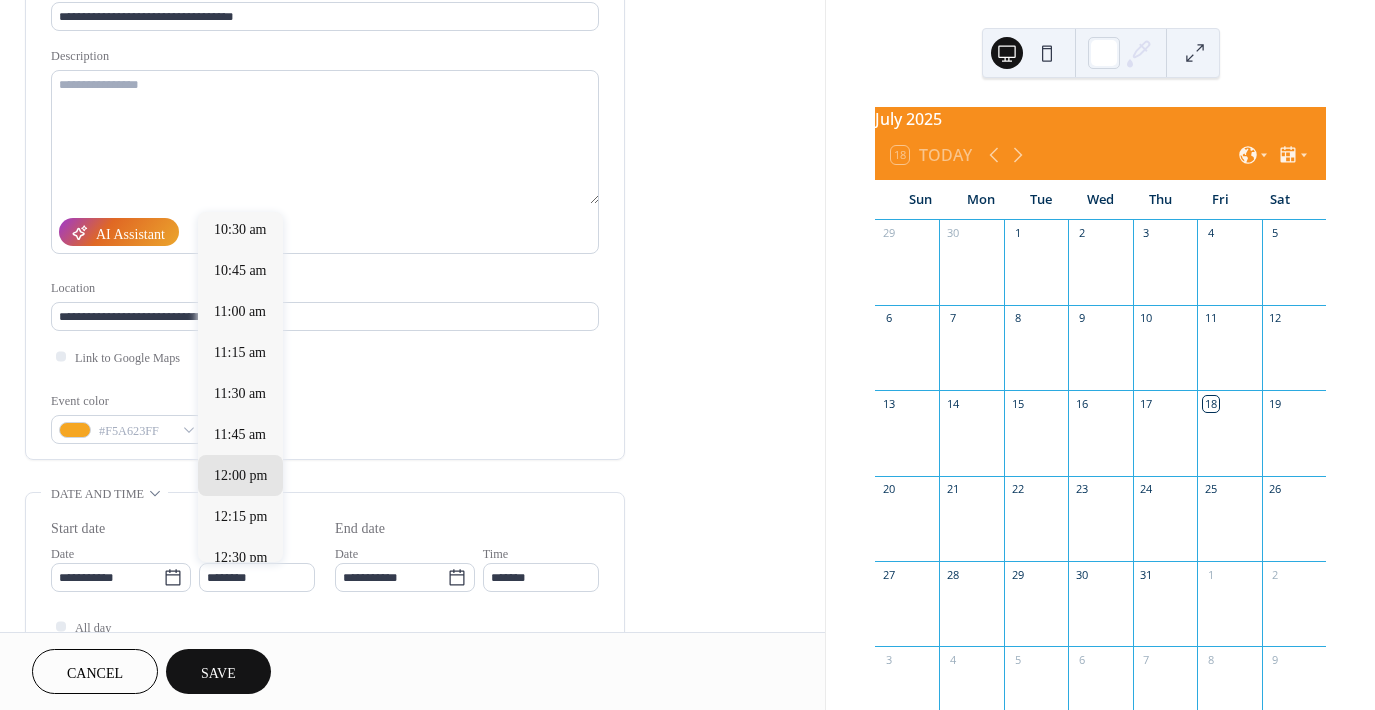 scroll, scrollTop: 1698, scrollLeft: 0, axis: vertical 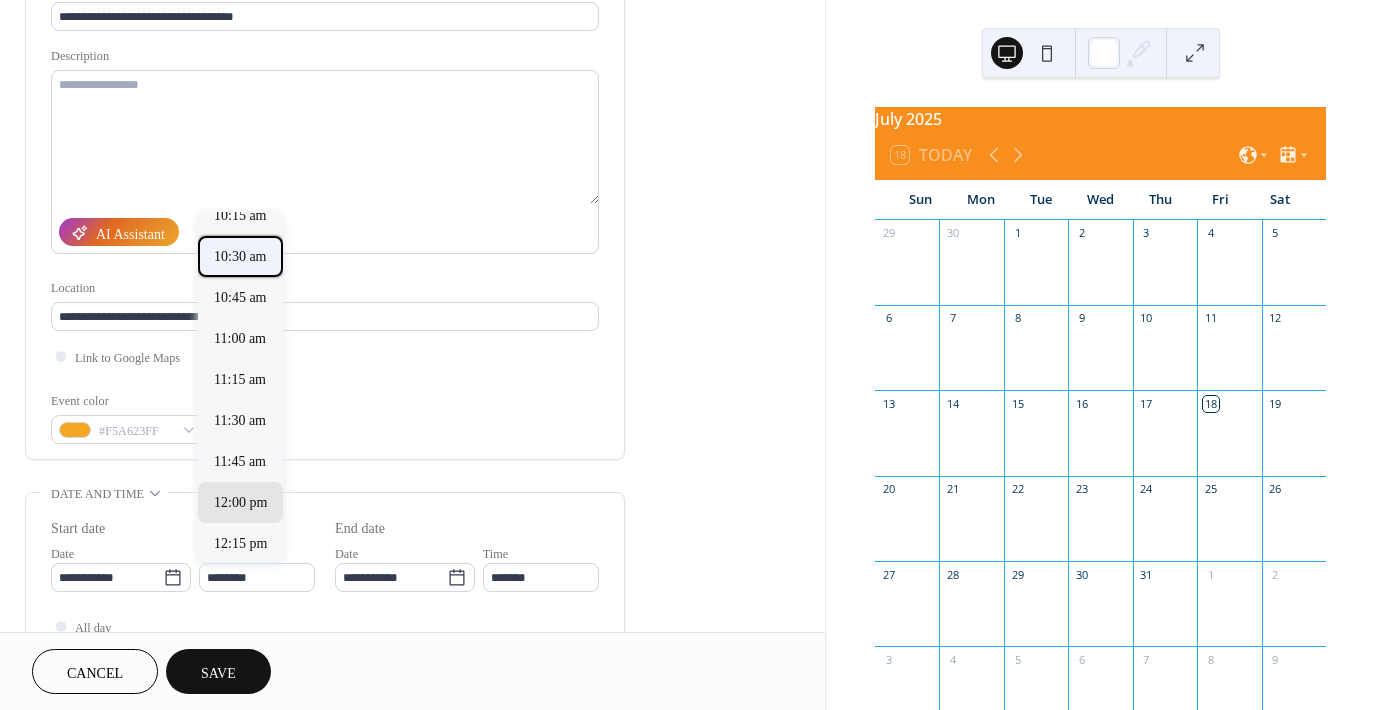 click on "10:30 am" at bounding box center (240, 256) 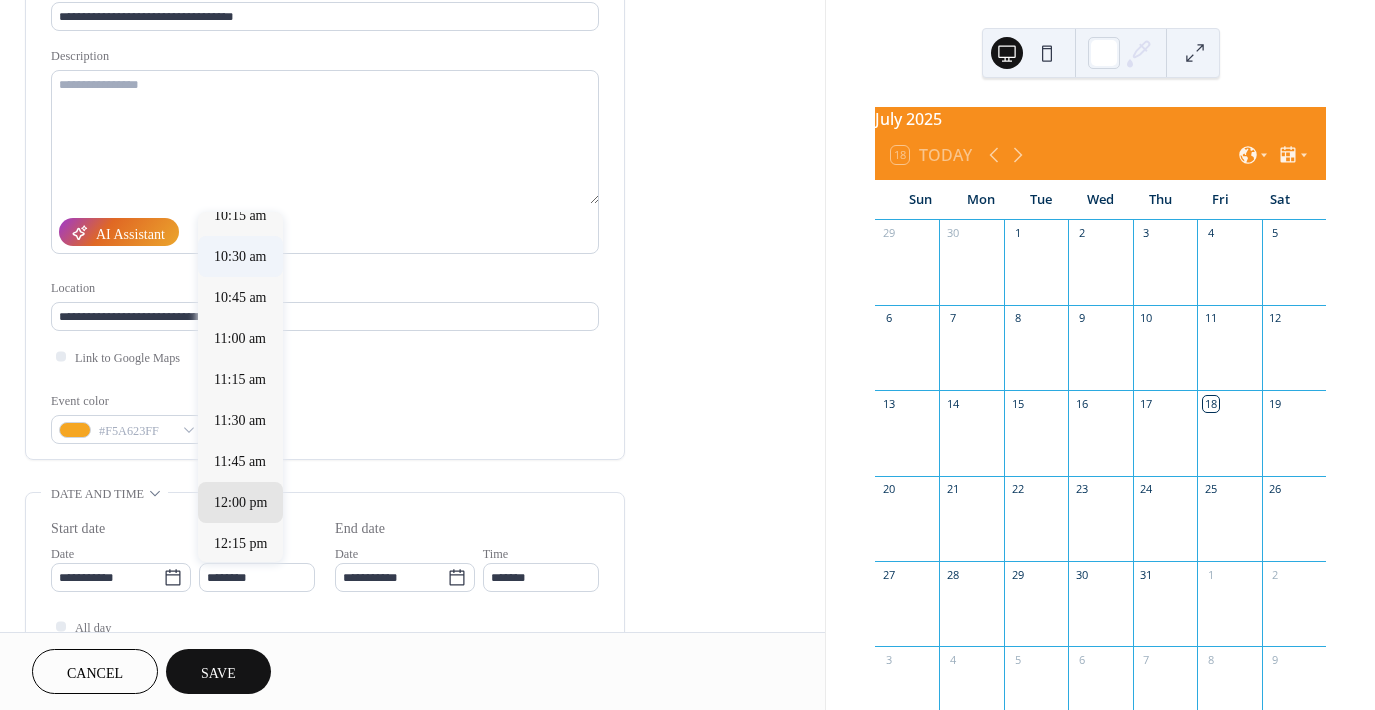 type on "********" 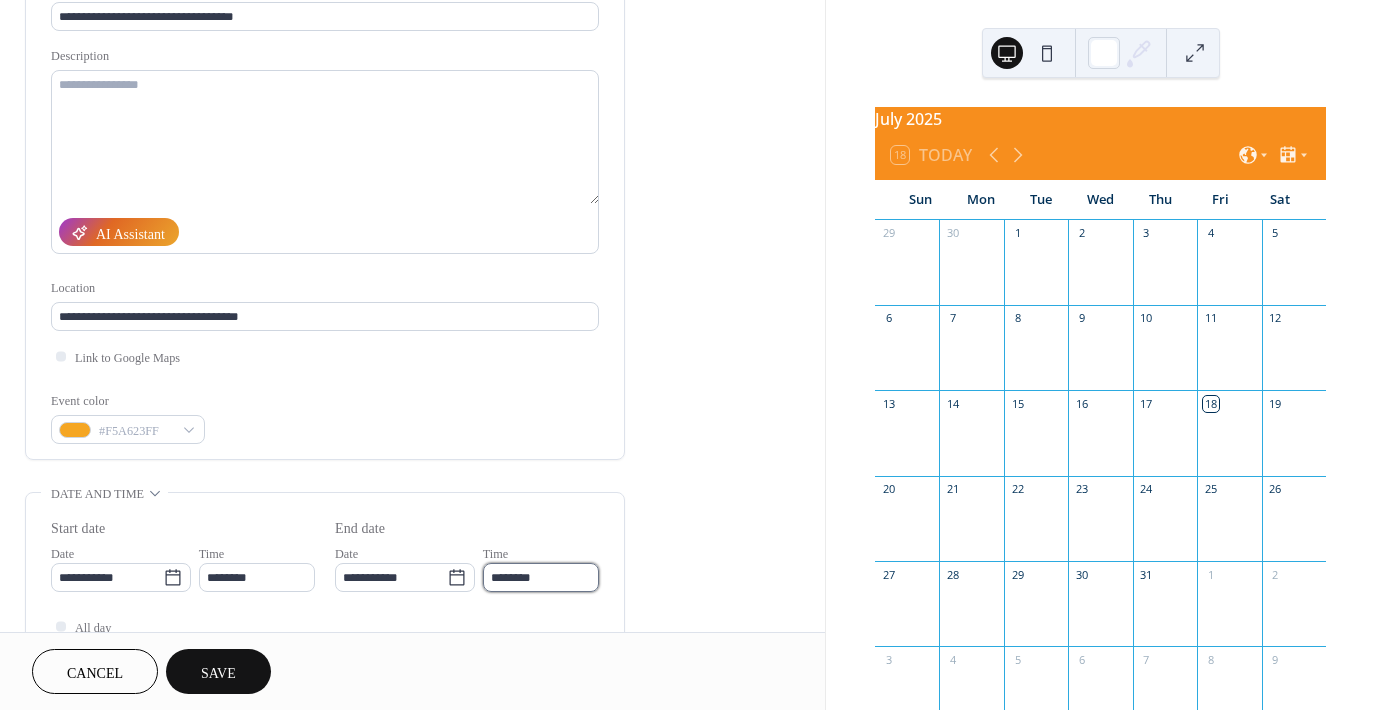 click on "********" at bounding box center (541, 577) 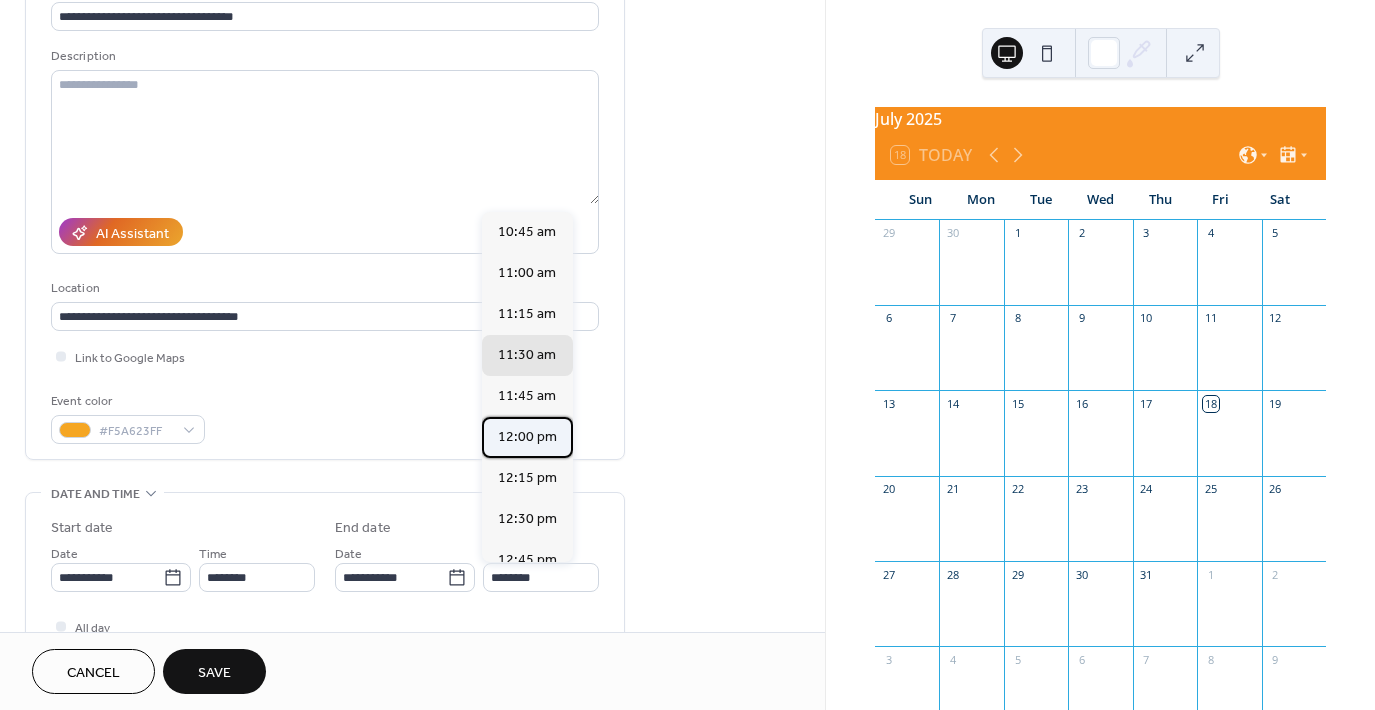 click on "12:00 pm" at bounding box center [527, 437] 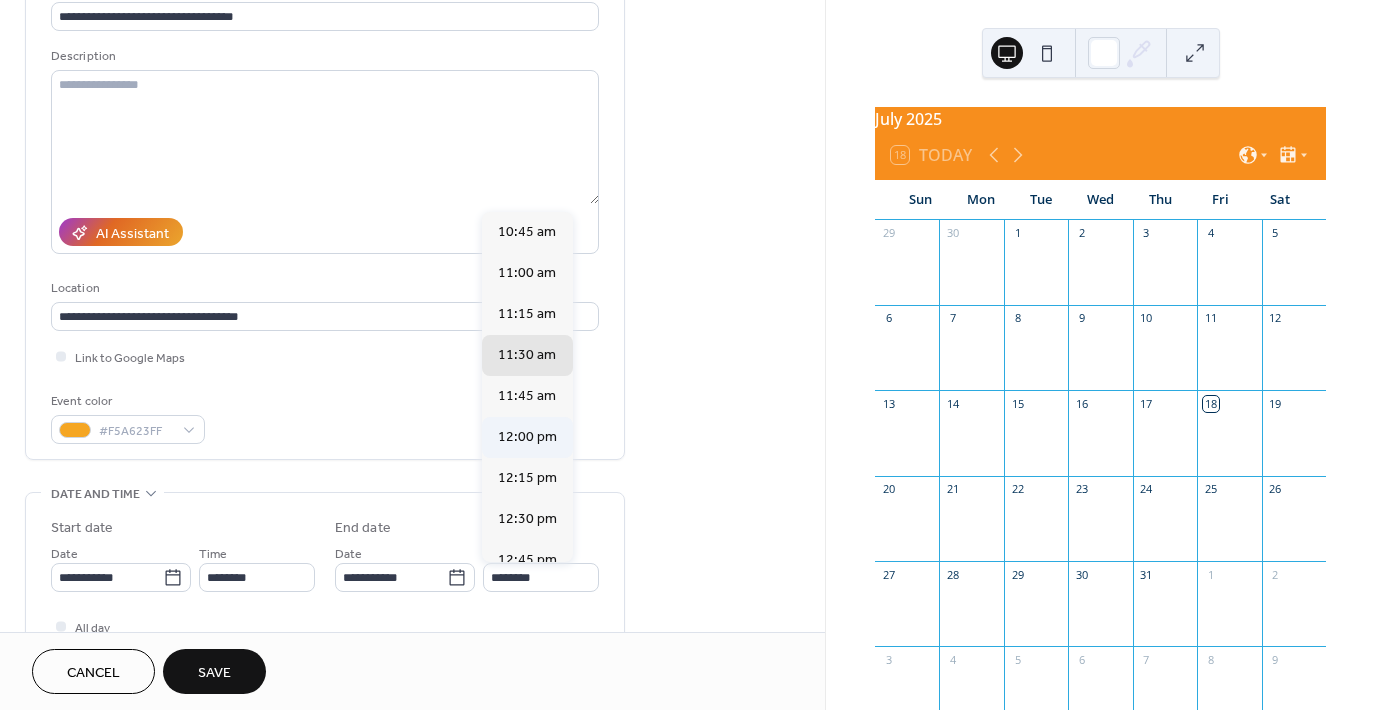 type on "********" 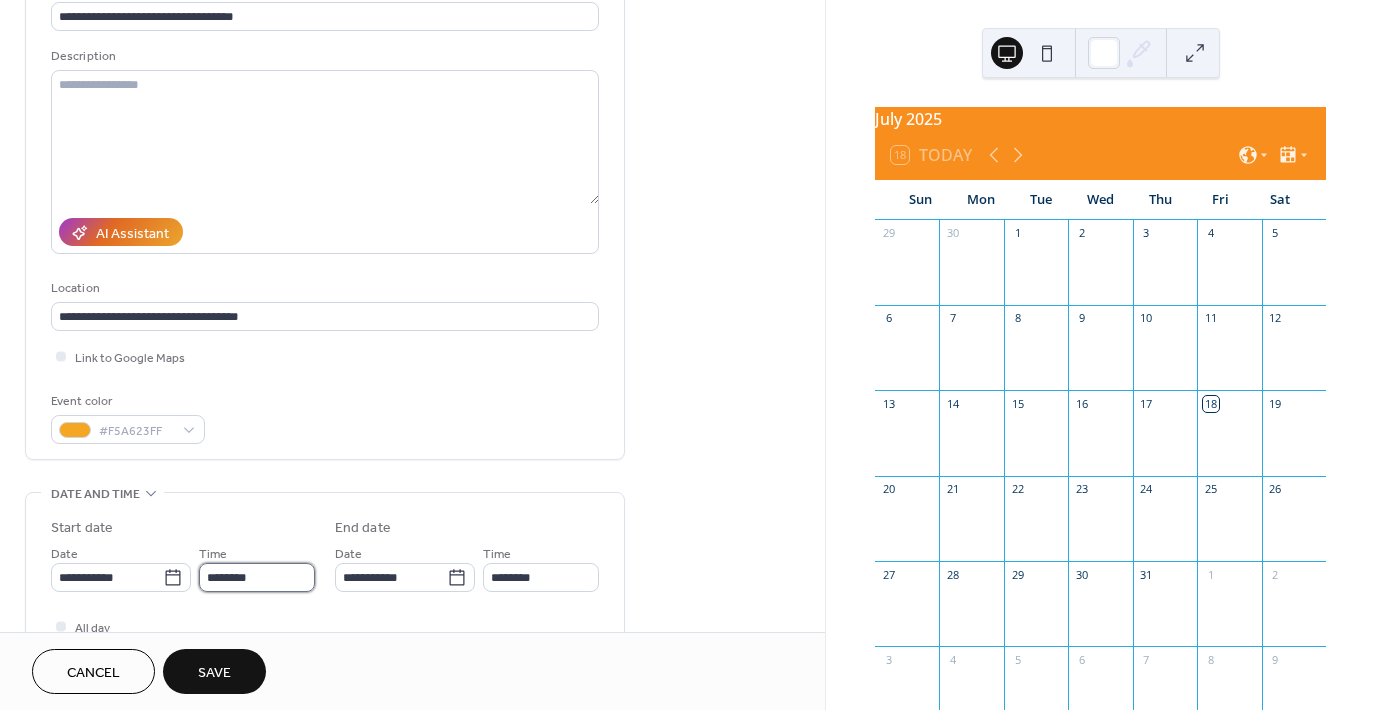click on "********" at bounding box center (257, 577) 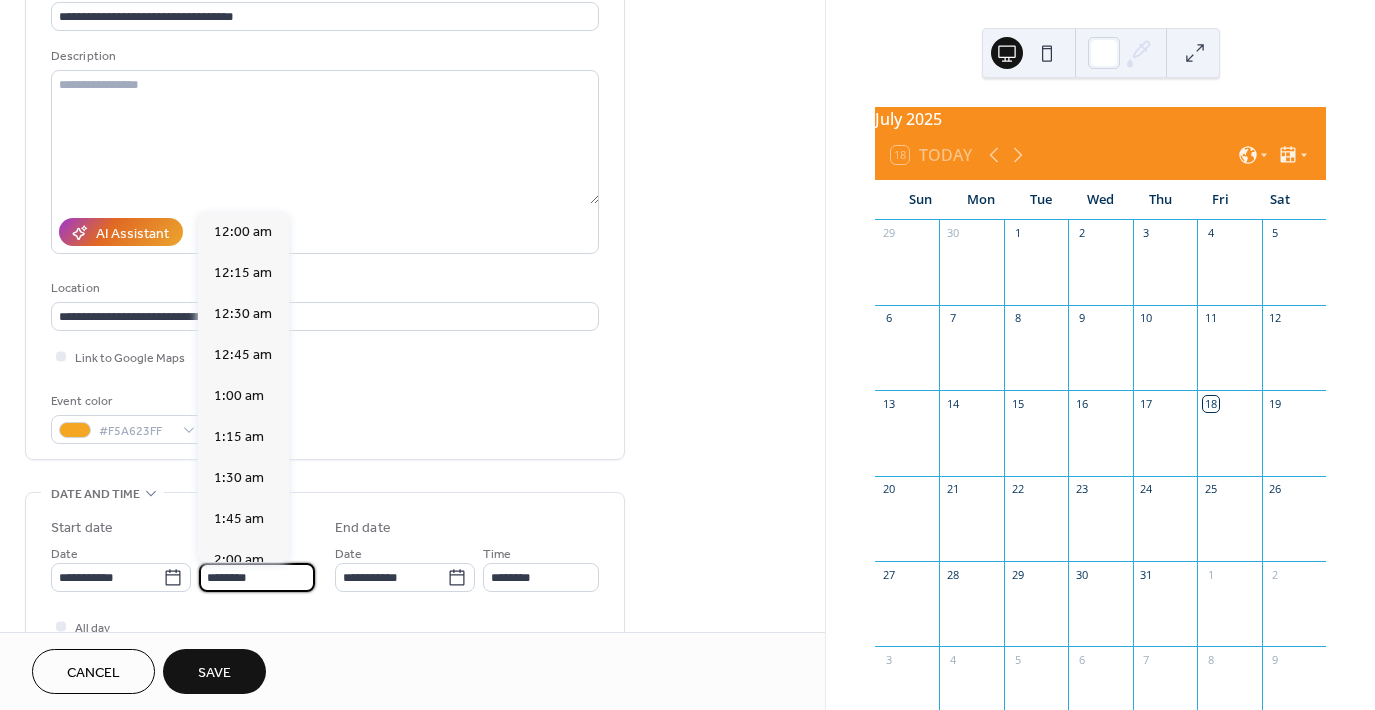 scroll, scrollTop: 1722, scrollLeft: 0, axis: vertical 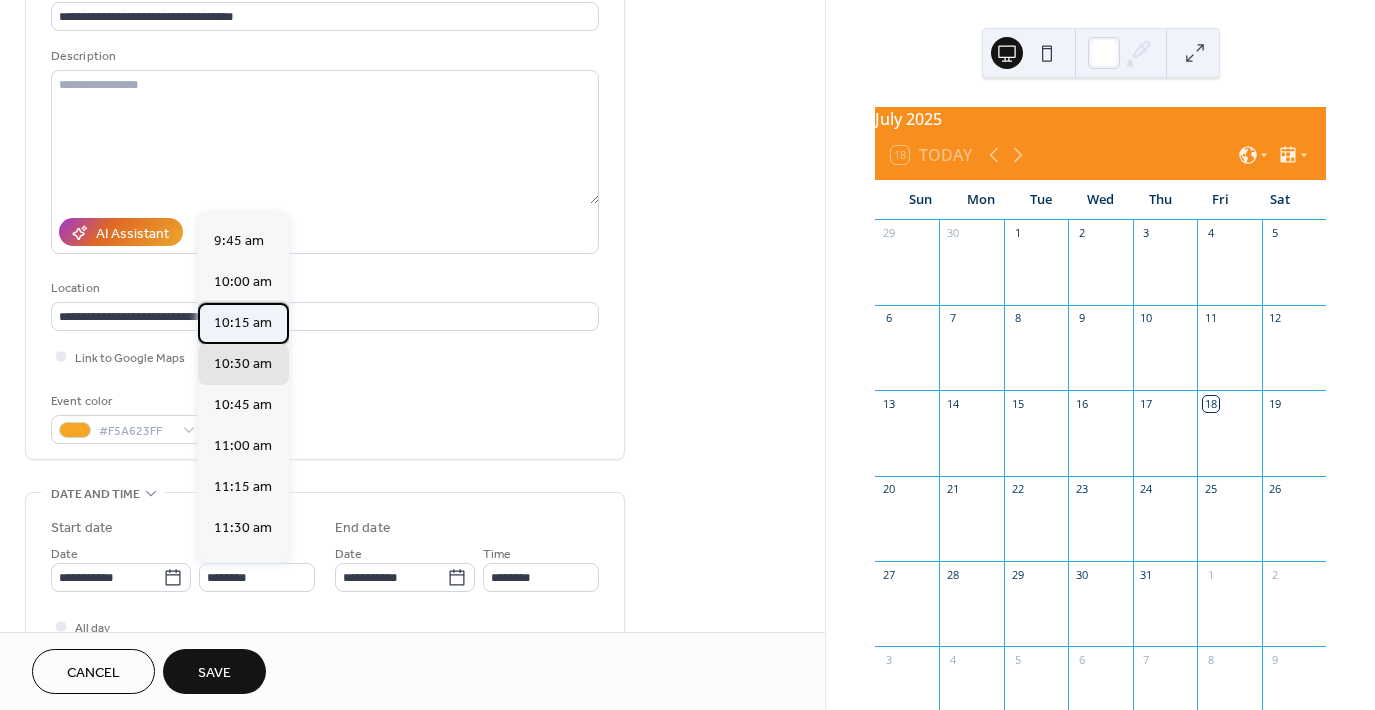 click on "10:15 am" at bounding box center (243, 323) 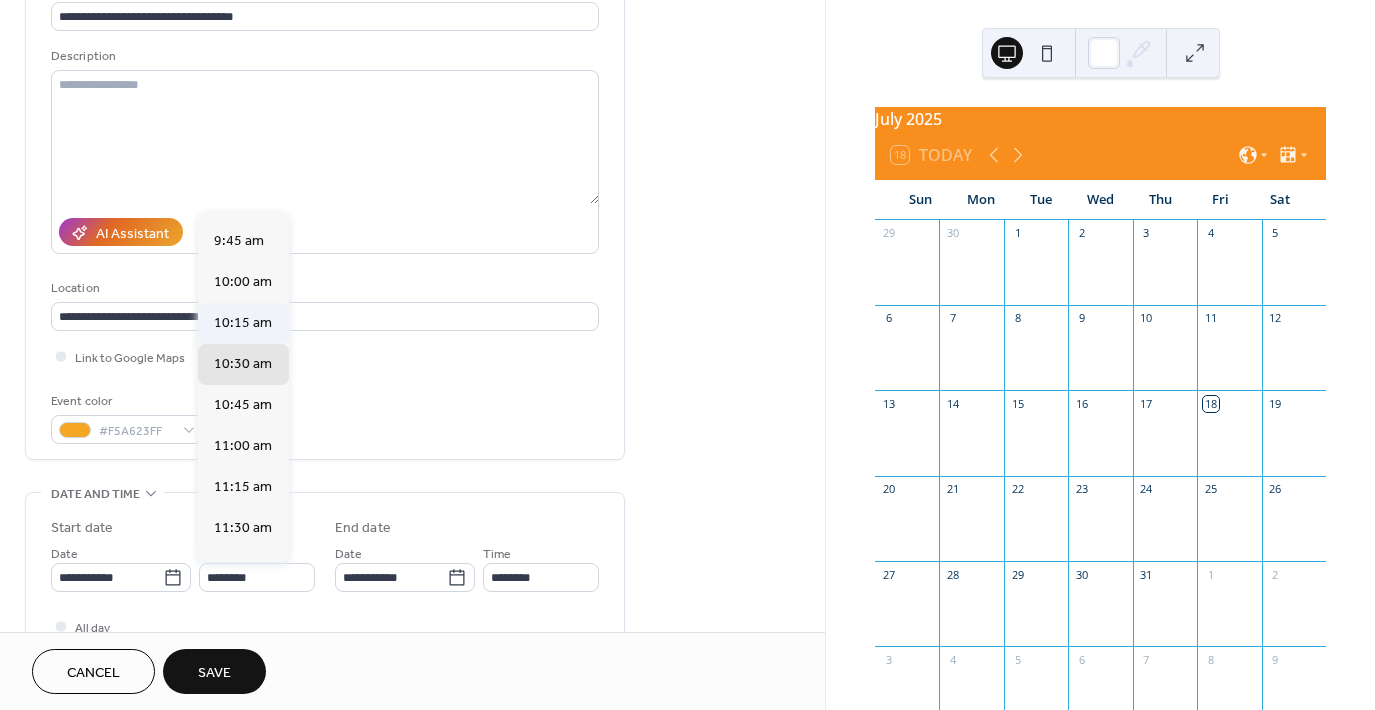 type on "********" 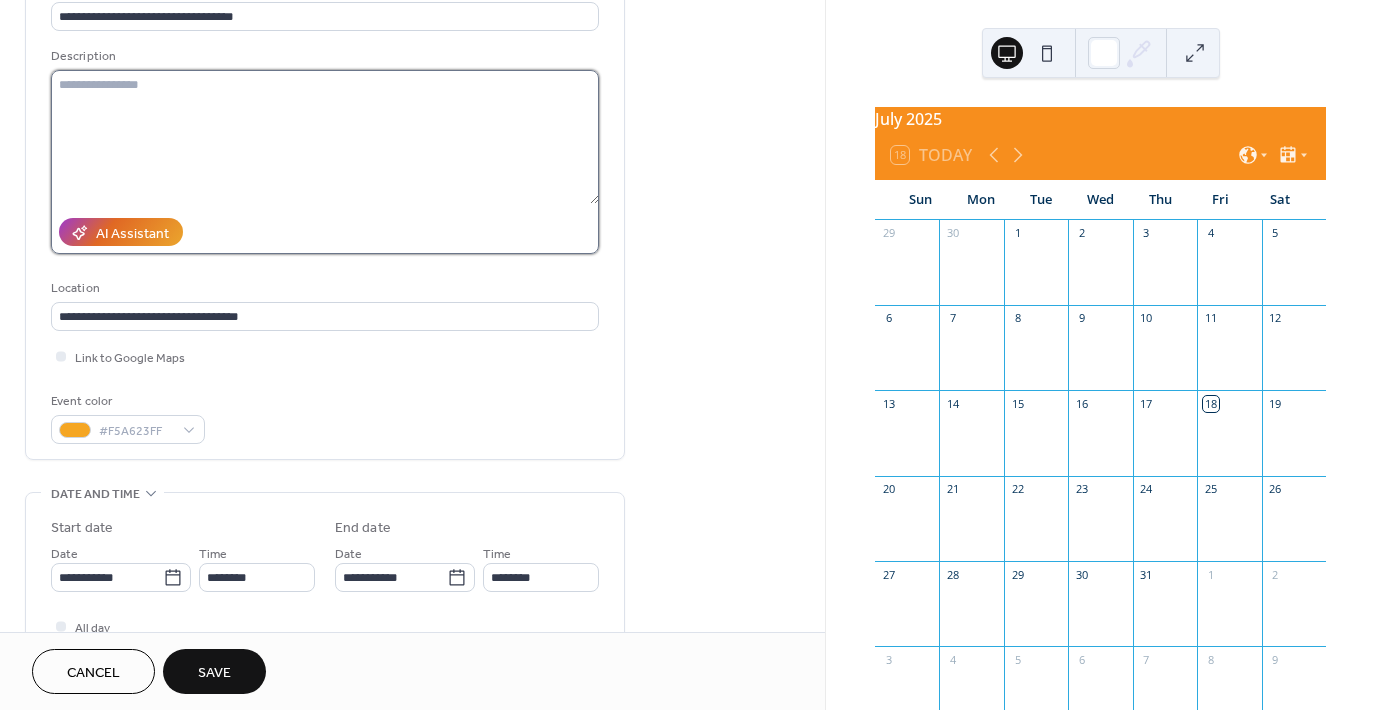 click at bounding box center [325, 137] 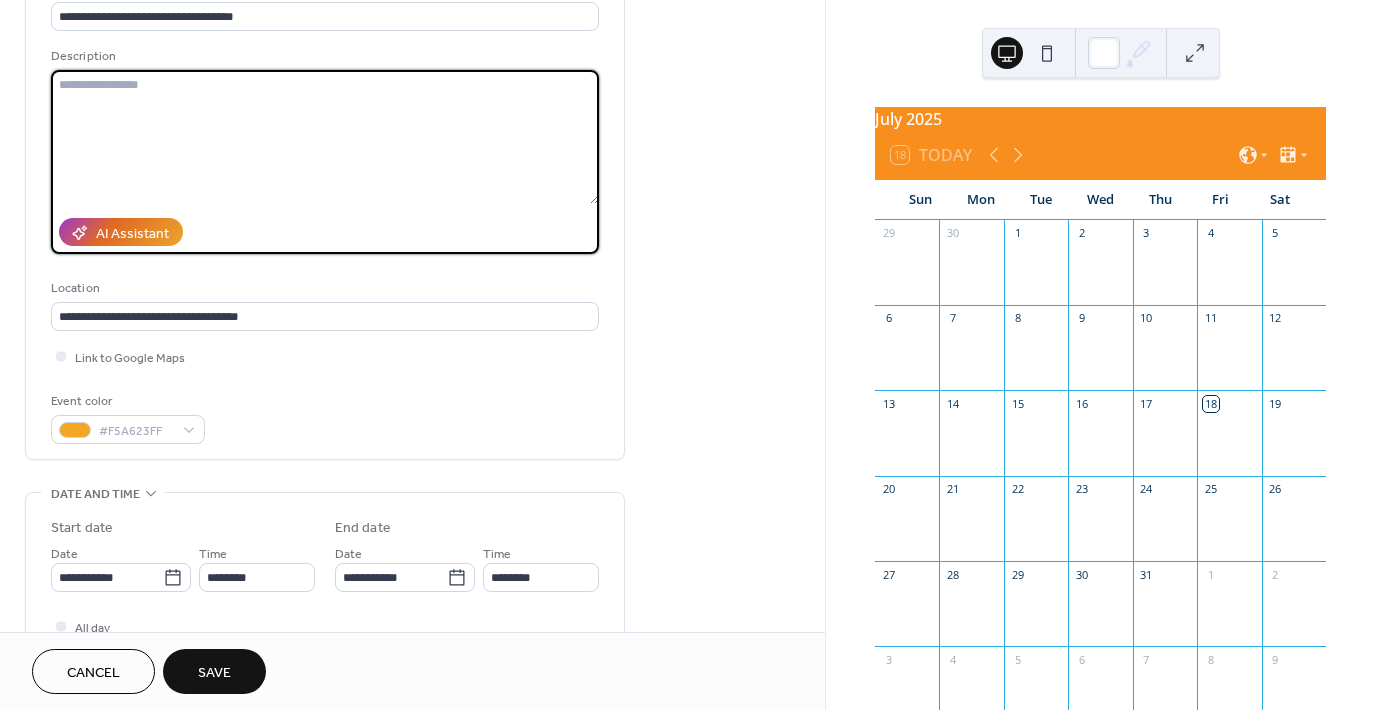 paste on "**********" 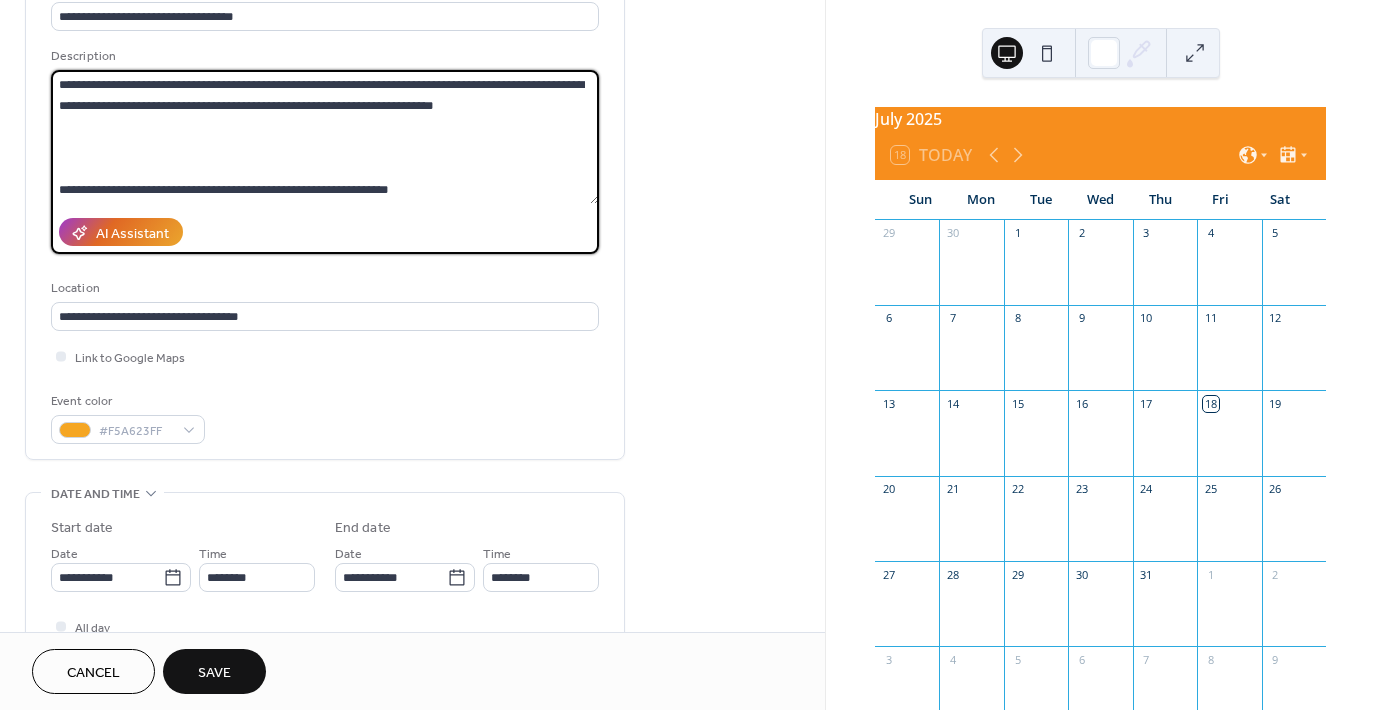 scroll, scrollTop: 396, scrollLeft: 0, axis: vertical 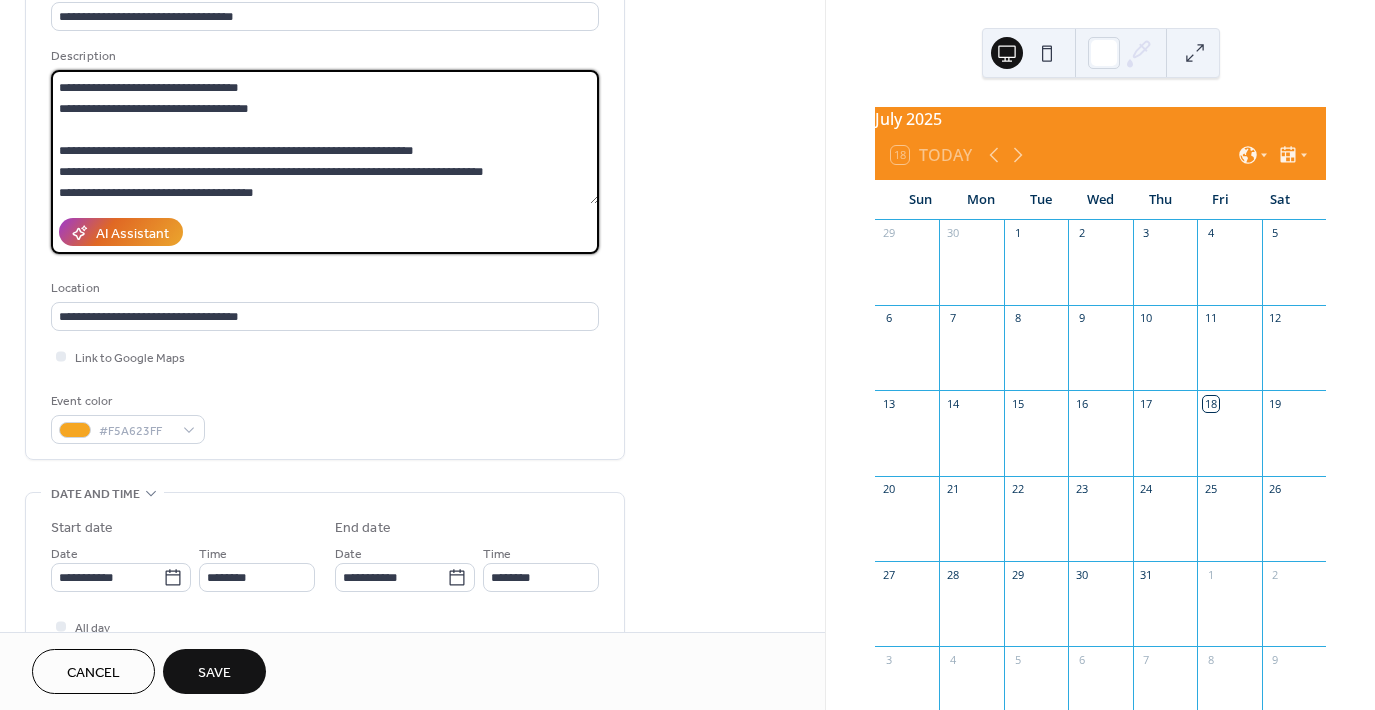 click on "**********" at bounding box center [325, 137] 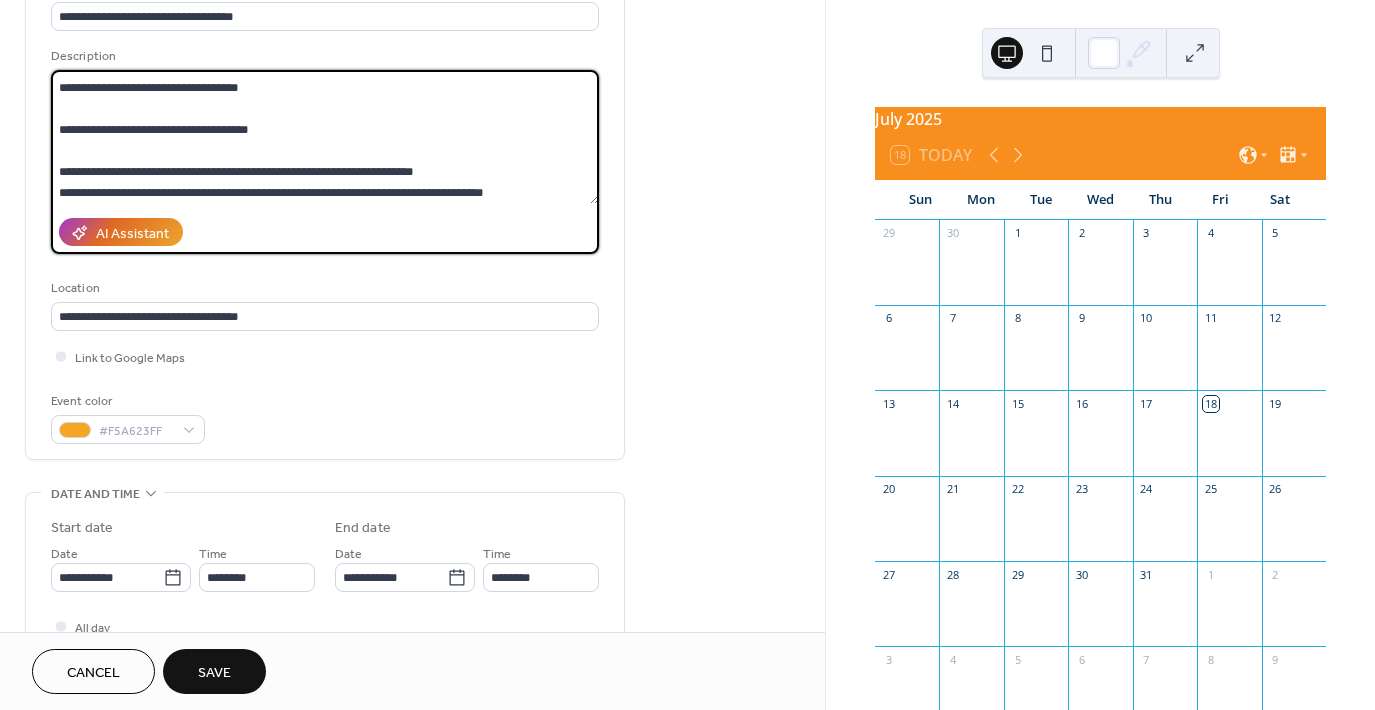 click on "**********" at bounding box center (325, 137) 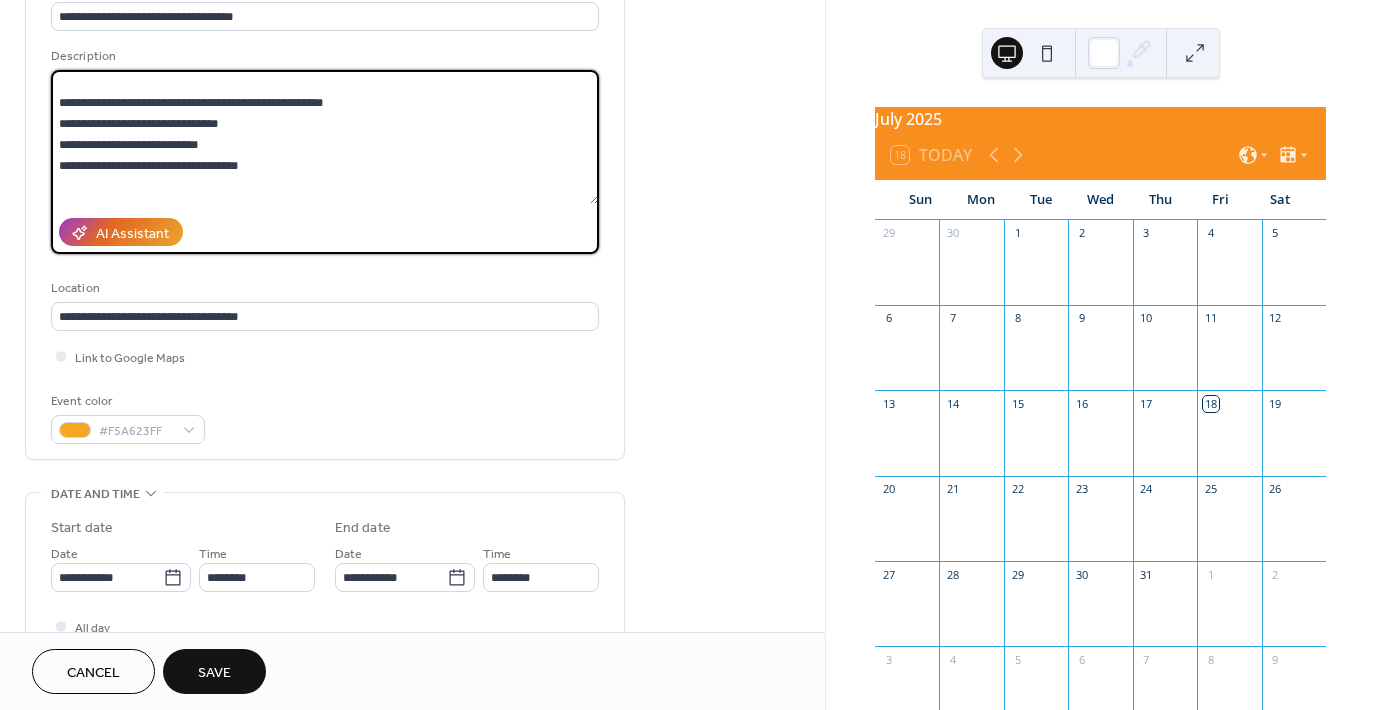 scroll, scrollTop: 298, scrollLeft: 0, axis: vertical 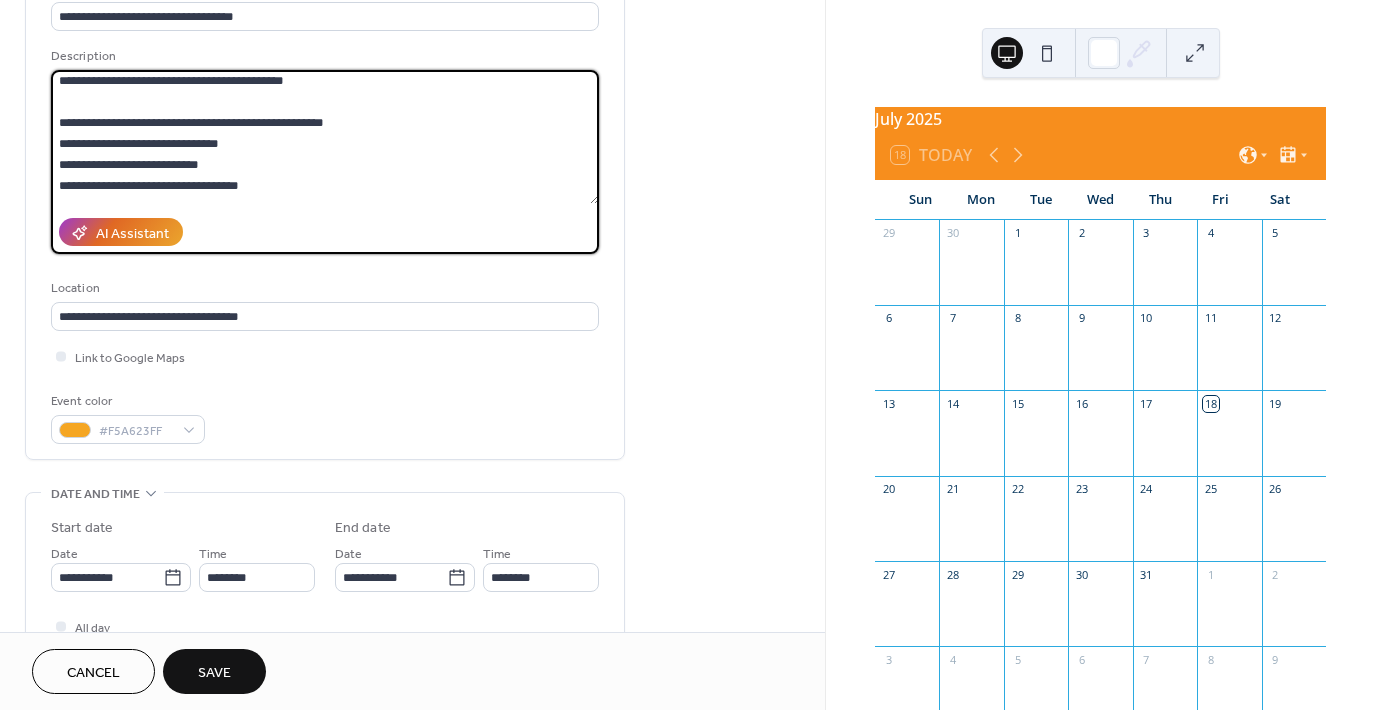 drag, startPoint x: 367, startPoint y: 122, endPoint x: 46, endPoint y: 118, distance: 321.02493 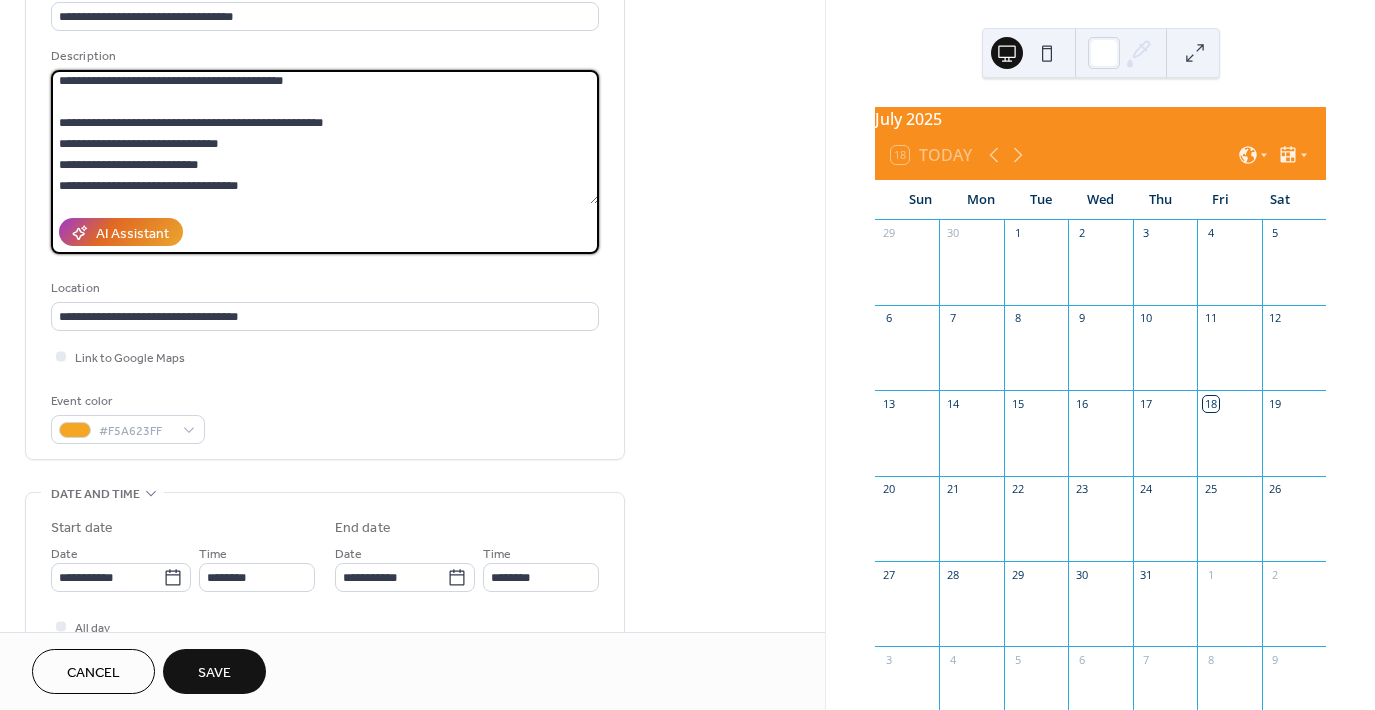click on "**********" at bounding box center (325, 206) 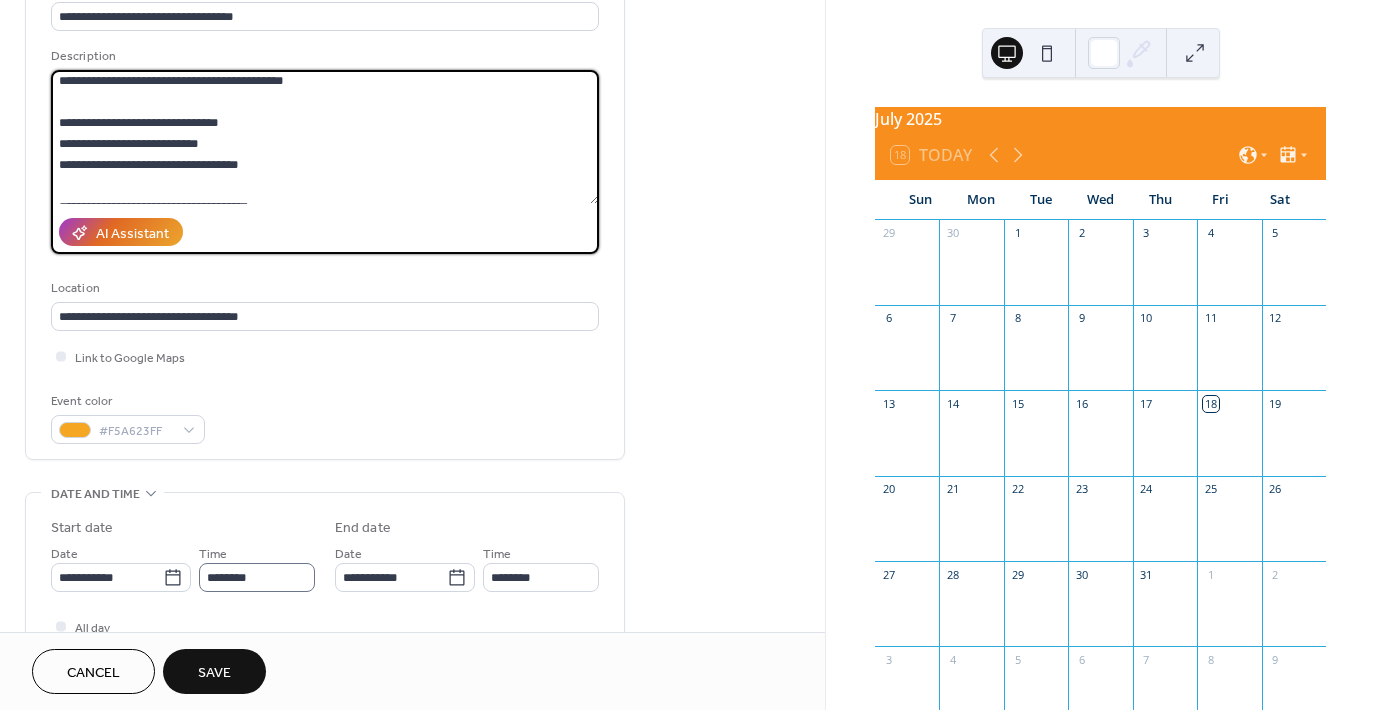 type on "**********" 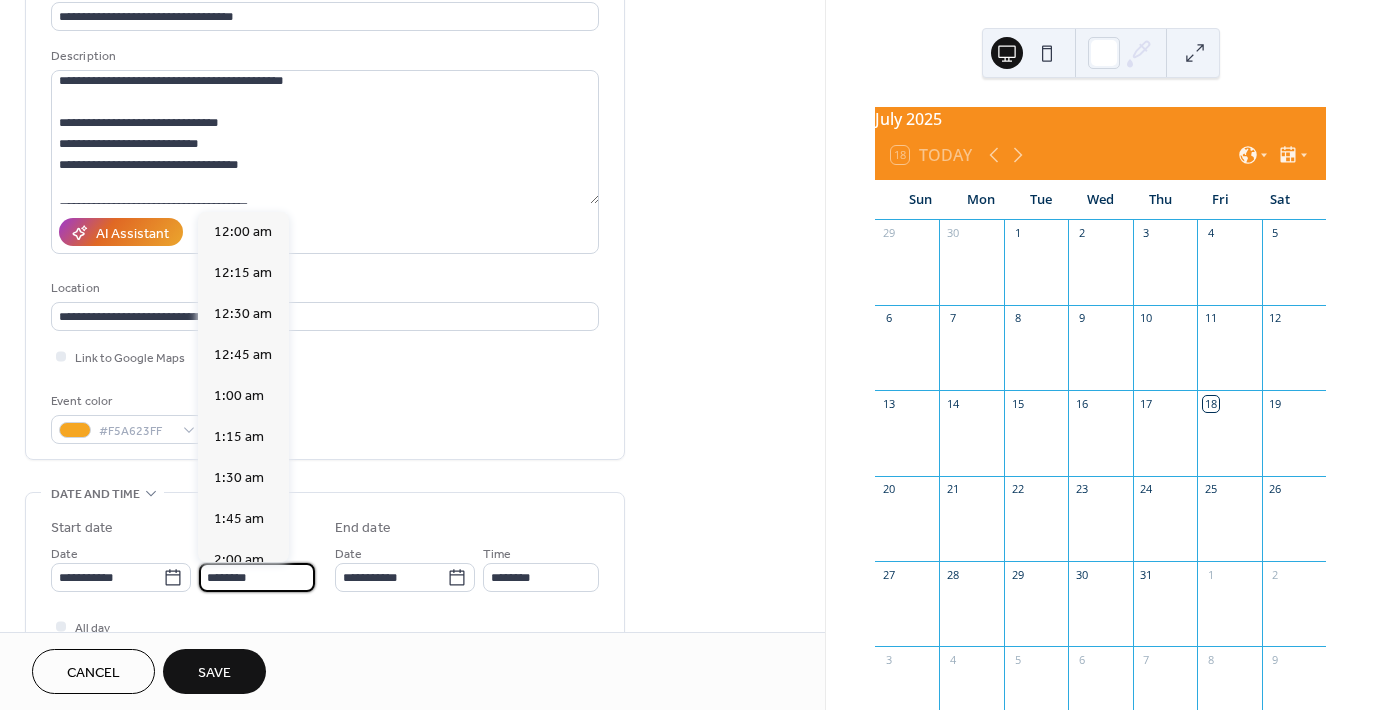 click on "********" at bounding box center [257, 577] 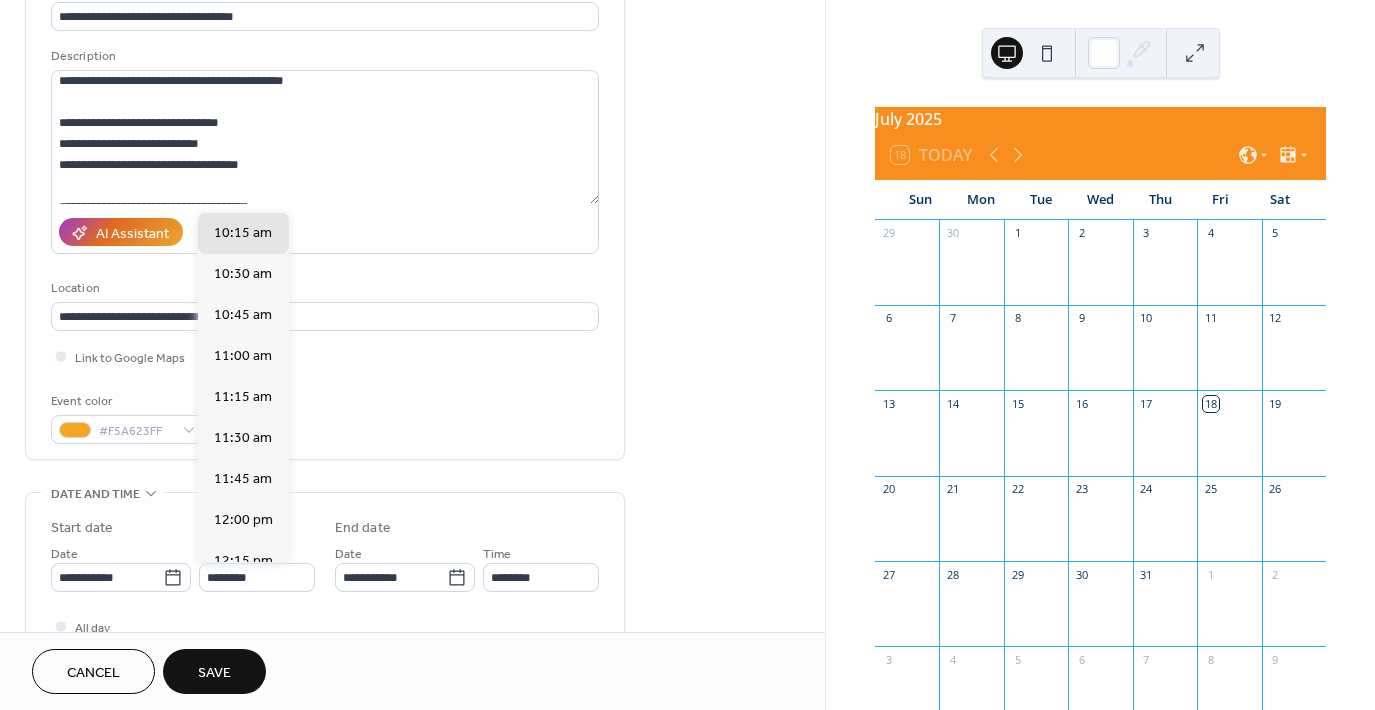 scroll, scrollTop: 1599, scrollLeft: 0, axis: vertical 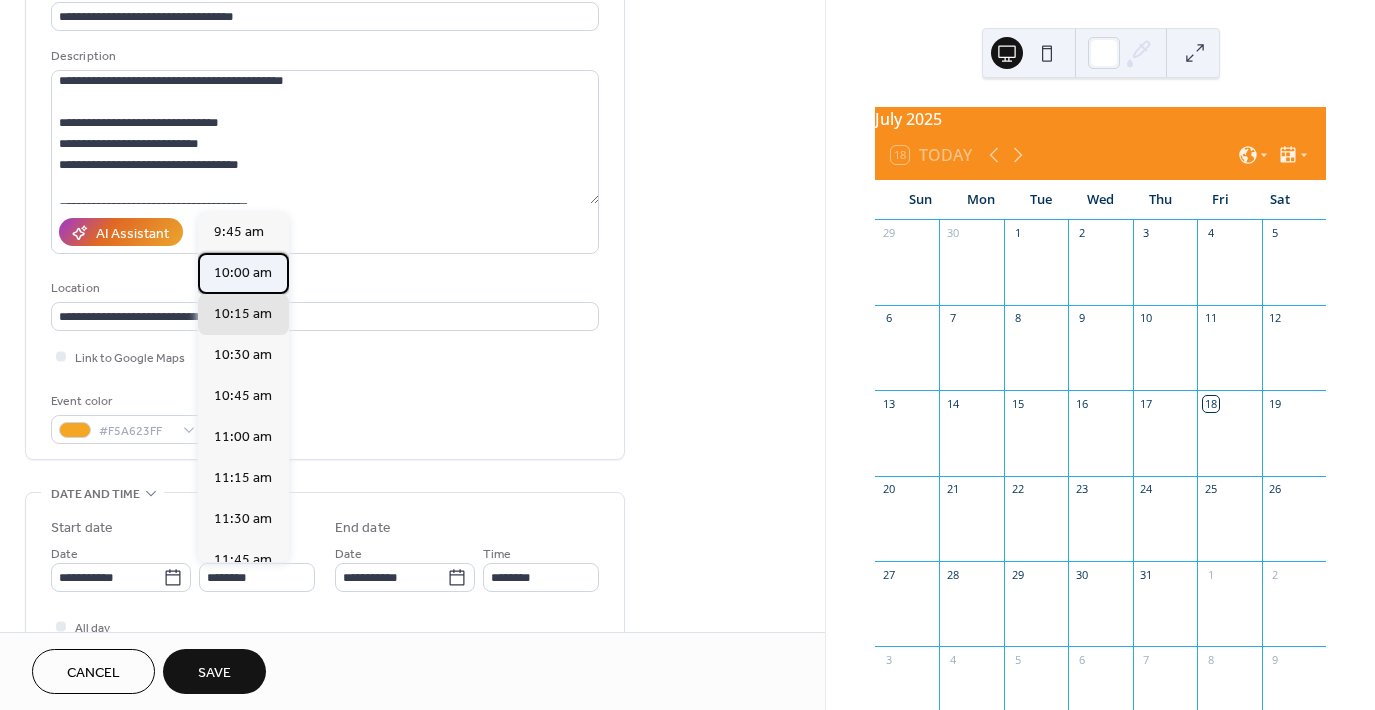 click on "10:00 am" at bounding box center (243, 273) 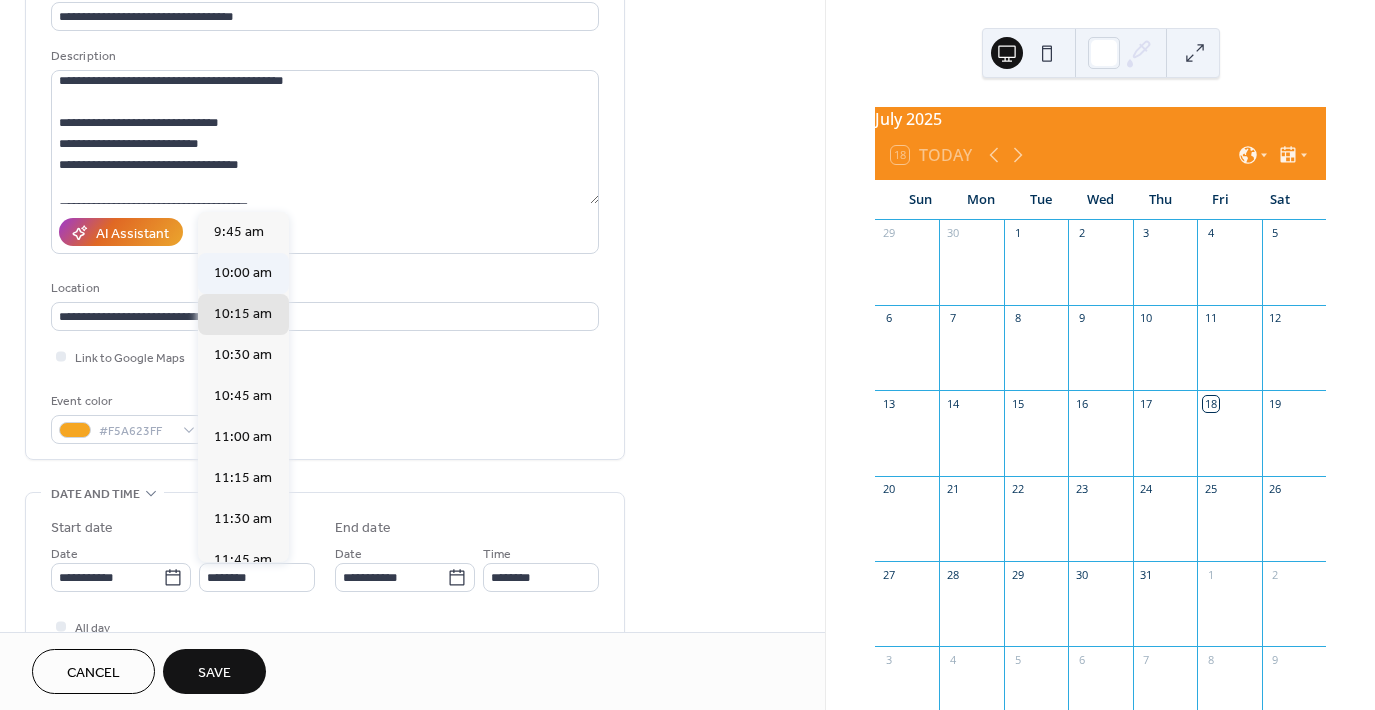 type on "********" 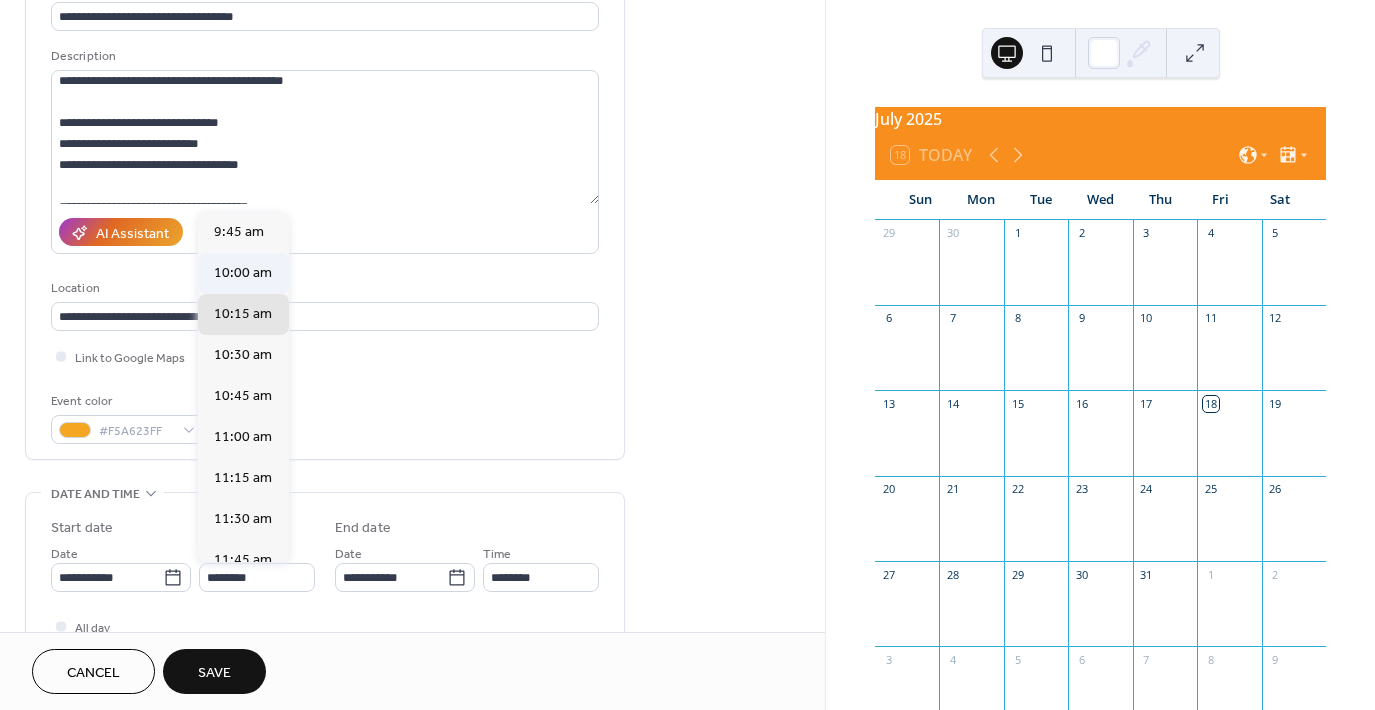 type on "********" 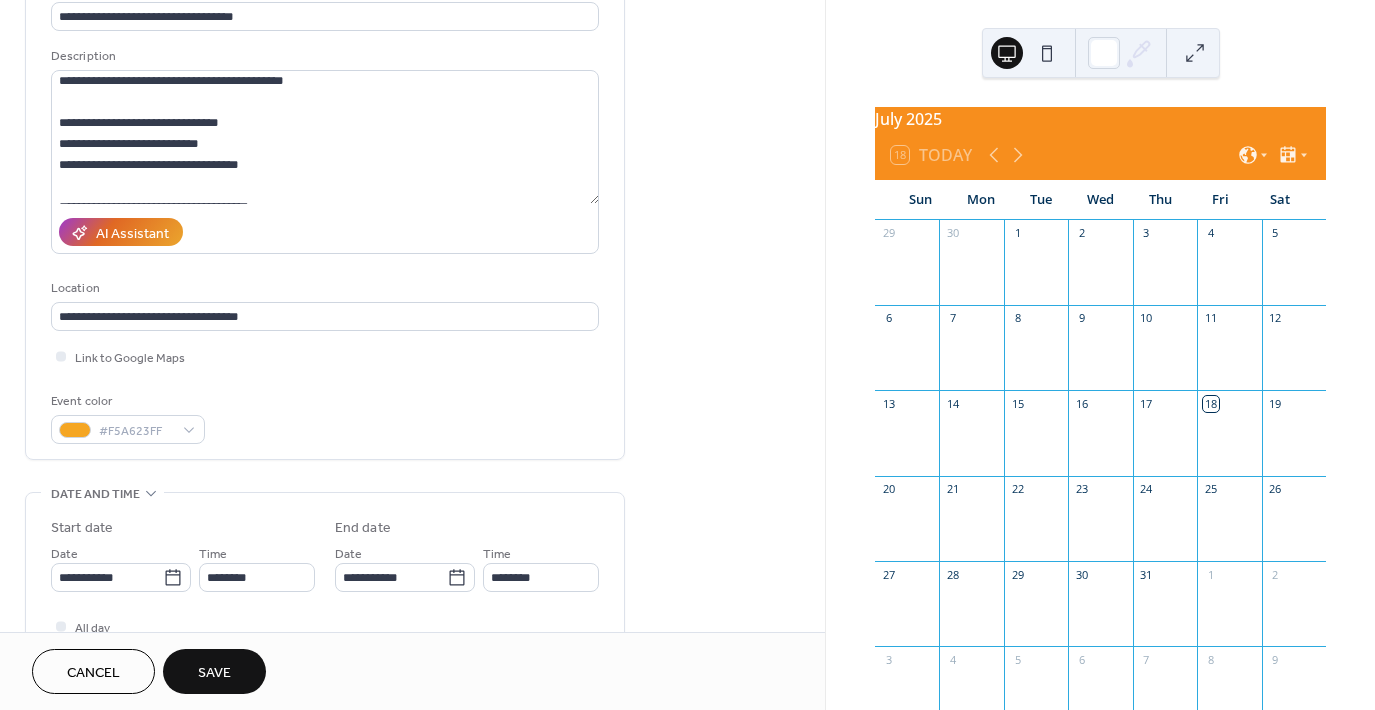 click on "**********" at bounding box center [412, 561] 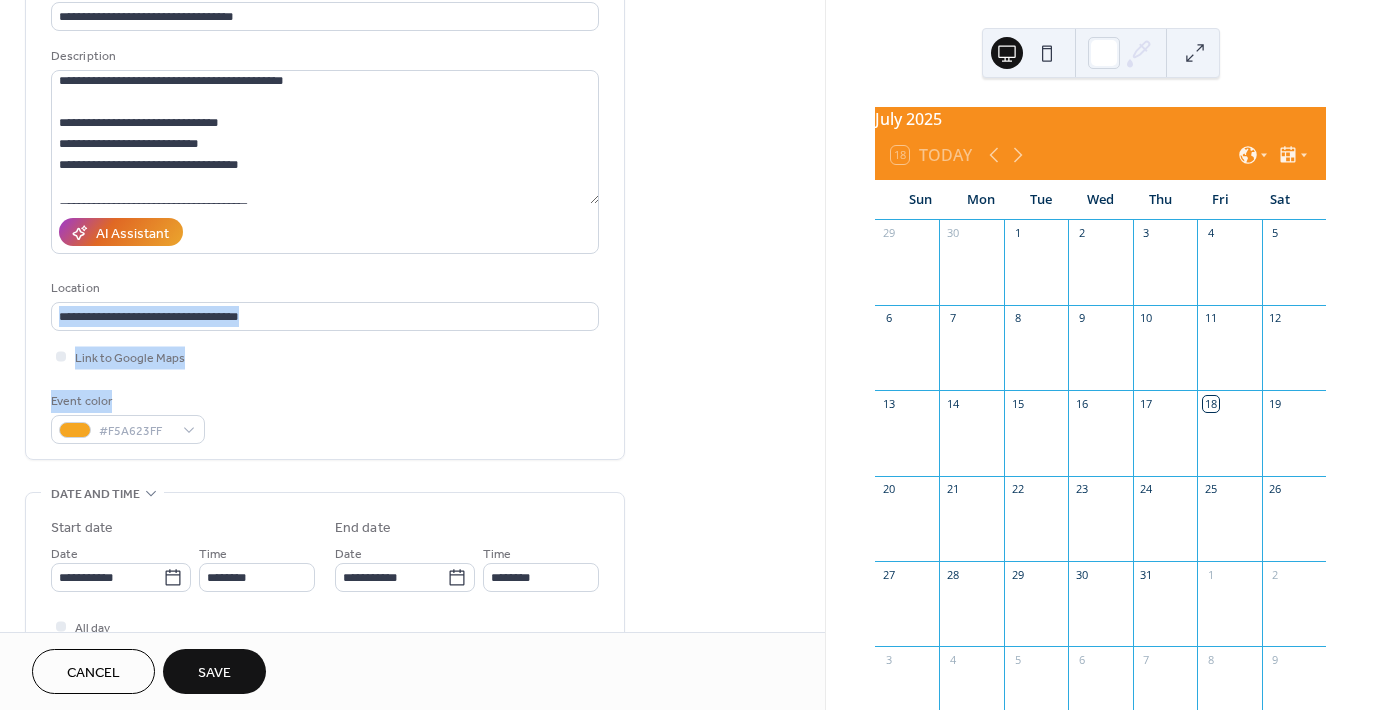 drag, startPoint x: 818, startPoint y: 296, endPoint x: 803, endPoint y: 382, distance: 87.29834 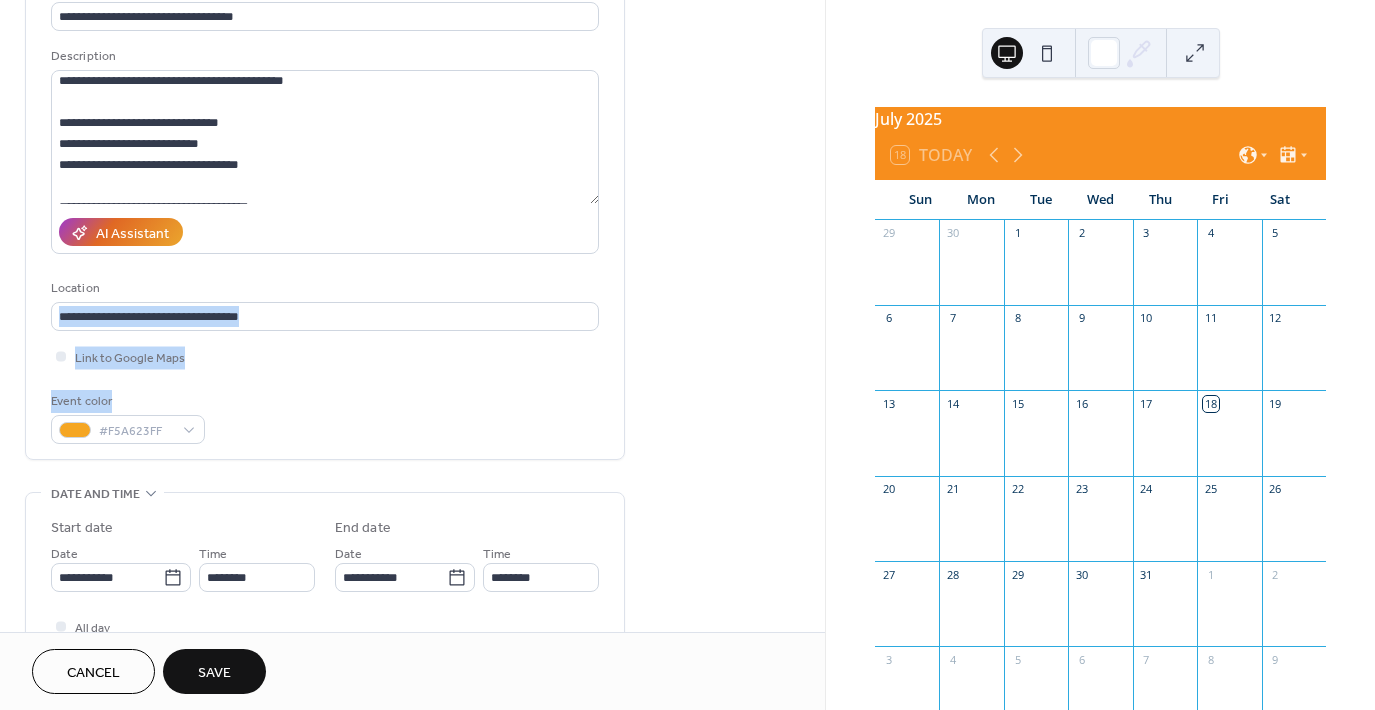 click on "**********" at bounding box center (412, 561) 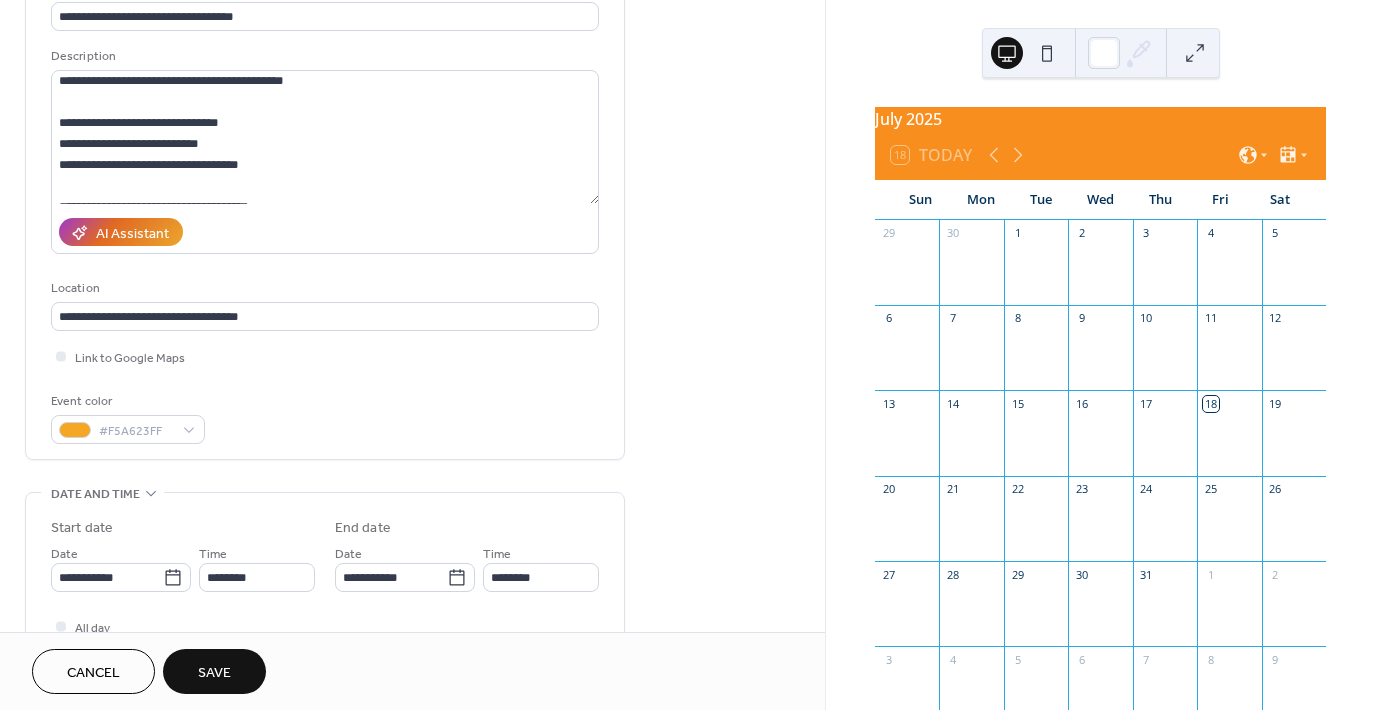 click on "**********" at bounding box center (412, 561) 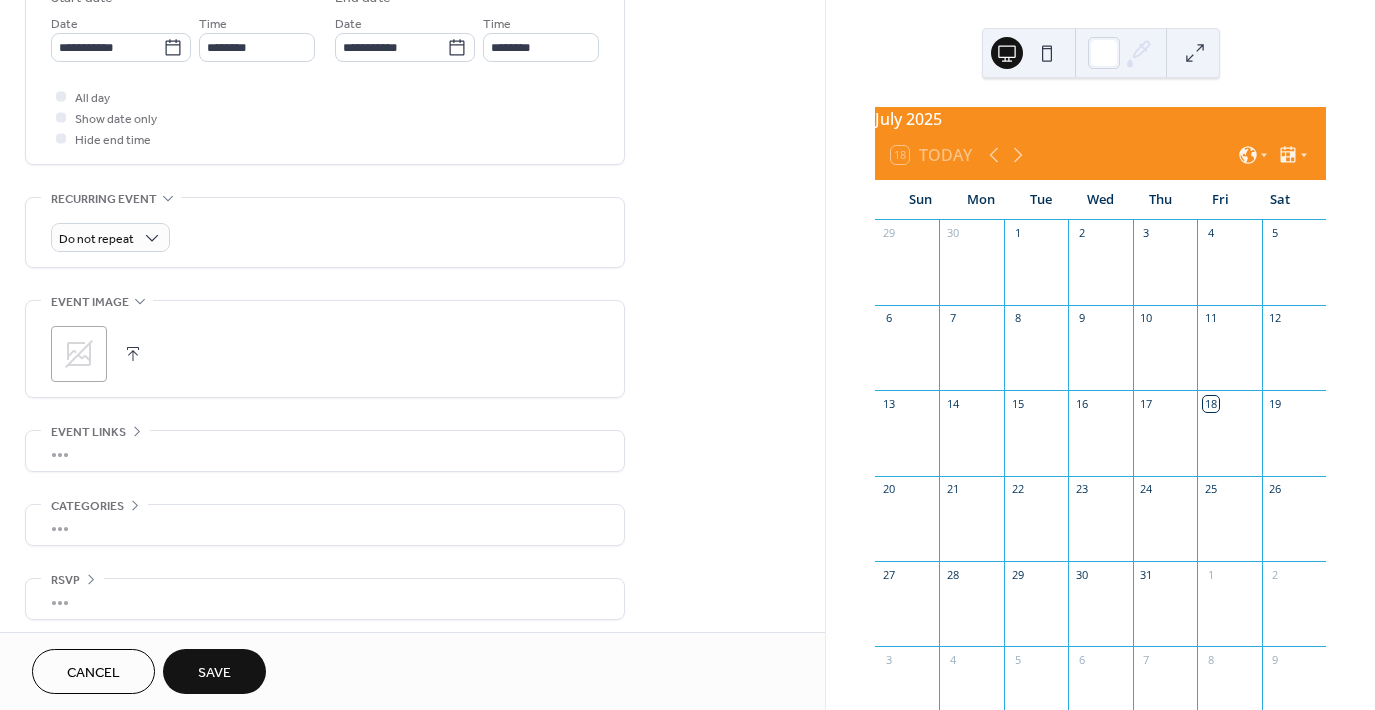 scroll, scrollTop: 691, scrollLeft: 0, axis: vertical 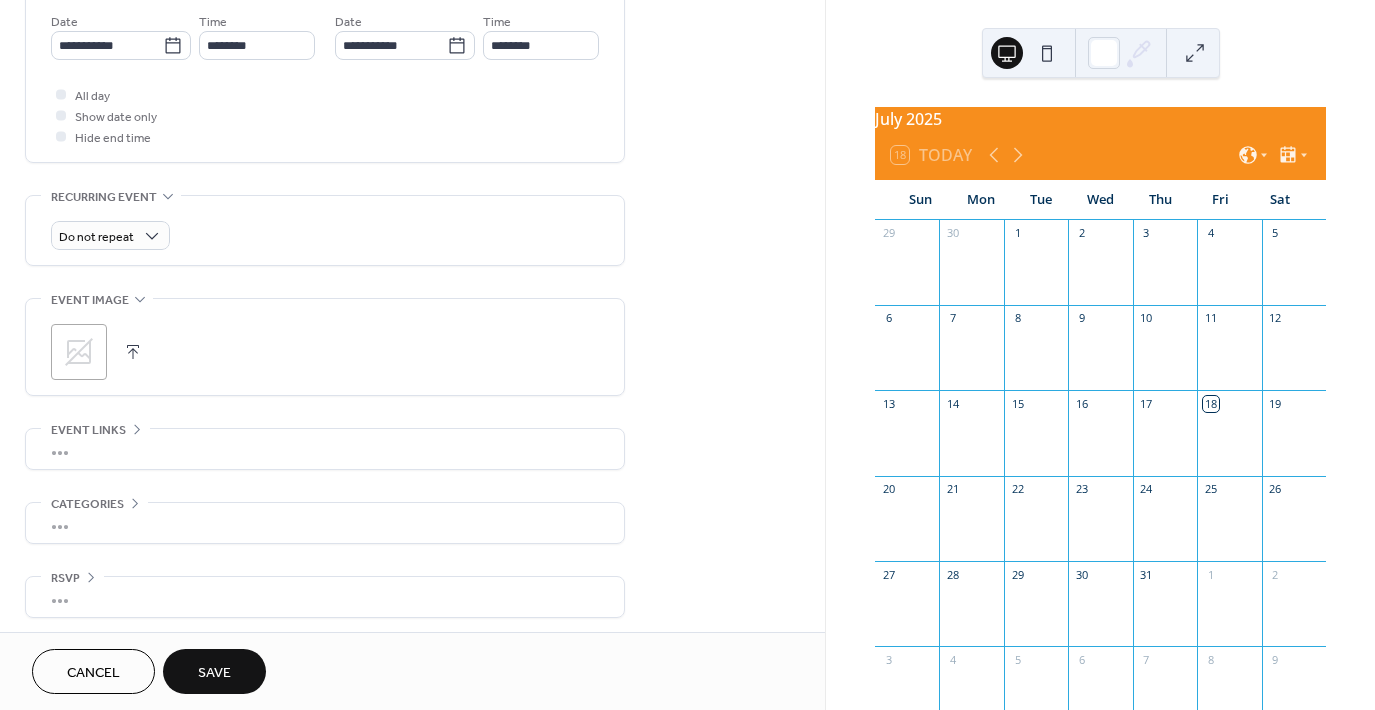 click on "•••" at bounding box center (325, 449) 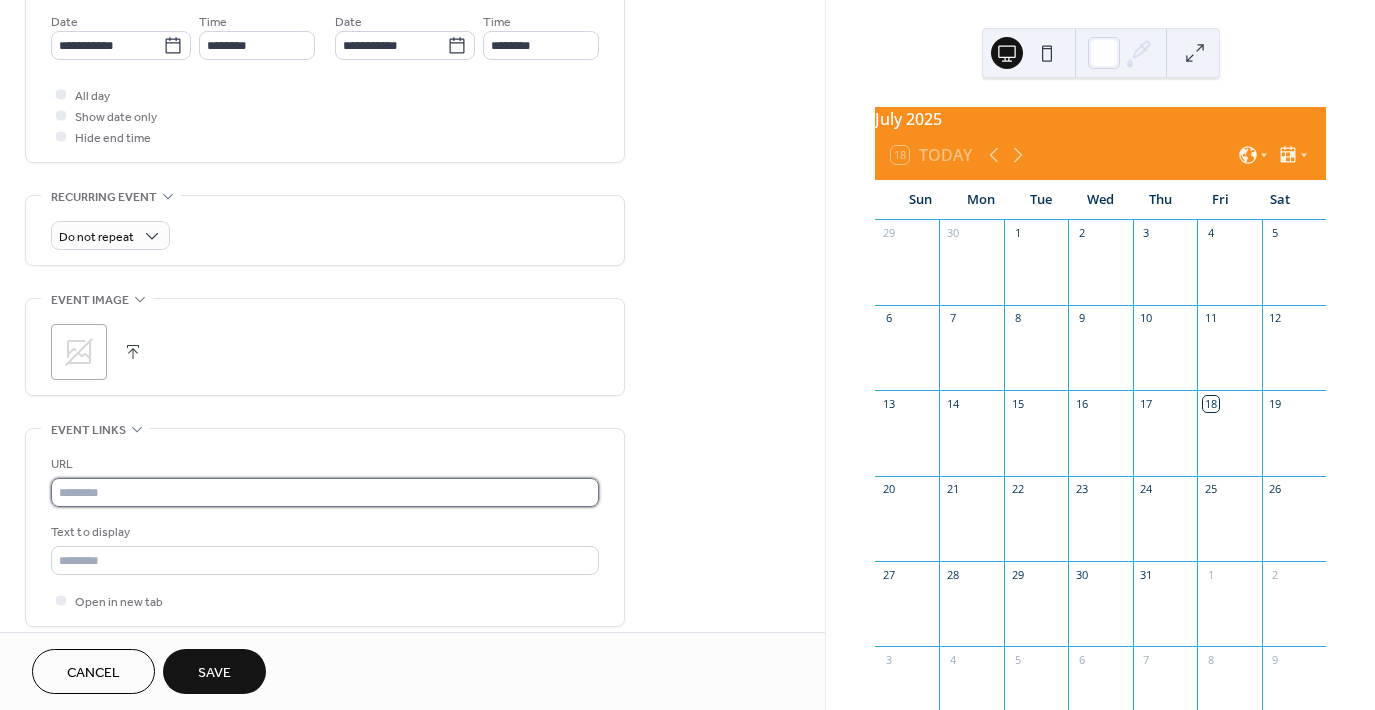 click at bounding box center (325, 492) 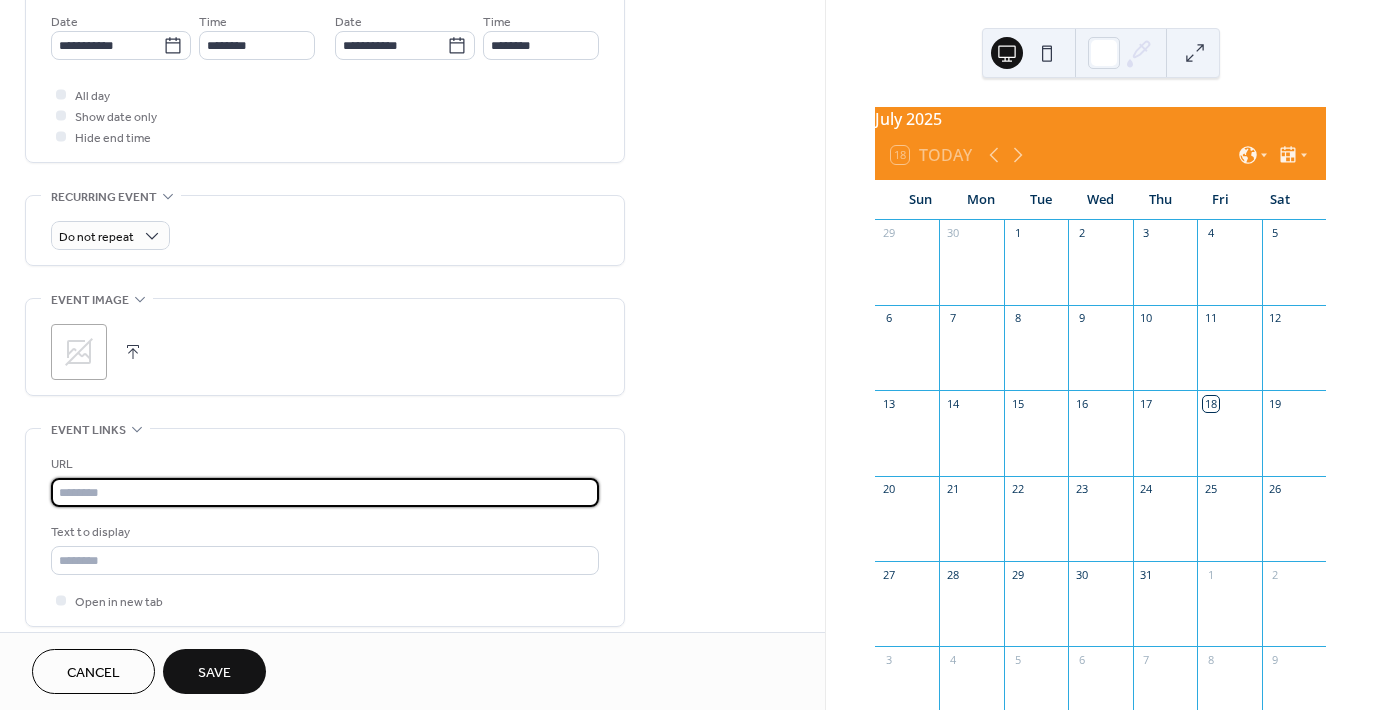 paste on "**********" 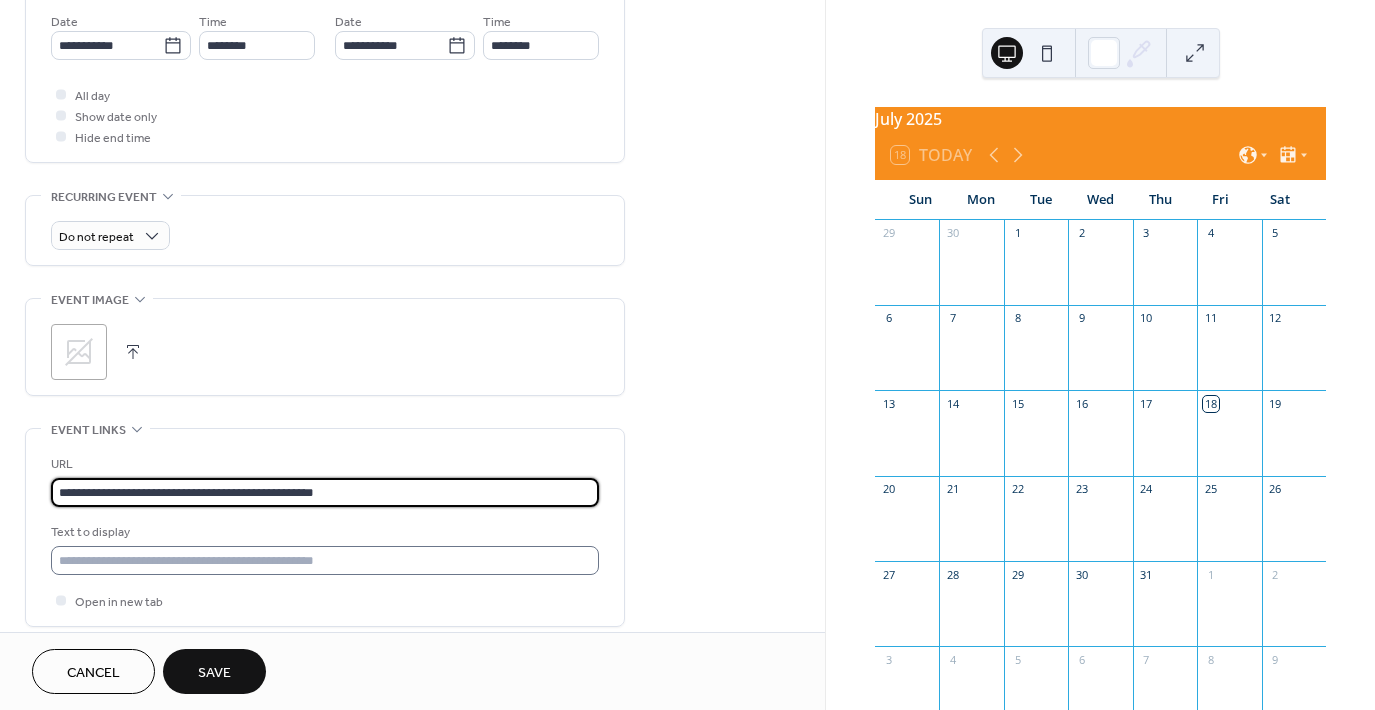 type on "**********" 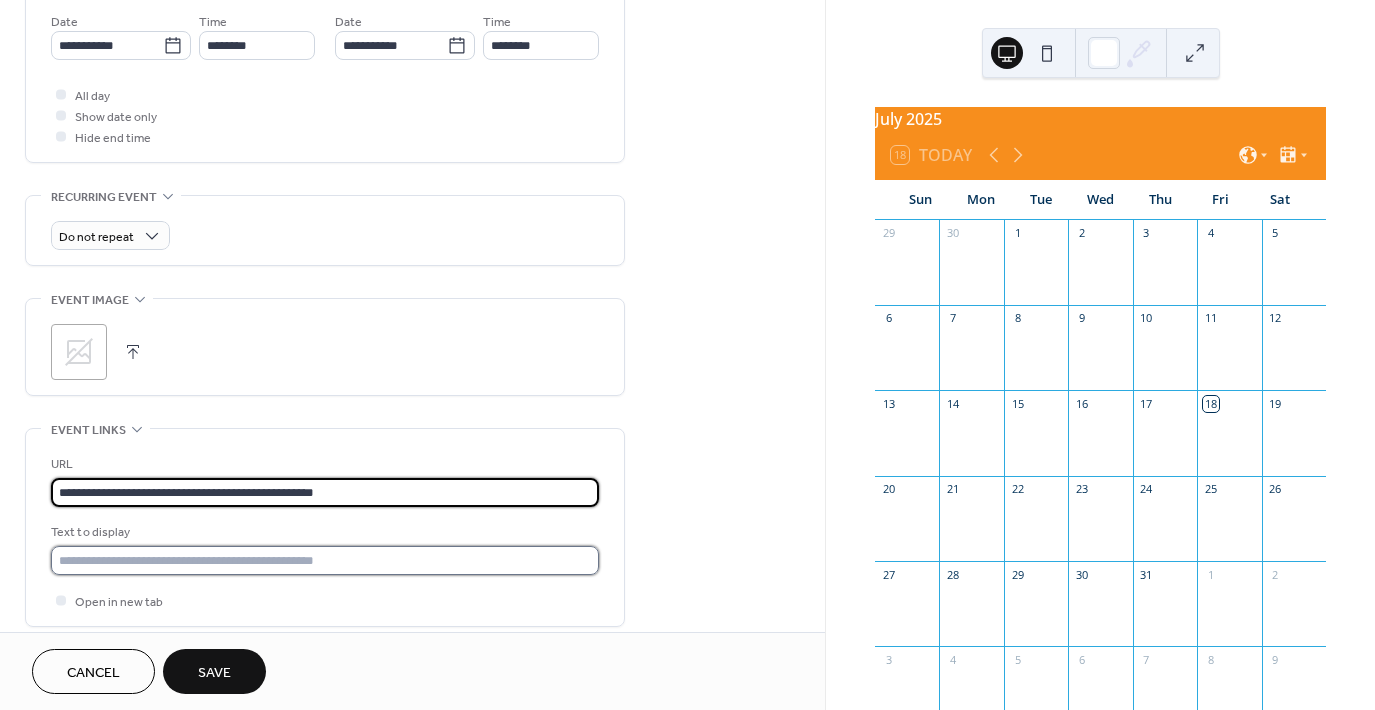 click at bounding box center (325, 560) 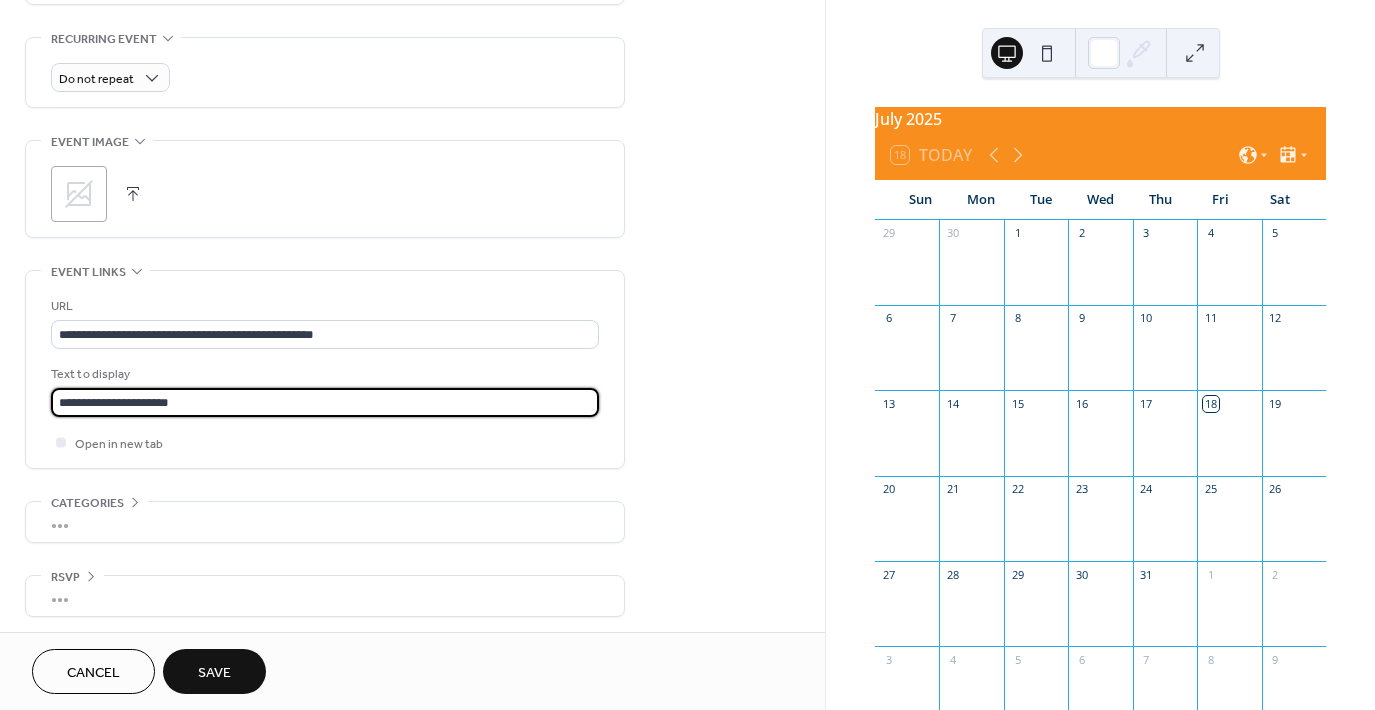 scroll, scrollTop: 851, scrollLeft: 0, axis: vertical 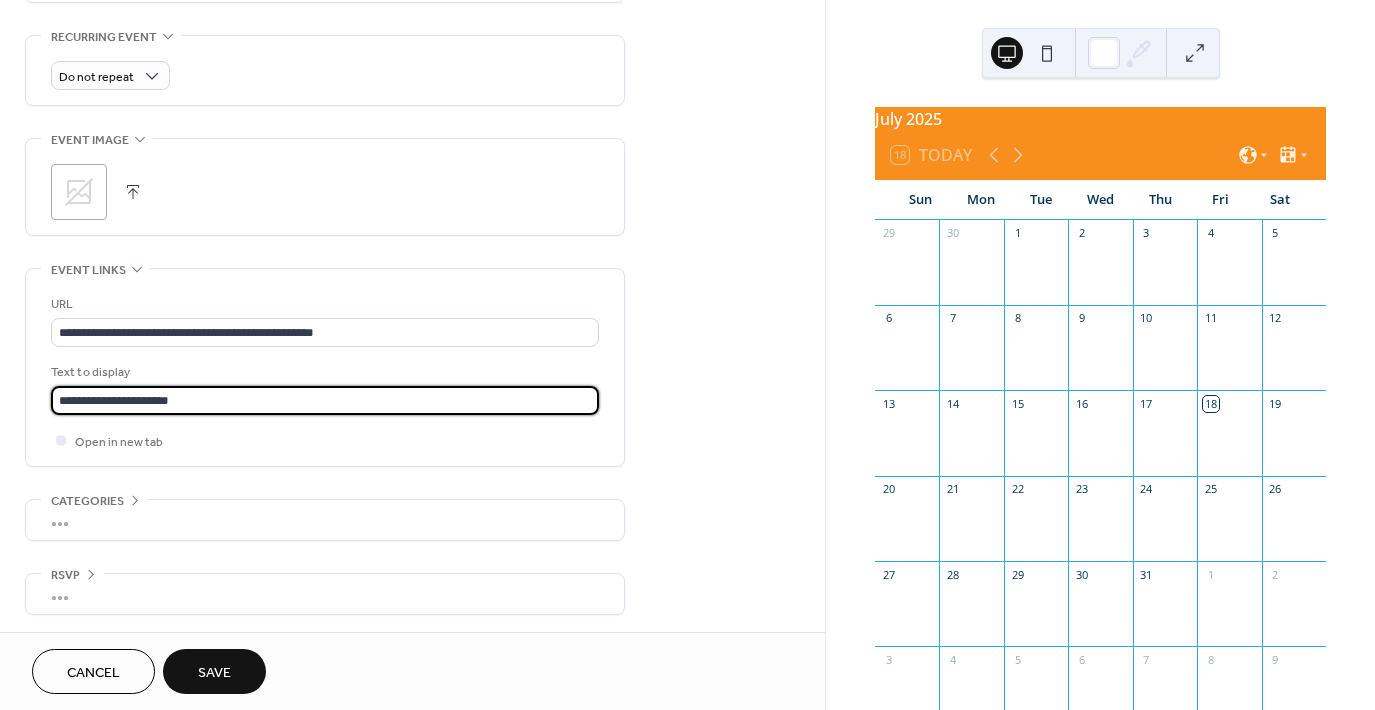 type on "**********" 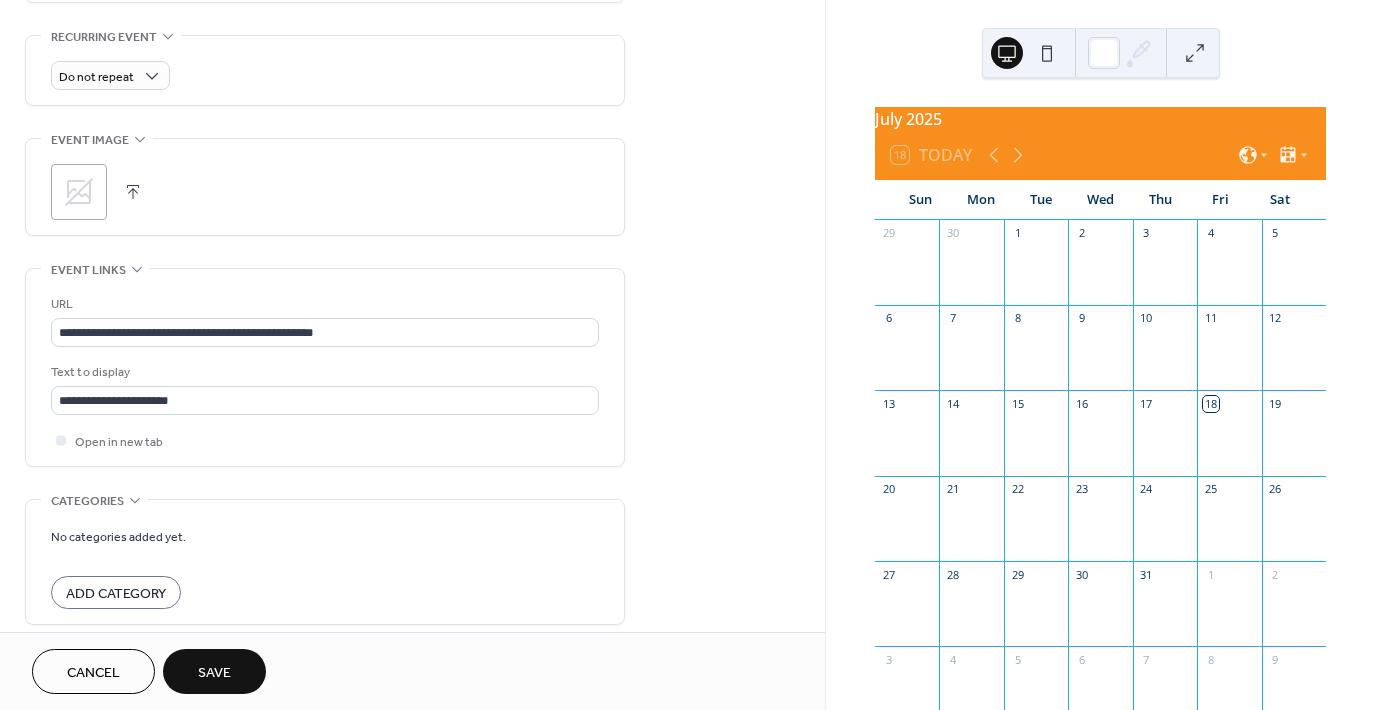 scroll, scrollTop: 851, scrollLeft: 0, axis: vertical 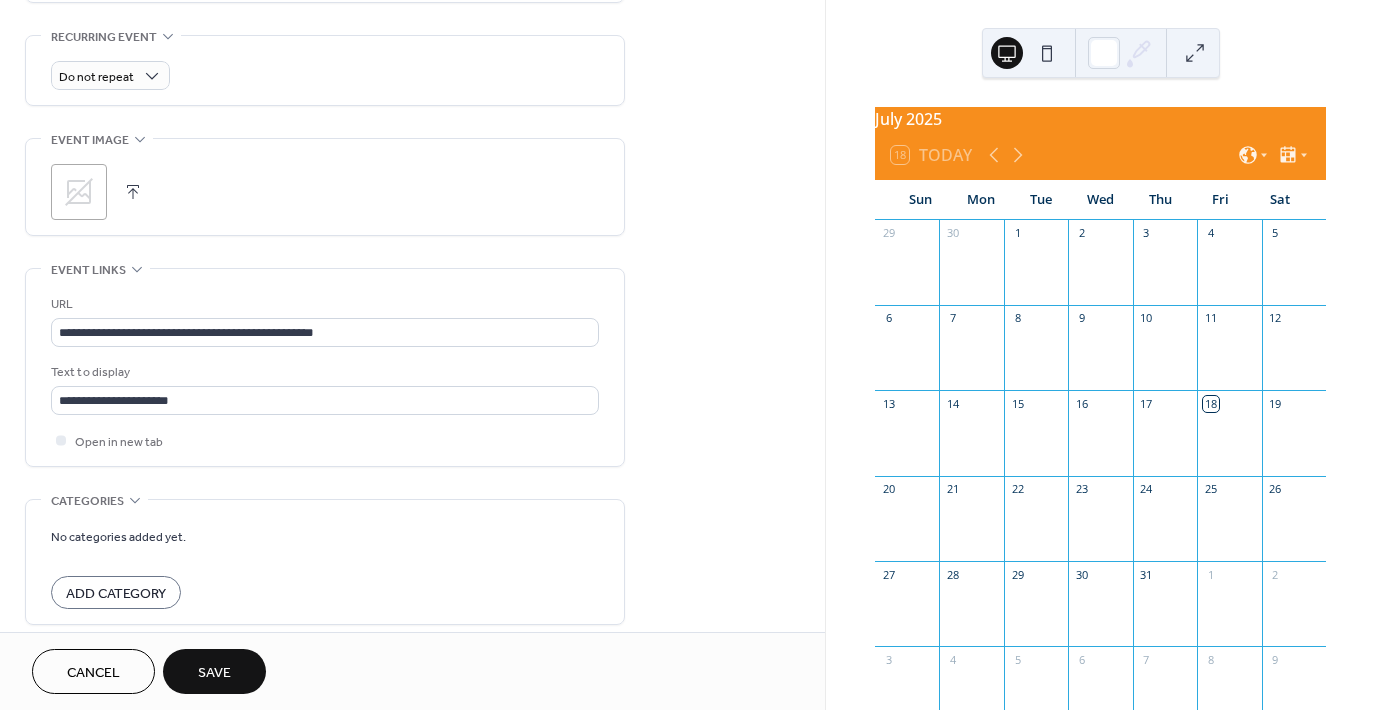 click on "Add Category" at bounding box center (116, 594) 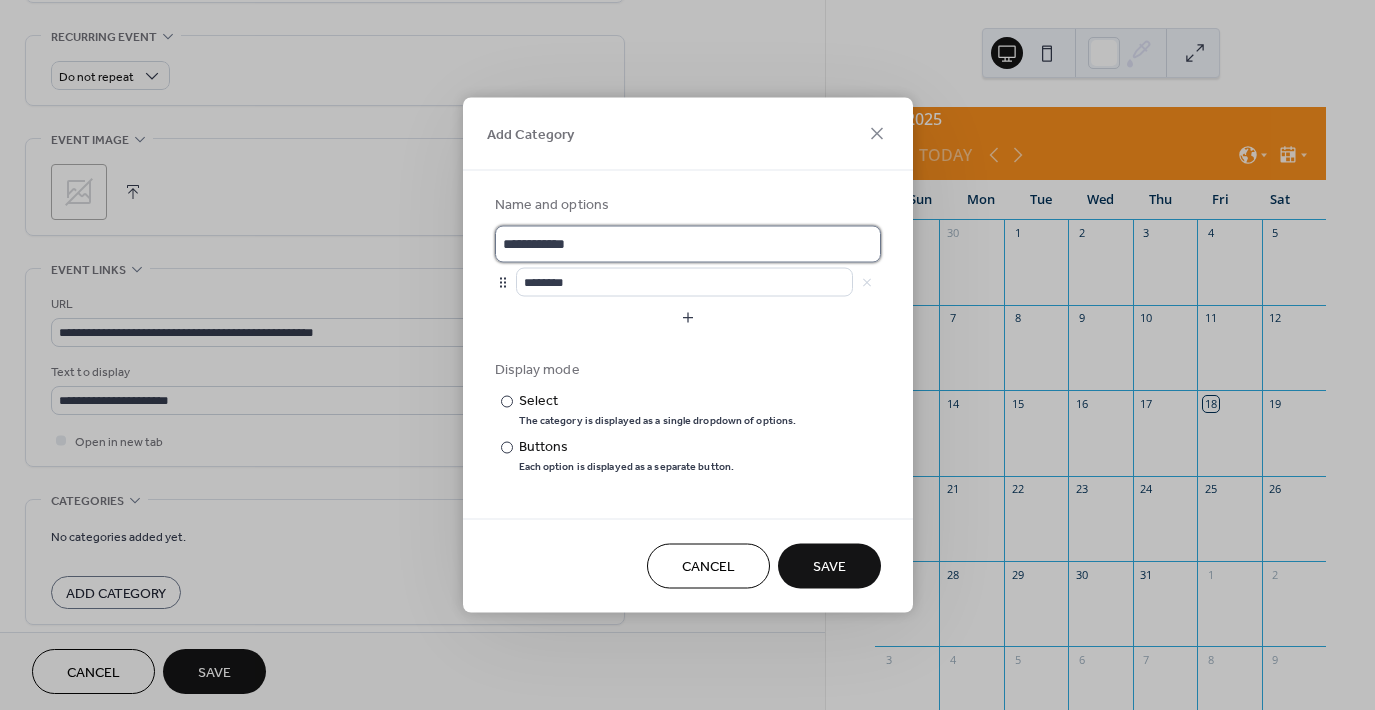 click on "**********" at bounding box center (688, 244) 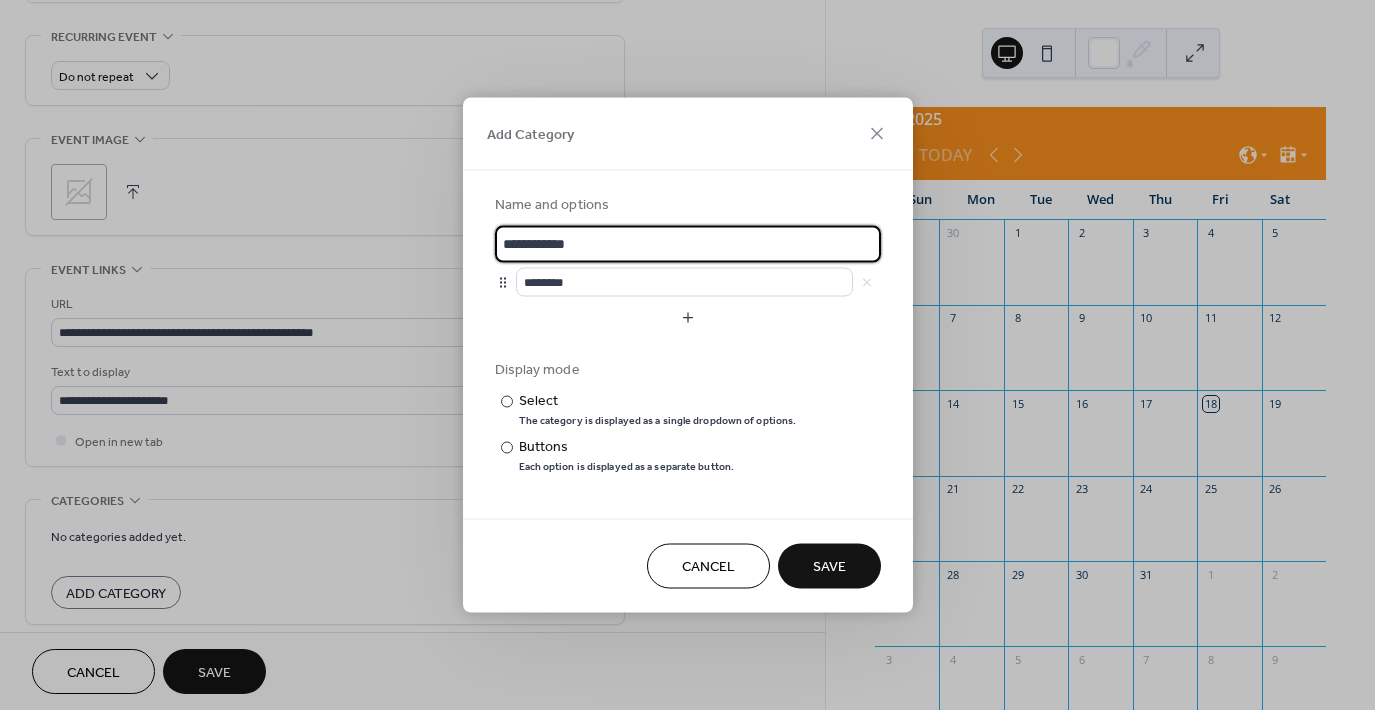 drag, startPoint x: 659, startPoint y: 230, endPoint x: 445, endPoint y: 236, distance: 214.08409 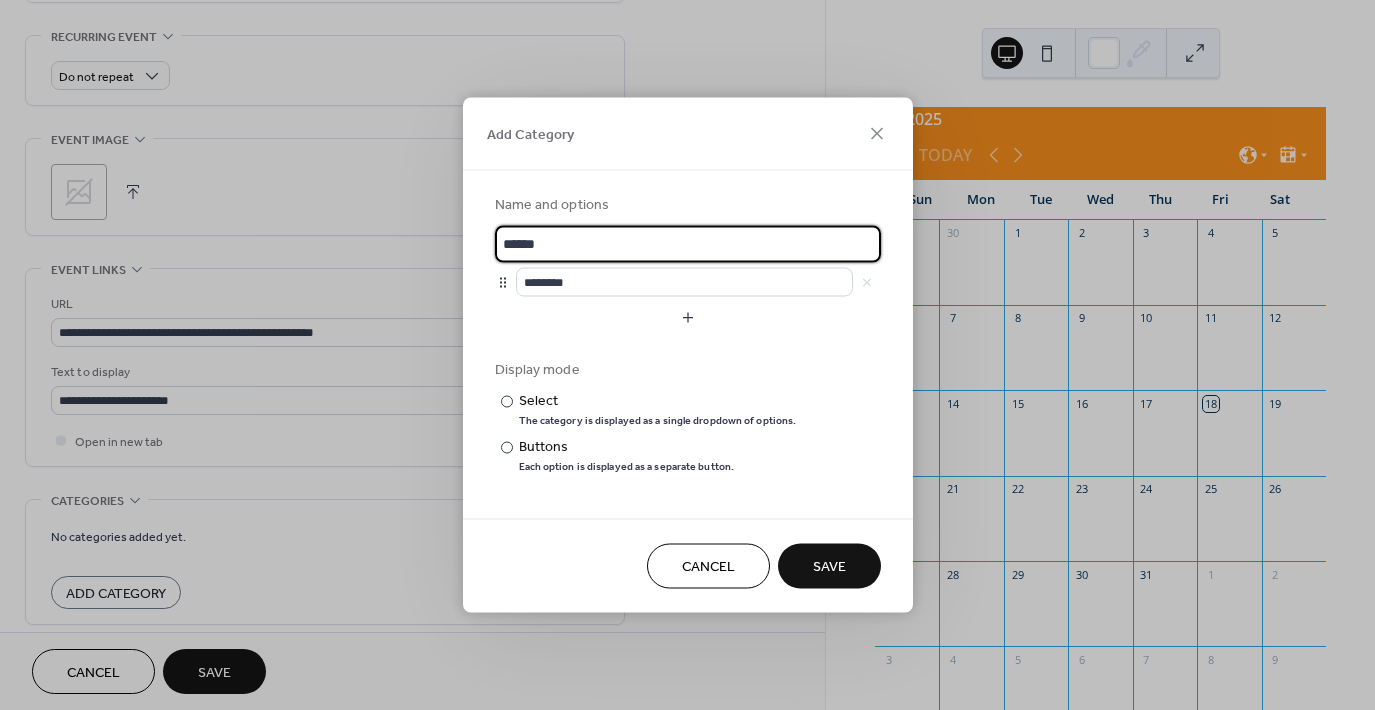 type on "******" 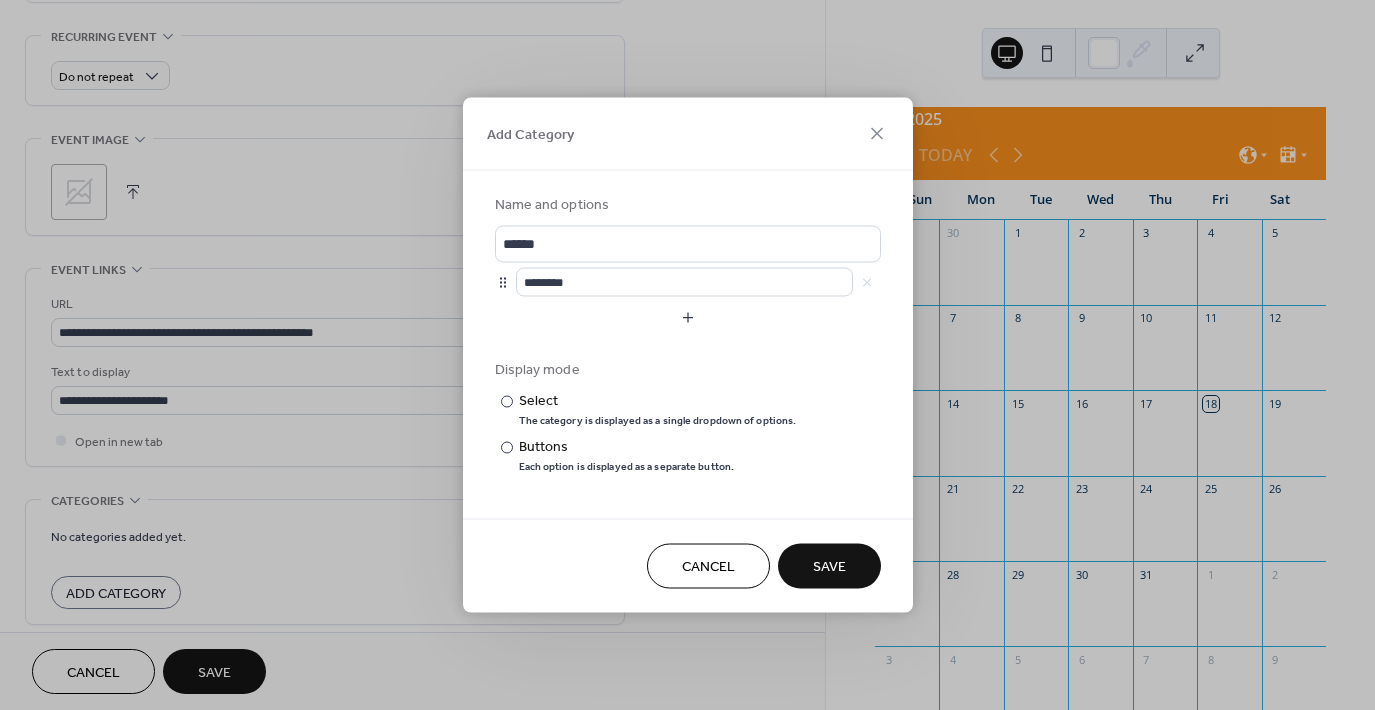 click on "Cancel" at bounding box center (708, 566) 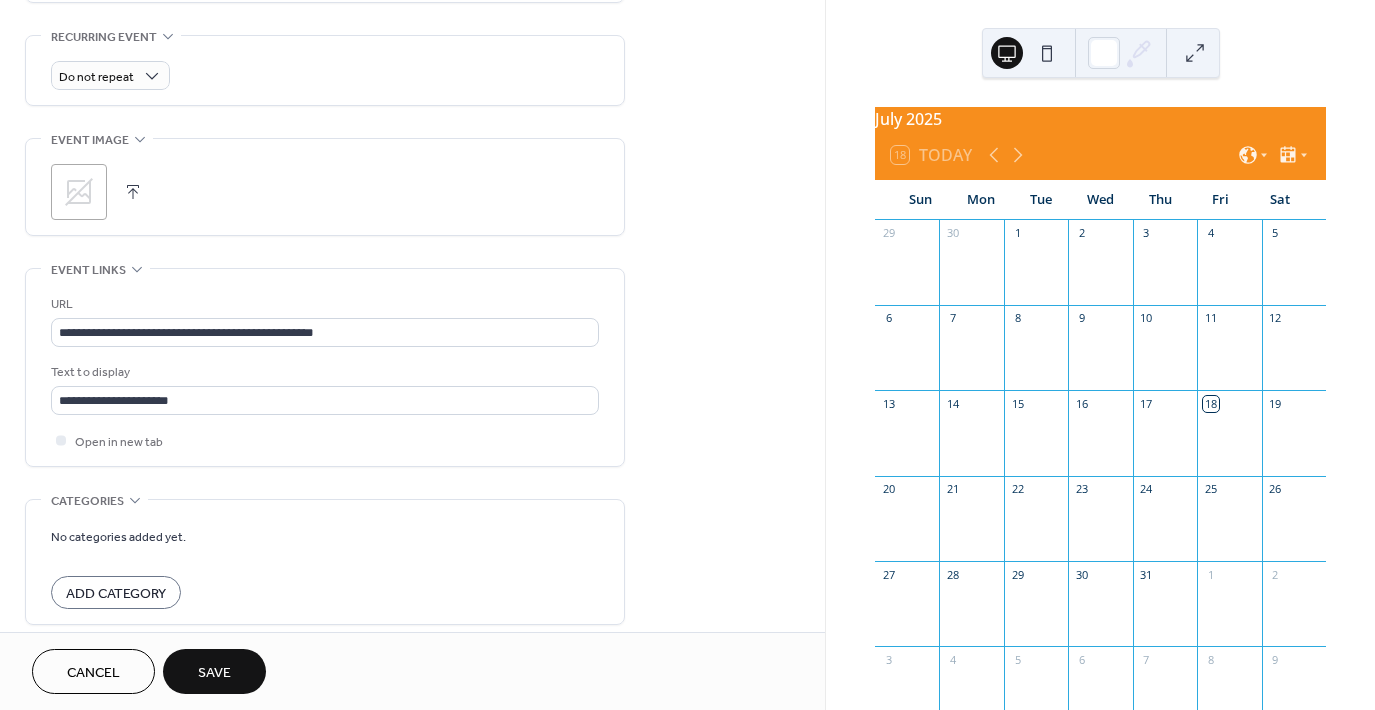 click on "**********" at bounding box center (412, -11) 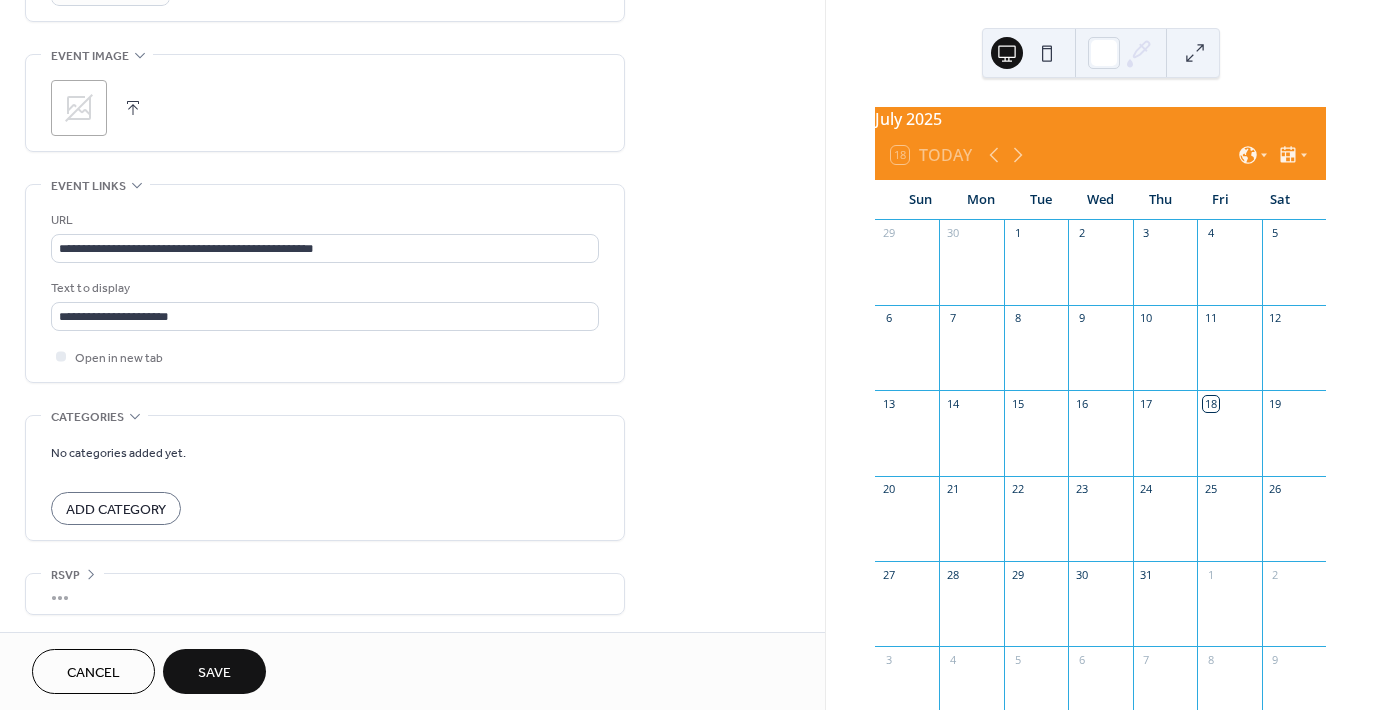 click on "•••" at bounding box center [325, 594] 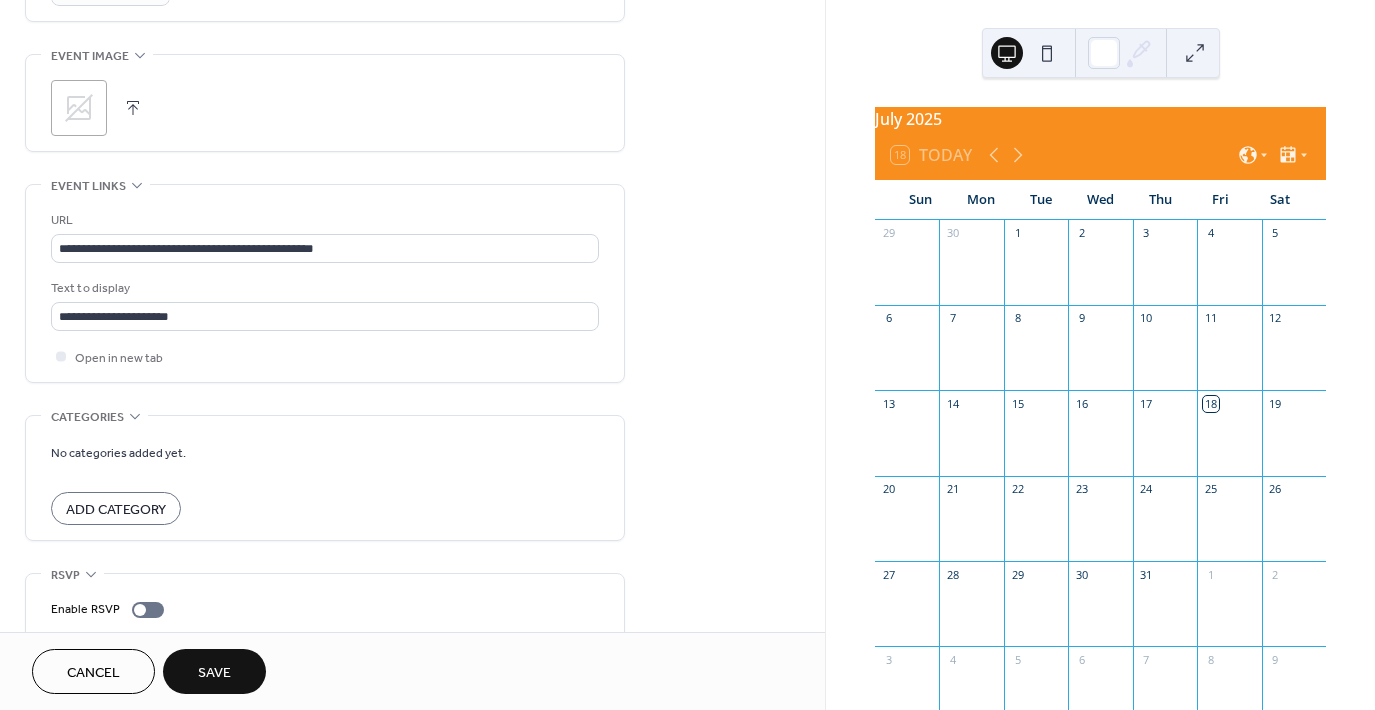 scroll, scrollTop: 935, scrollLeft: 0, axis: vertical 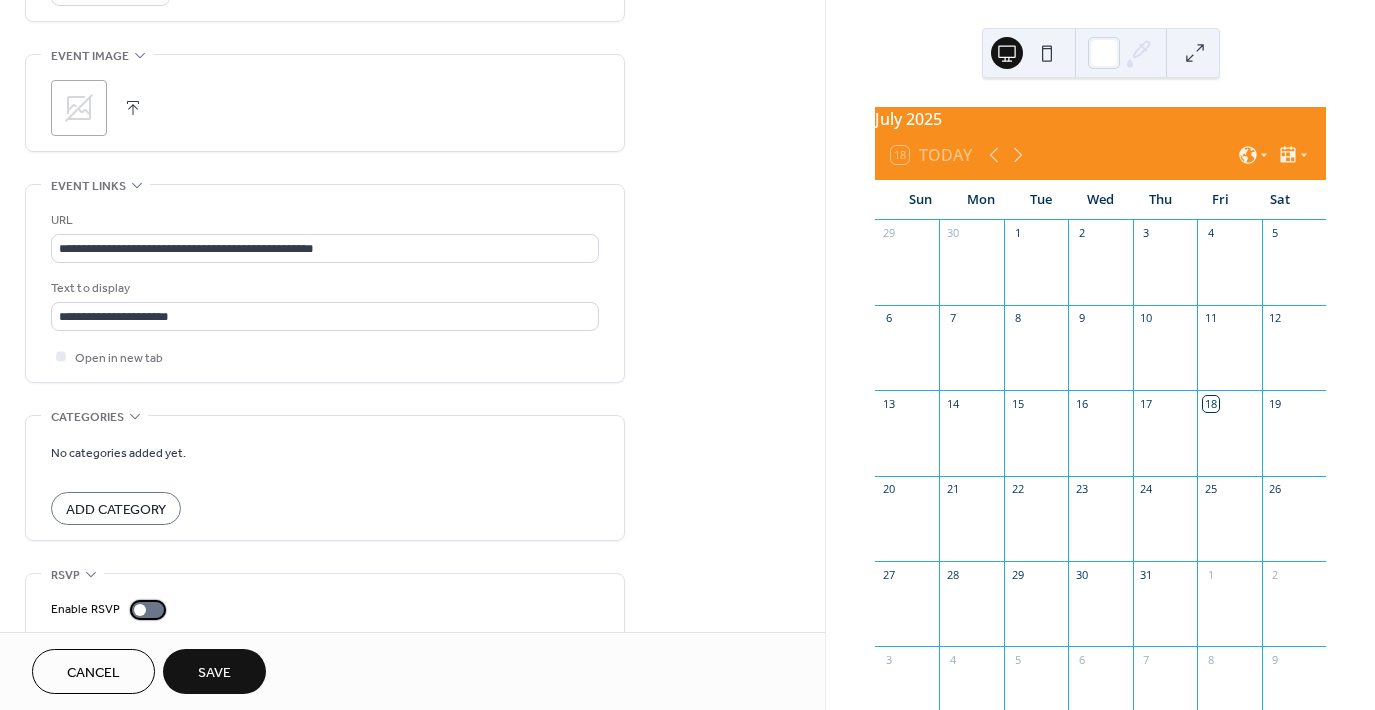 click at bounding box center (140, 610) 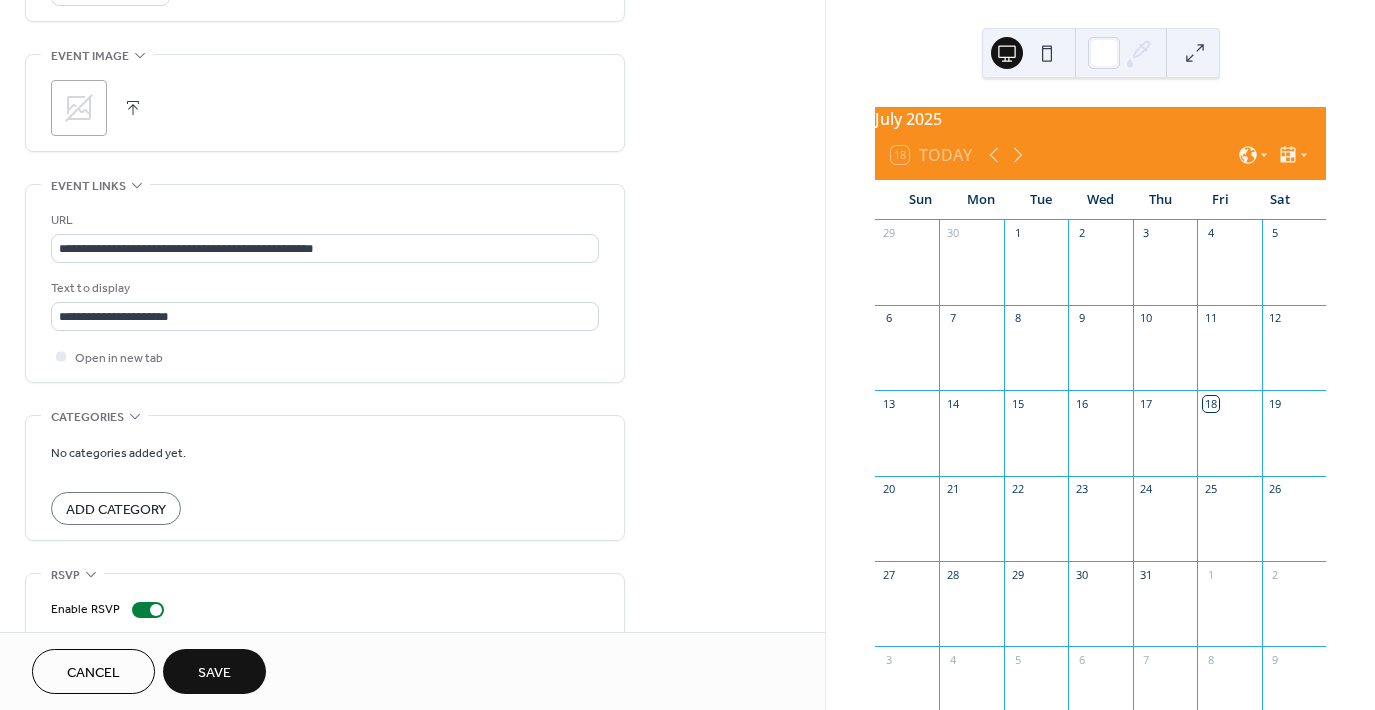 click on "**********" at bounding box center (412, -50) 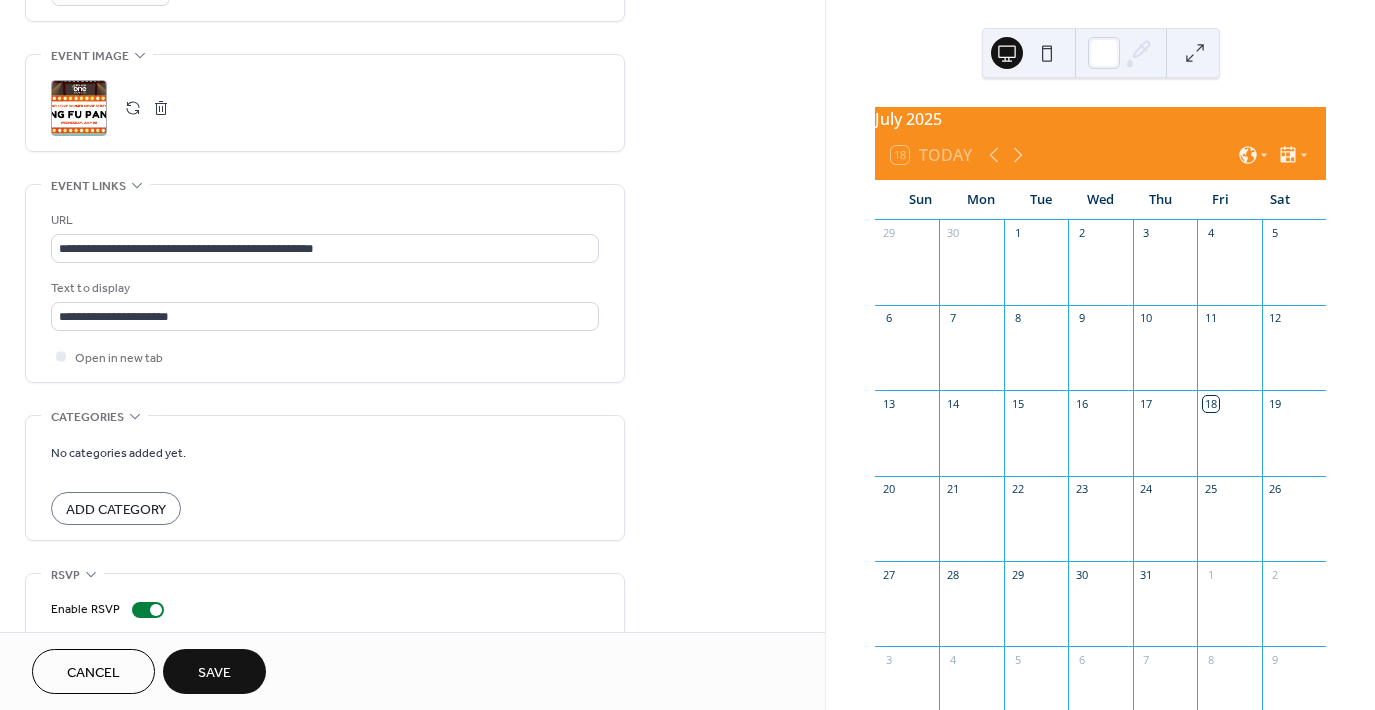 click on ";" at bounding box center (79, 108) 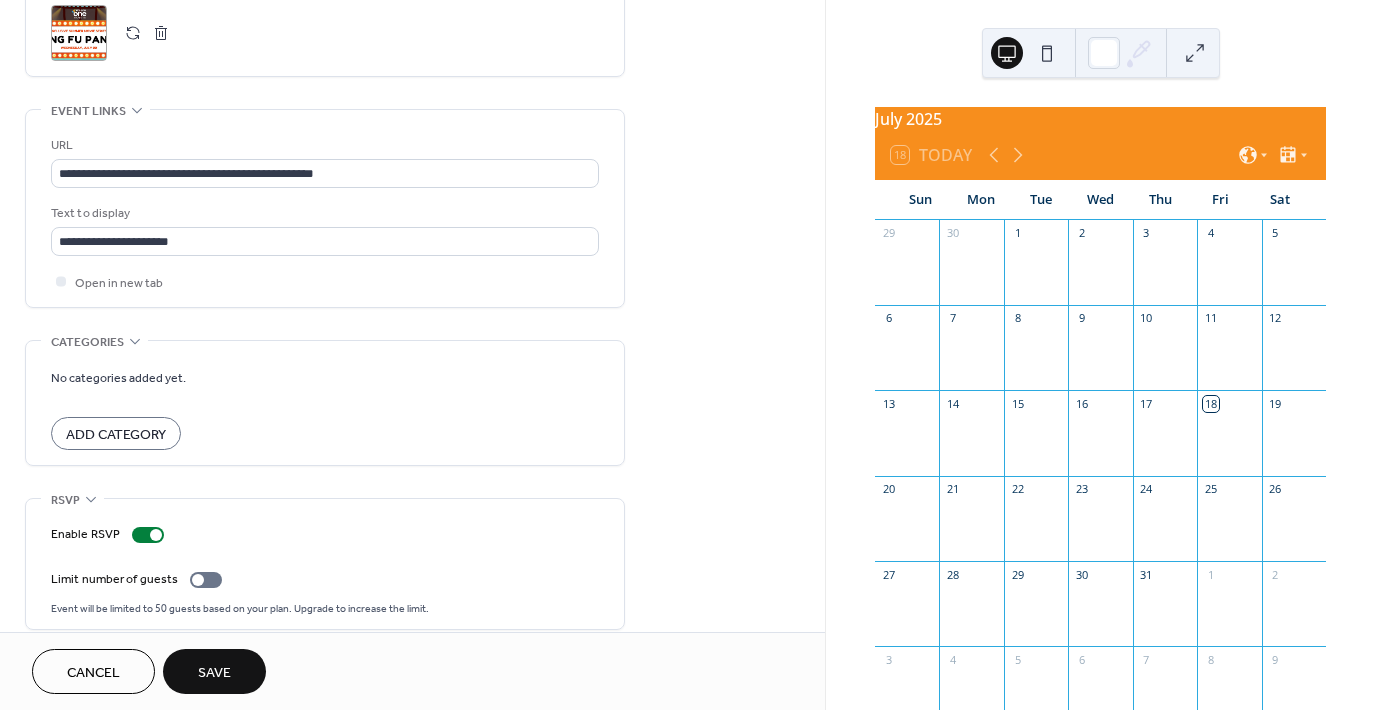 scroll, scrollTop: 1024, scrollLeft: 0, axis: vertical 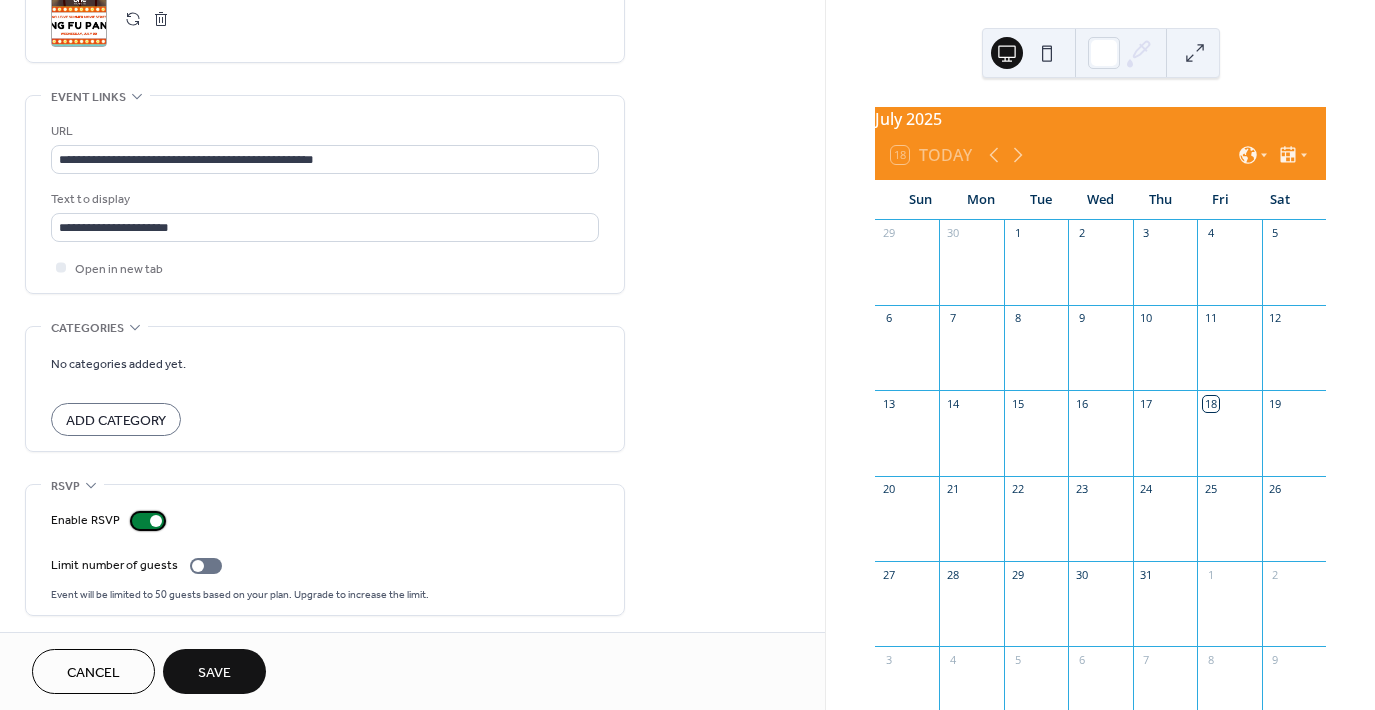click at bounding box center [156, 521] 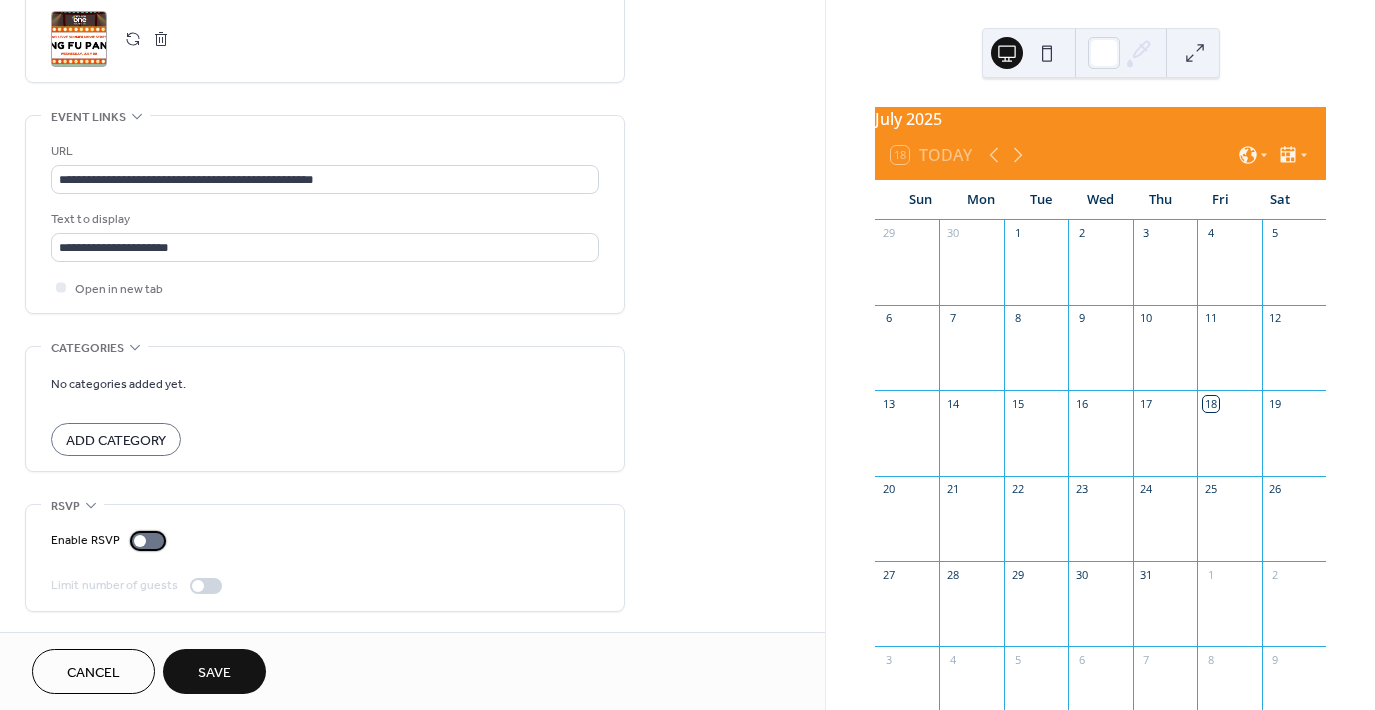 scroll, scrollTop: 1000, scrollLeft: 0, axis: vertical 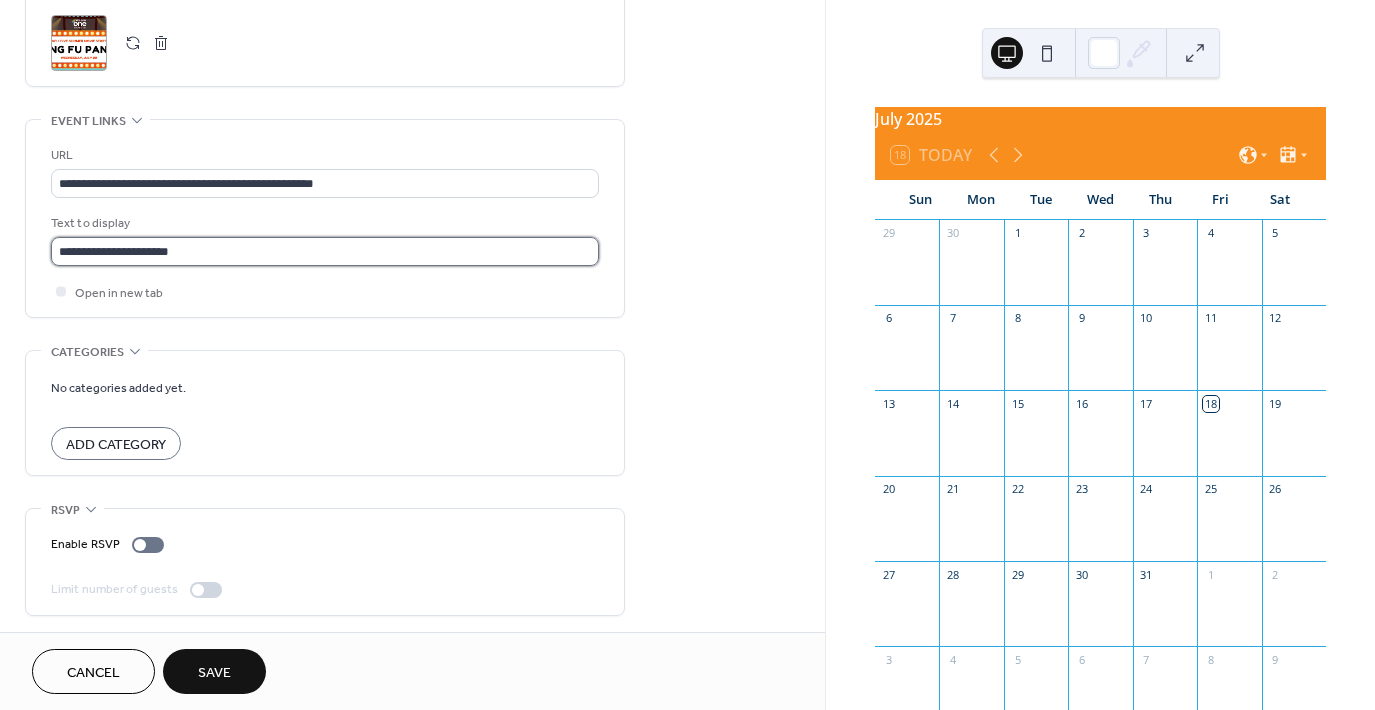 drag, startPoint x: 821, startPoint y: 468, endPoint x: 182, endPoint y: 252, distance: 674.51984 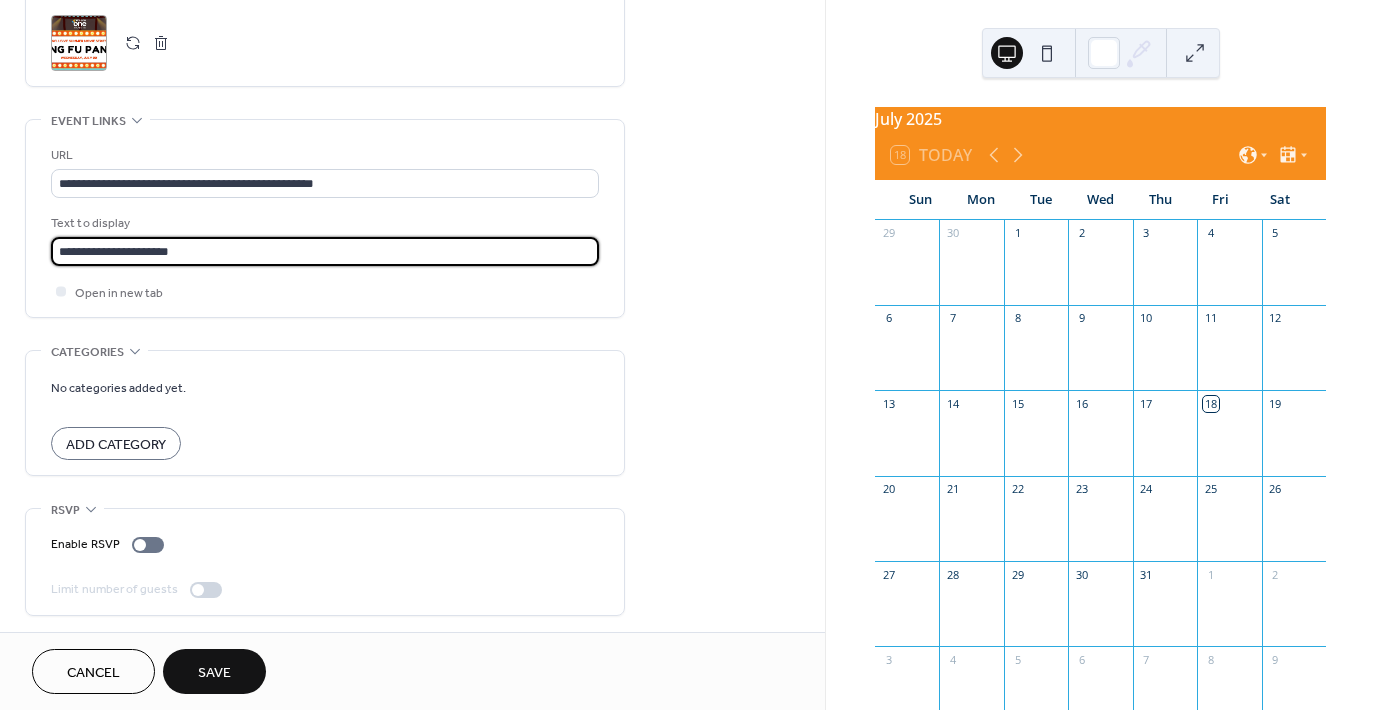 scroll, scrollTop: 1, scrollLeft: 0, axis: vertical 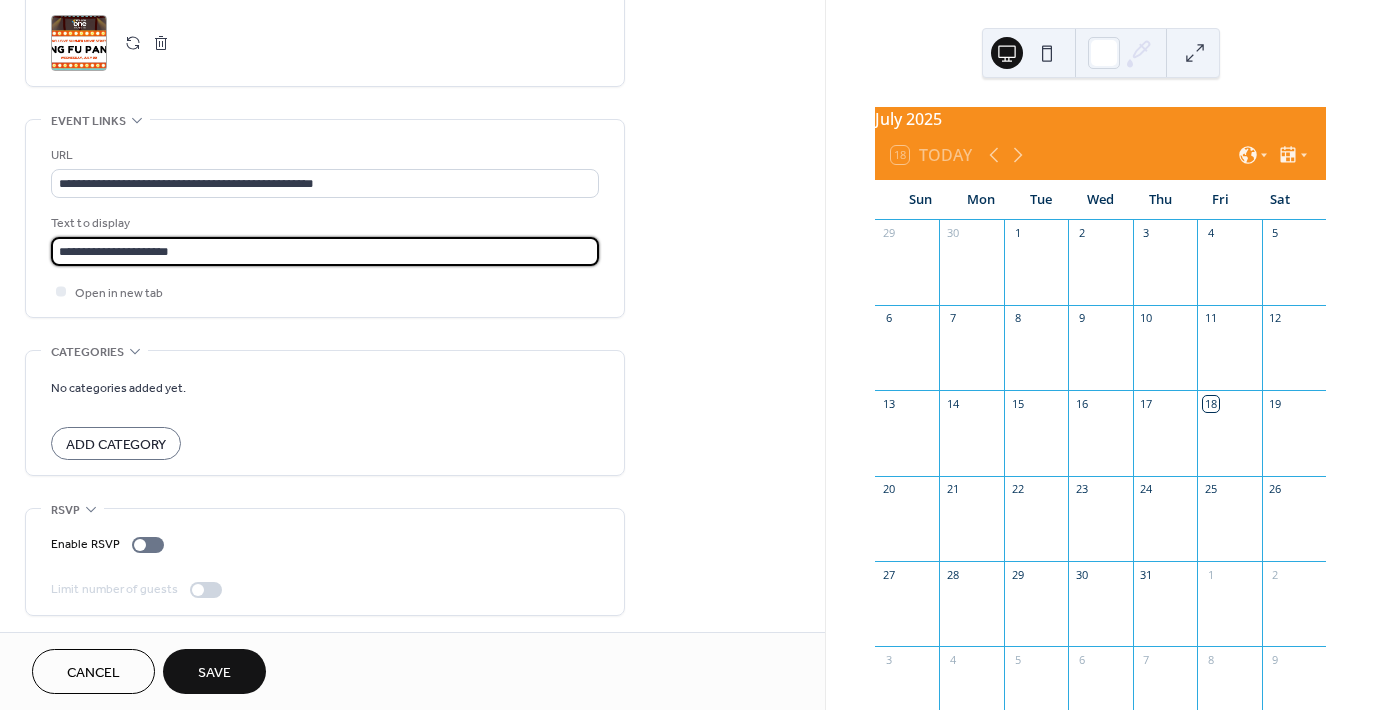 drag, startPoint x: 182, startPoint y: 252, endPoint x: 118, endPoint y: 253, distance: 64.00781 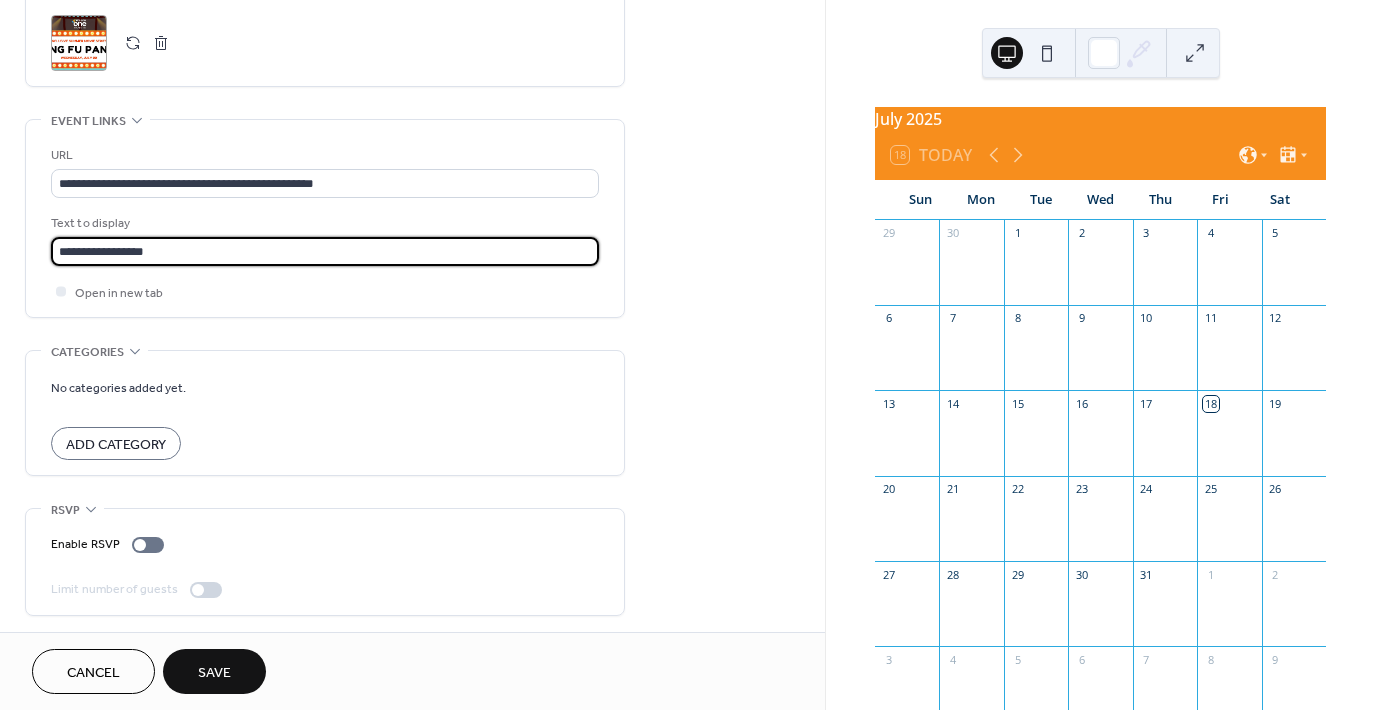 type on "**********" 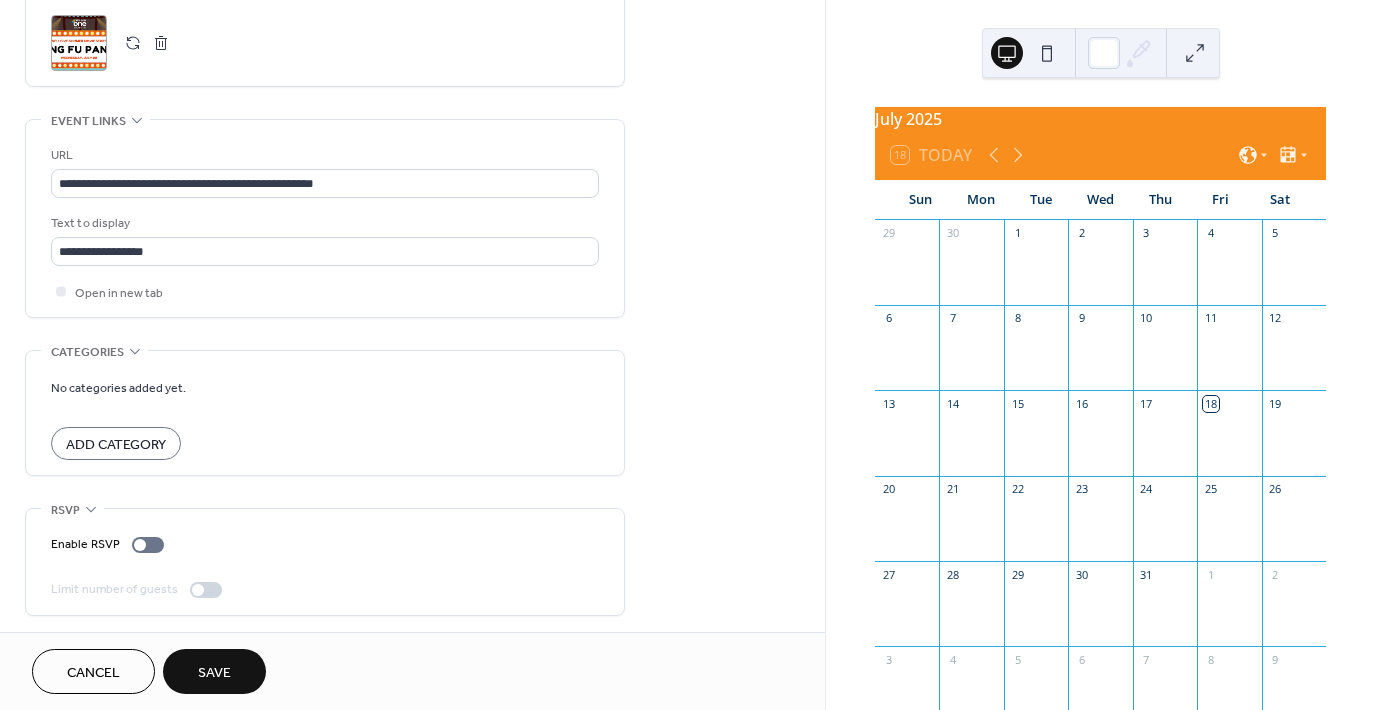 click on "July 2025 18 Today Sun Mon Tue Wed Thu Fri Sat 29 30 1 2 3 4 5 6 7 8 9 10 11 12 13 14 15 16 17 18 19 20 21 22 23 24 25 26 27 28 29 30 31 1 2 3 4 5 6 7 8 9 Subscribe Powered by   EventsCalendar.co" at bounding box center (1100, 355) 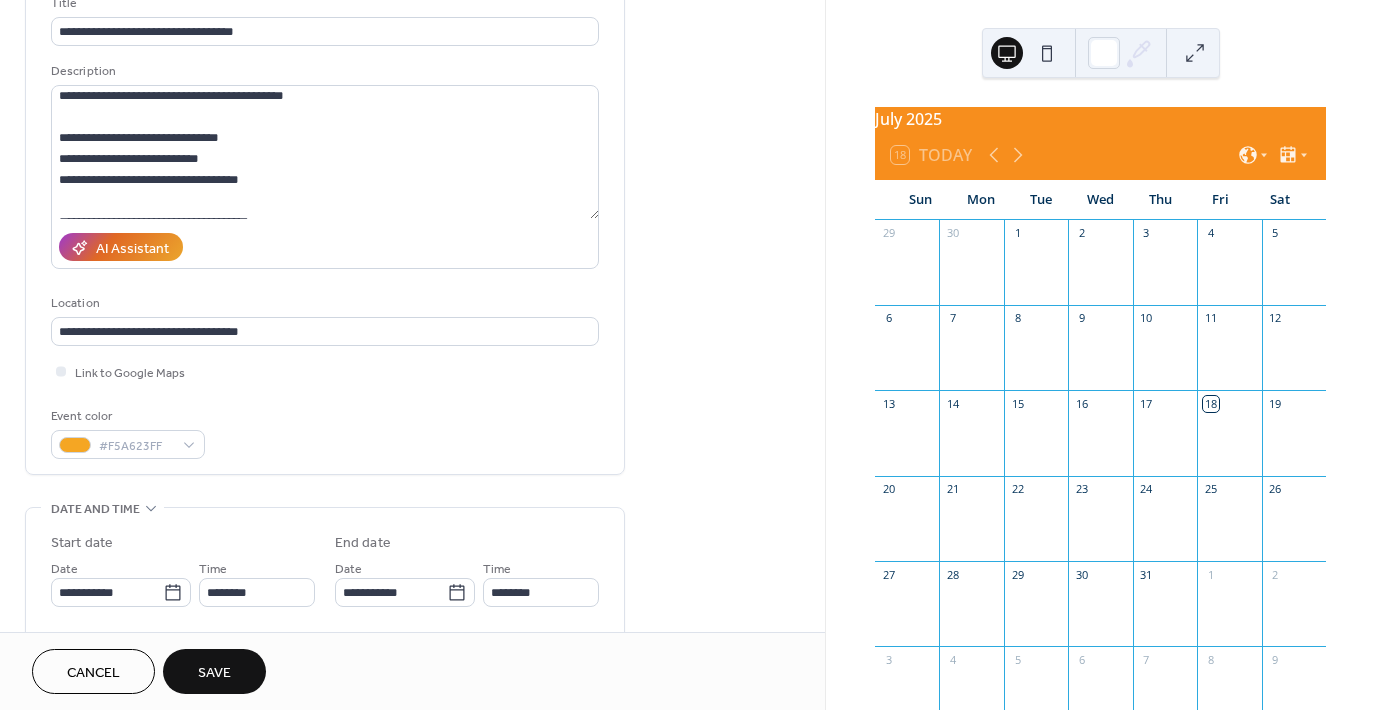 scroll, scrollTop: 142, scrollLeft: 0, axis: vertical 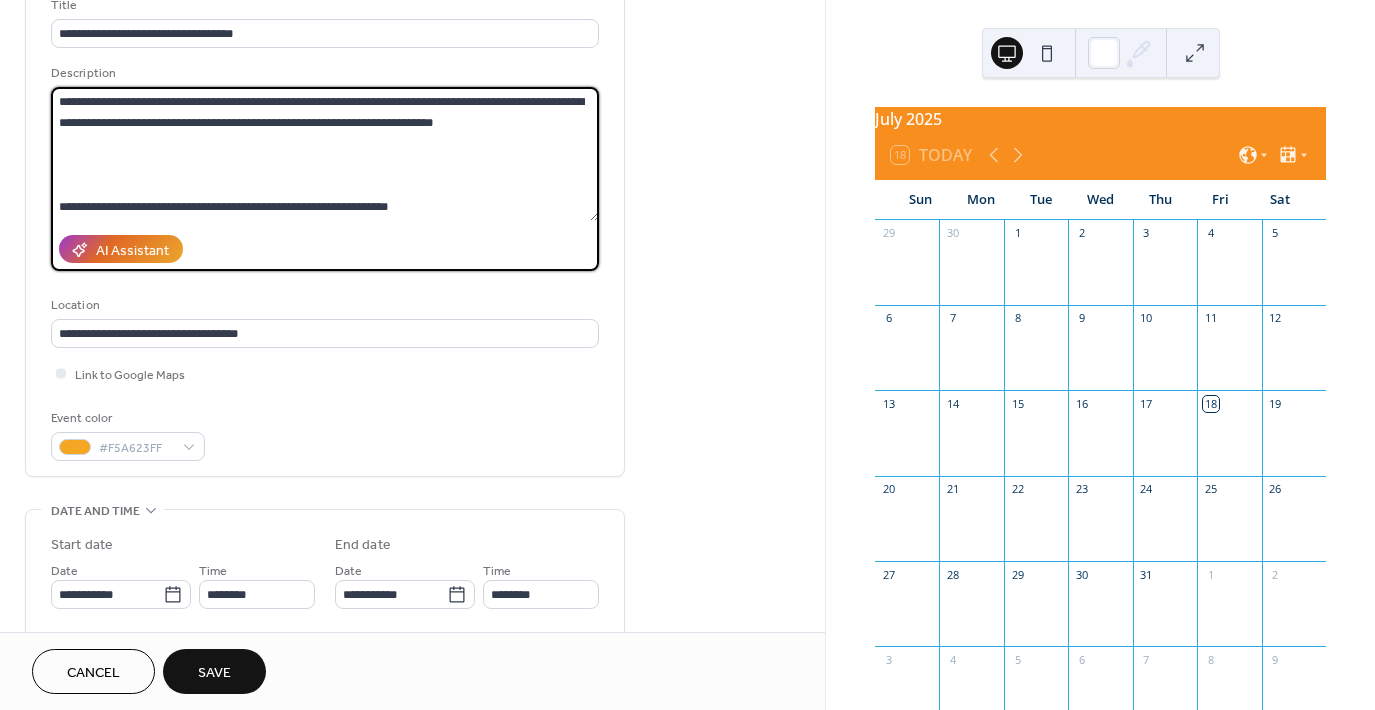 click on "**********" at bounding box center (325, 154) 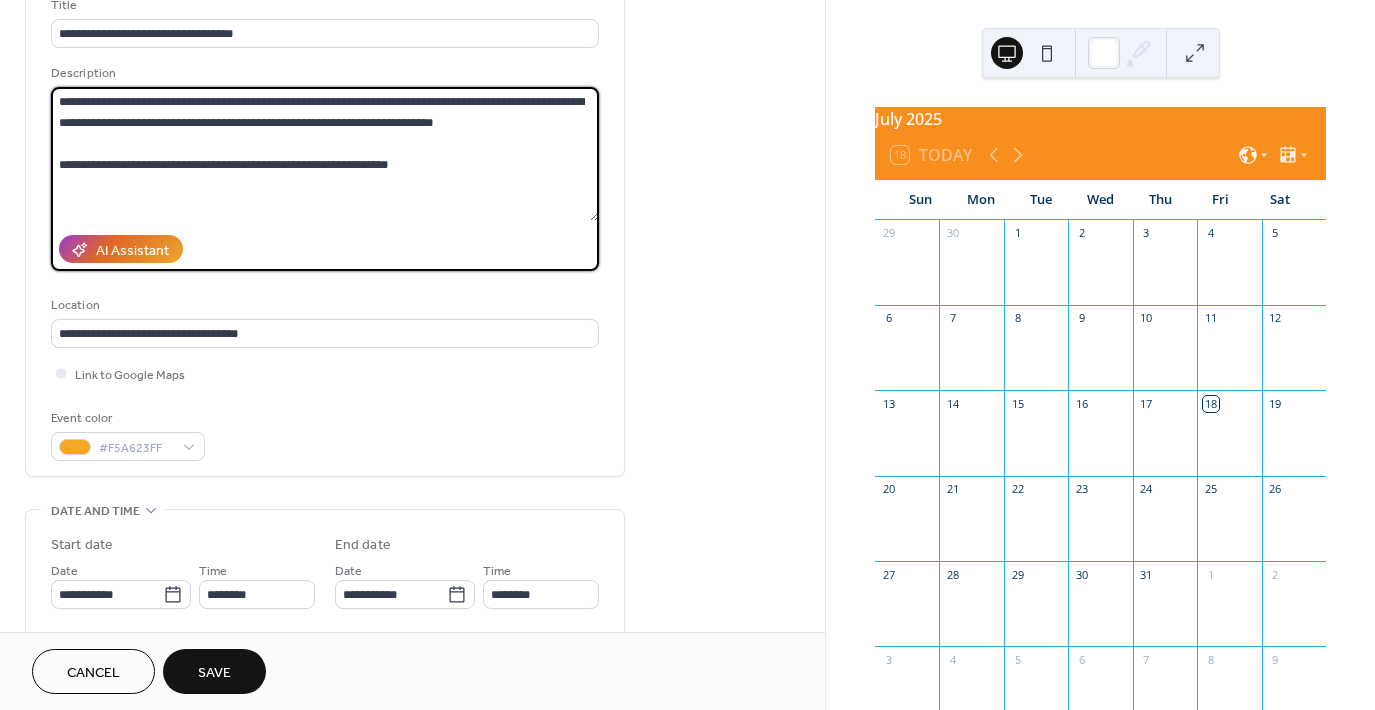click on "**********" at bounding box center [325, 154] 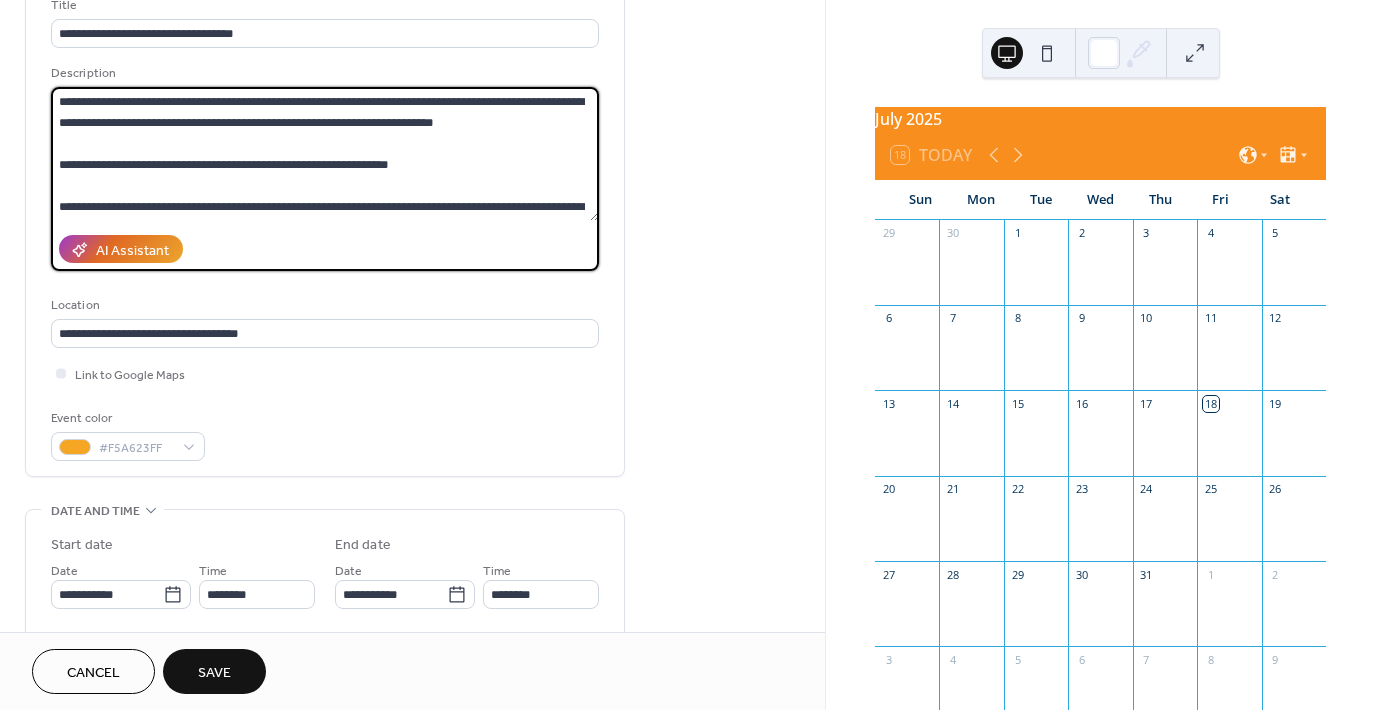 click on "**********" at bounding box center [325, 154] 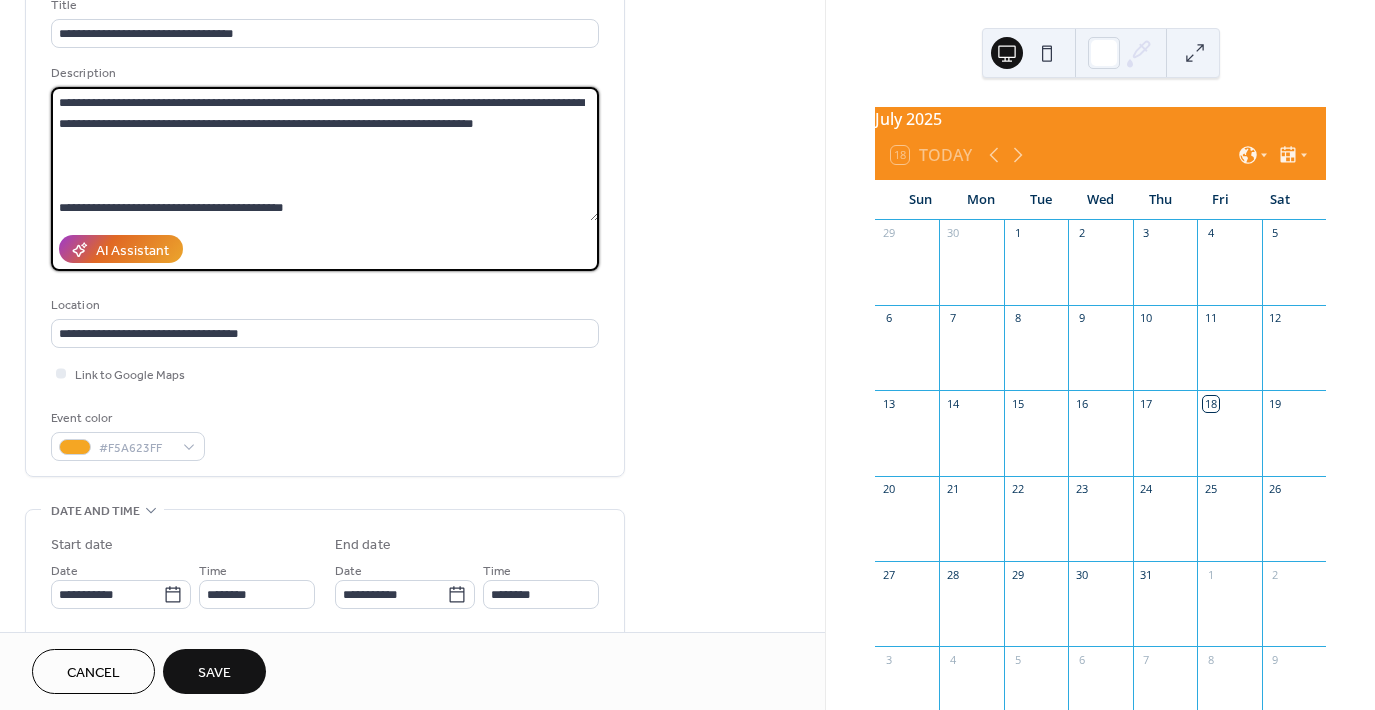 scroll, scrollTop: 107, scrollLeft: 0, axis: vertical 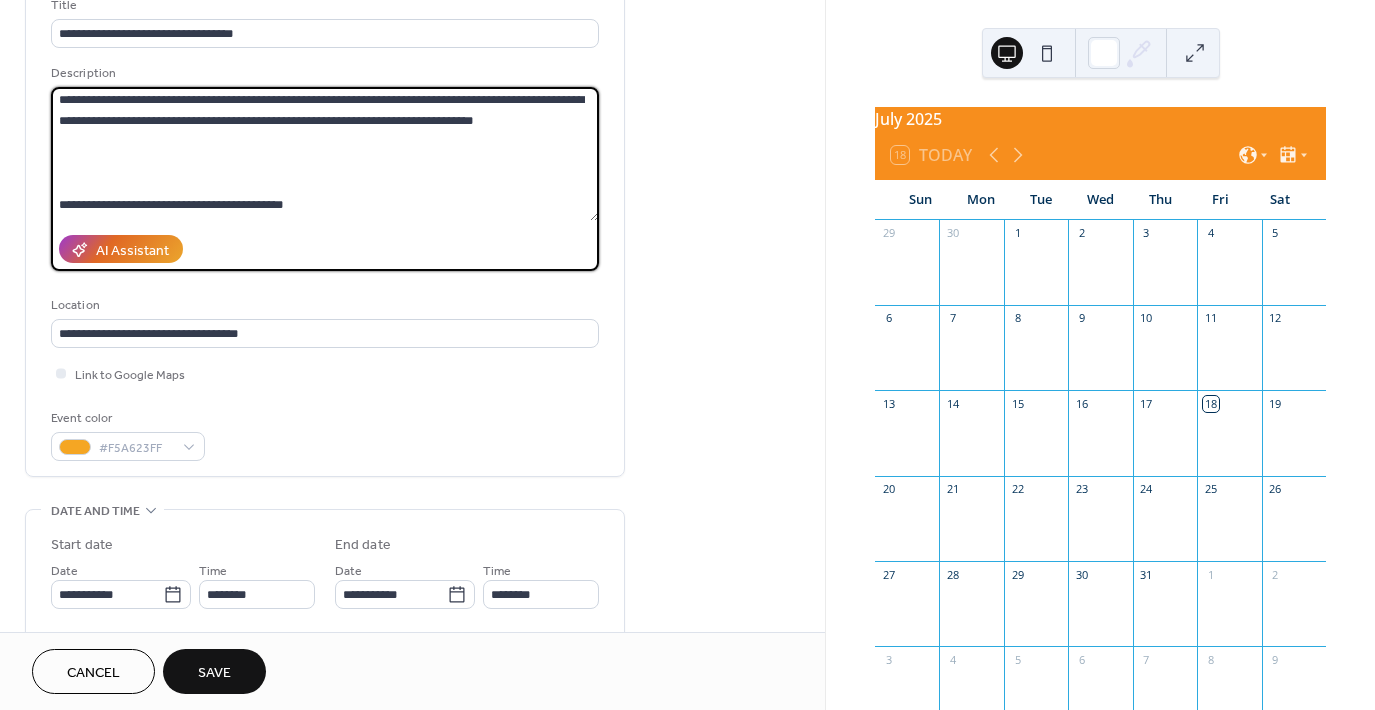 click on "**********" at bounding box center [325, 154] 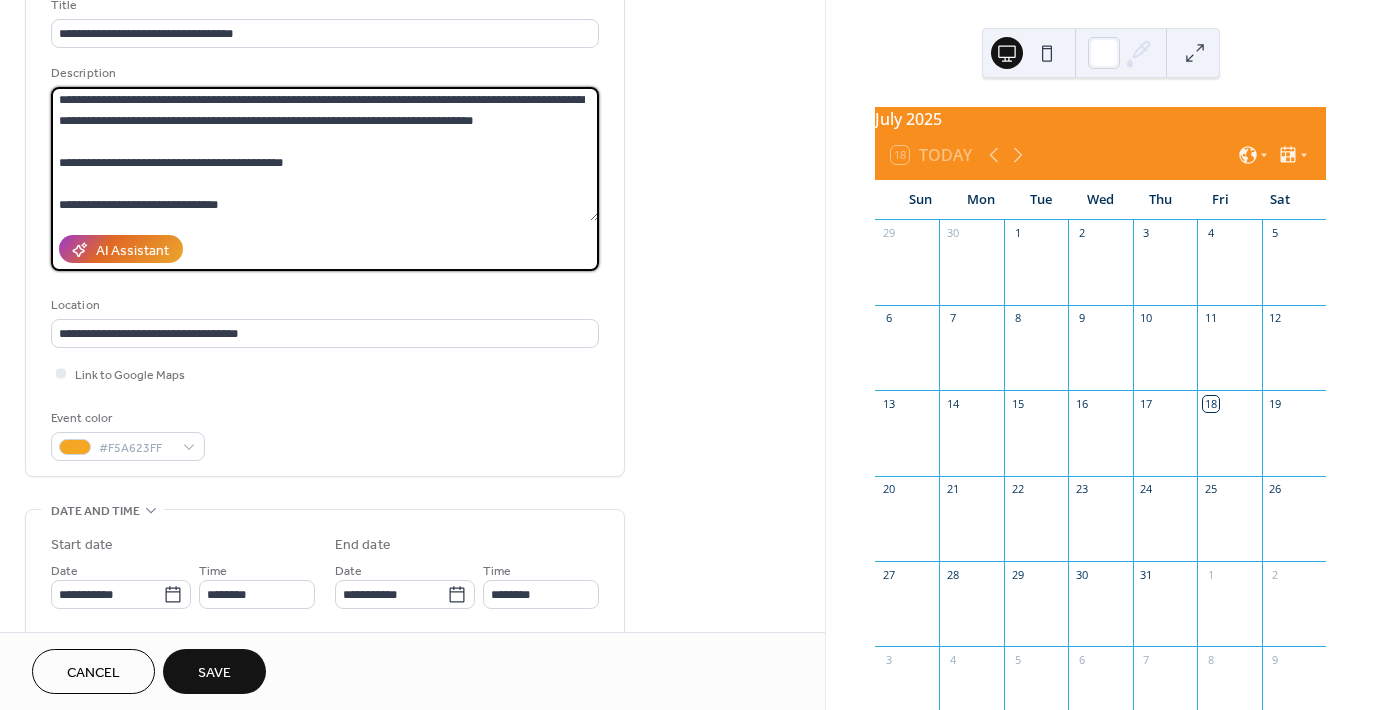 click on "**********" at bounding box center (325, 154) 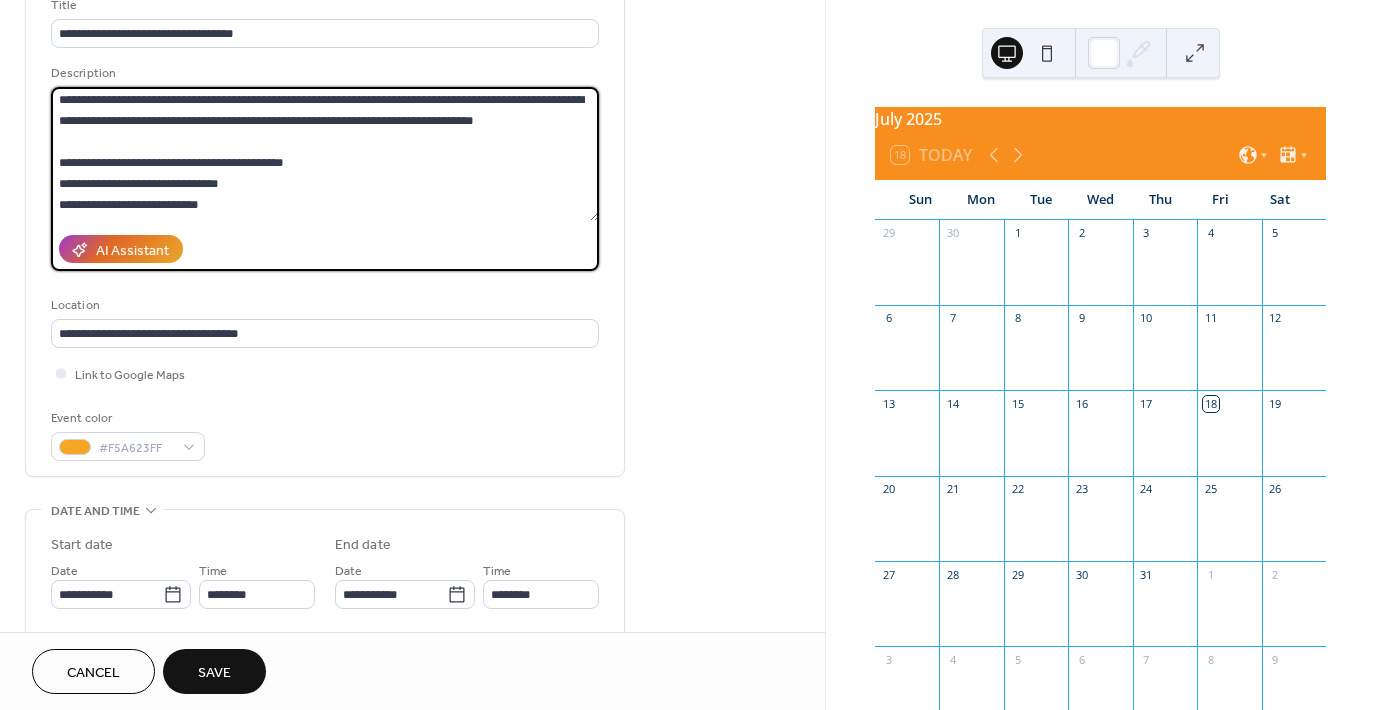 click on "**********" at bounding box center (325, 154) 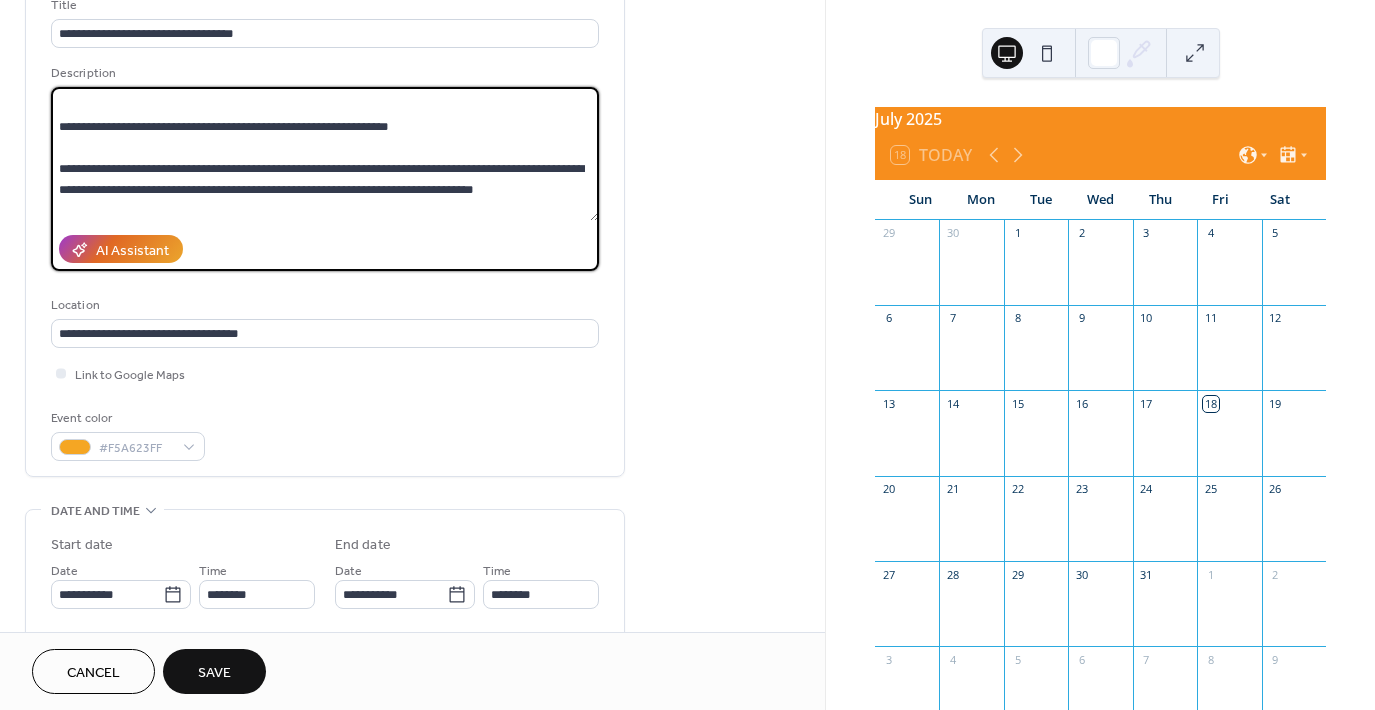 scroll, scrollTop: 0, scrollLeft: 0, axis: both 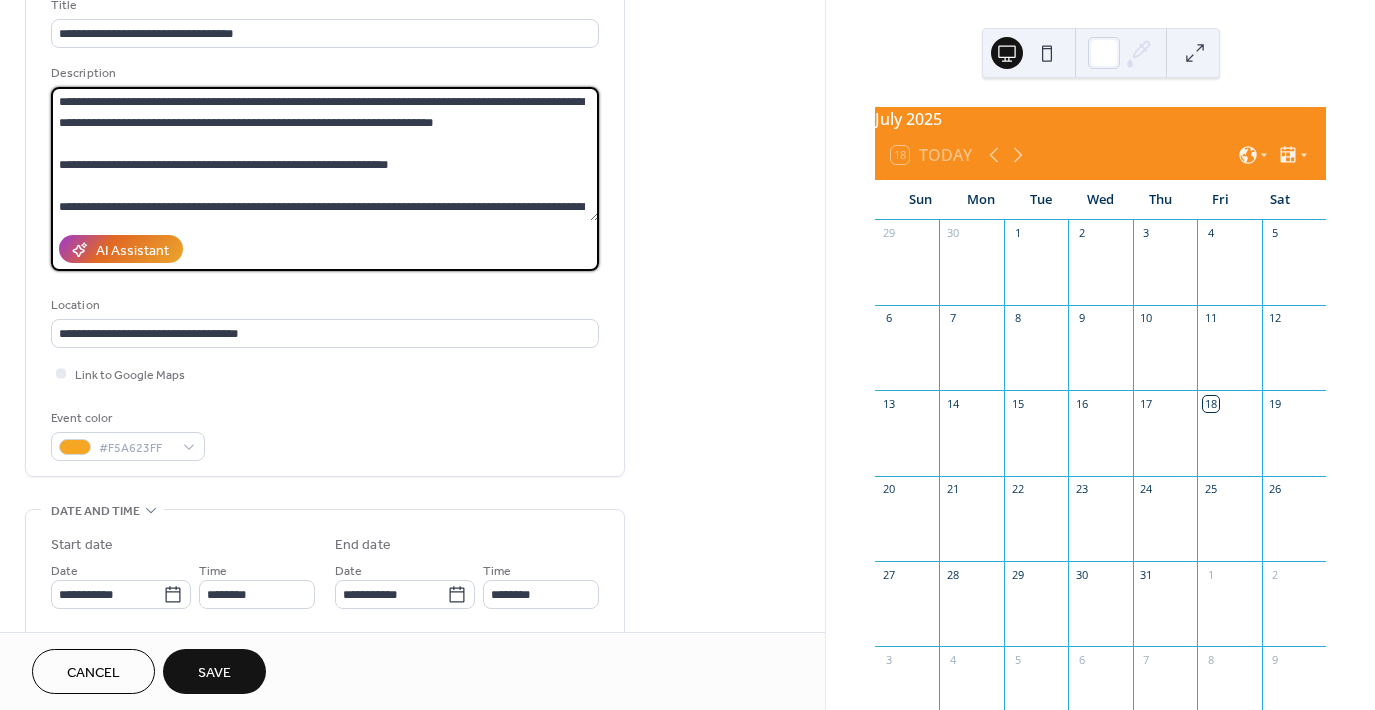 click on "**********" at bounding box center [325, 154] 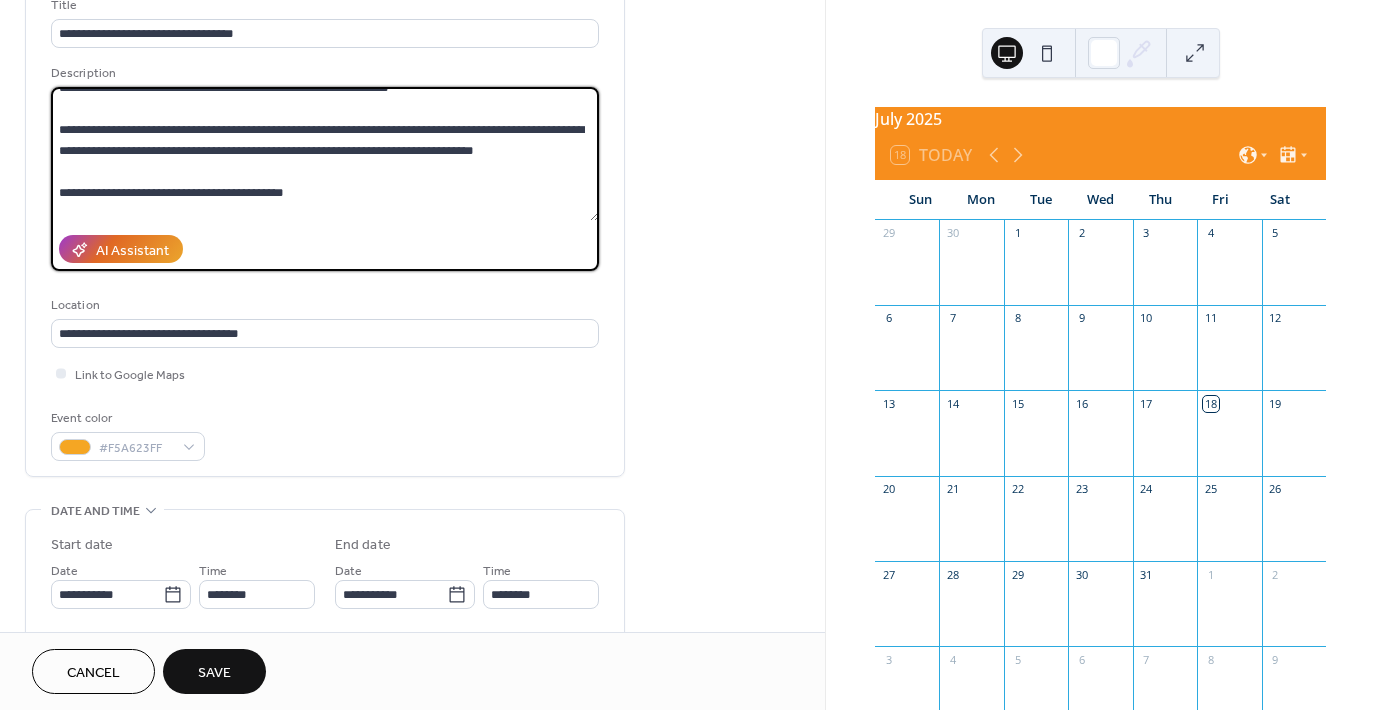 scroll, scrollTop: 60, scrollLeft: 0, axis: vertical 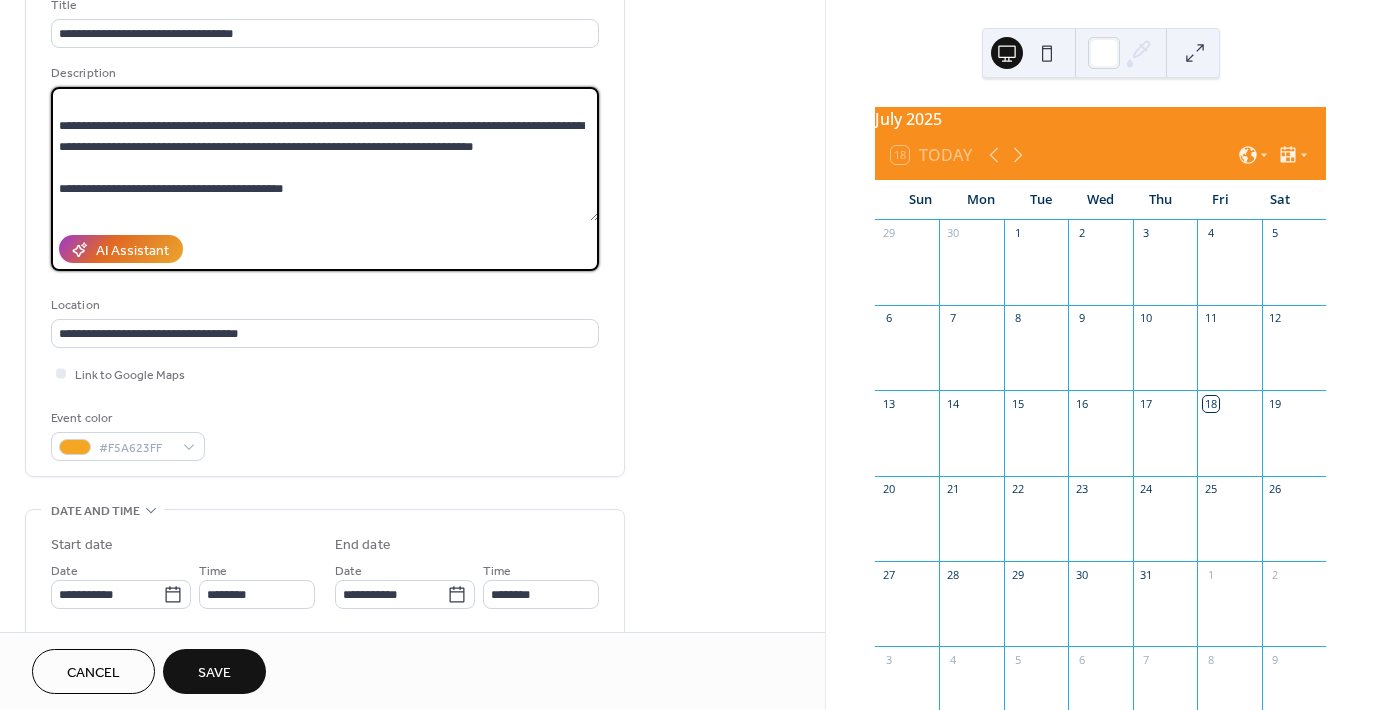 click on "**********" at bounding box center [325, 154] 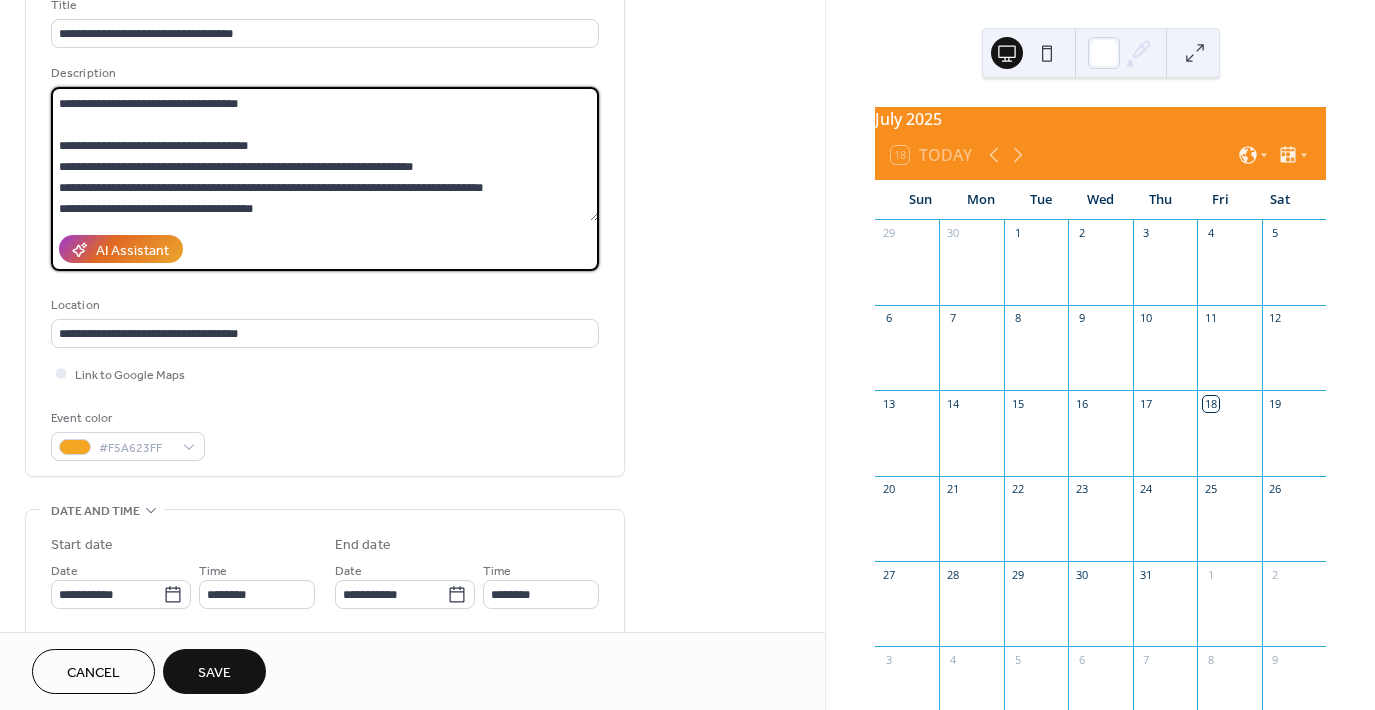 scroll, scrollTop: 209, scrollLeft: 0, axis: vertical 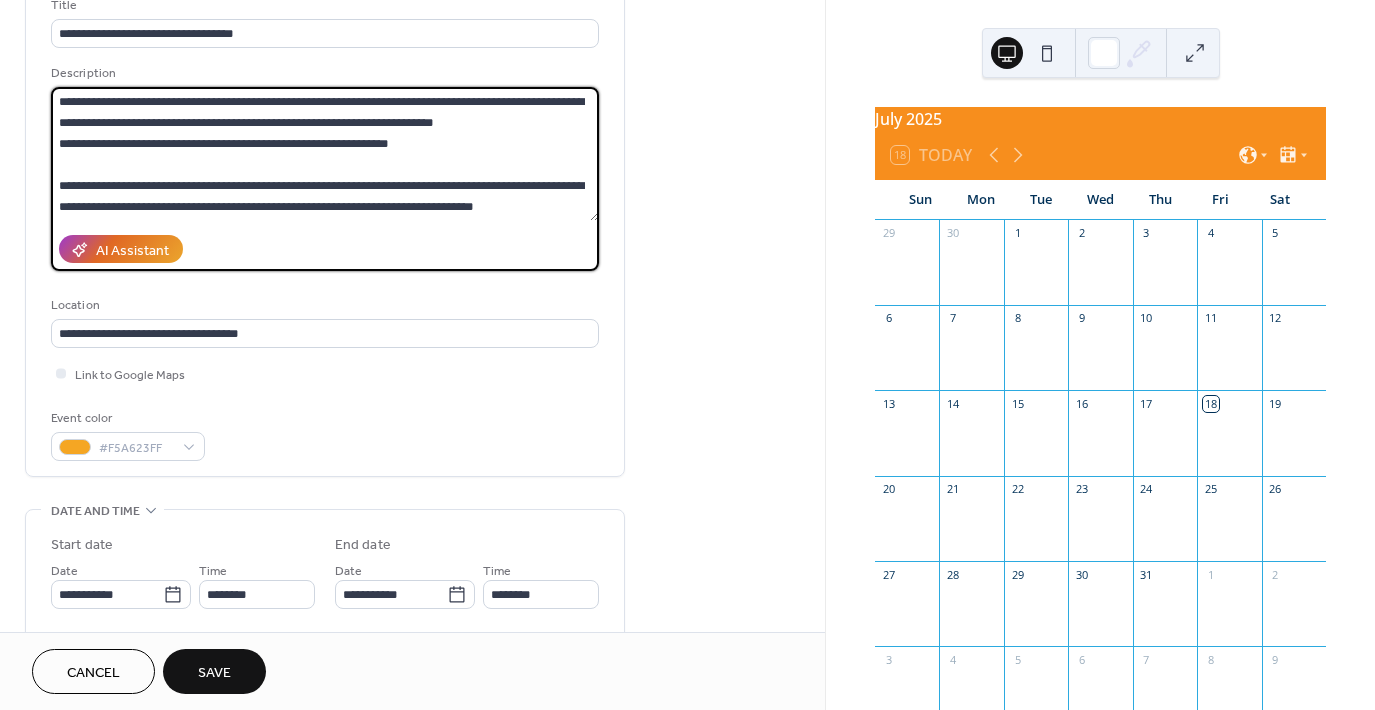 drag, startPoint x: 298, startPoint y: 211, endPoint x: 10, endPoint y: 52, distance: 328.97568 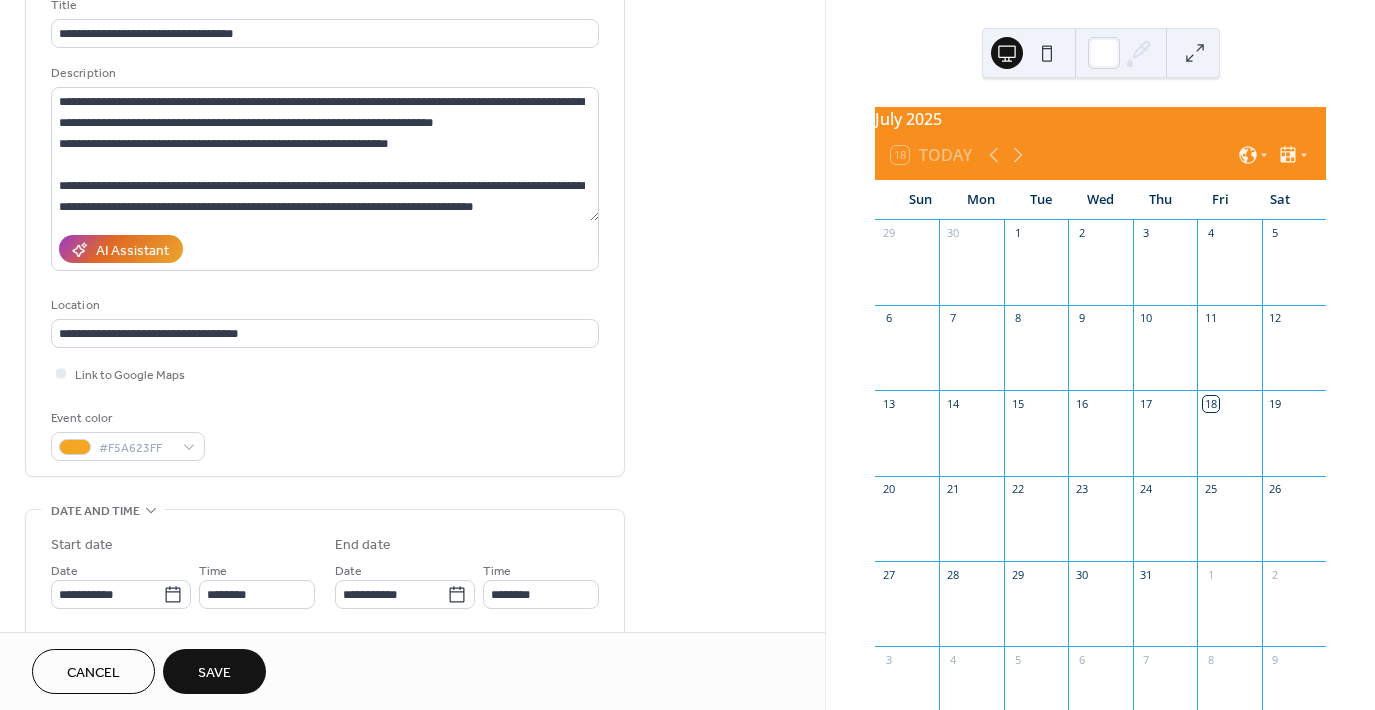 click on "Save" at bounding box center [214, 673] 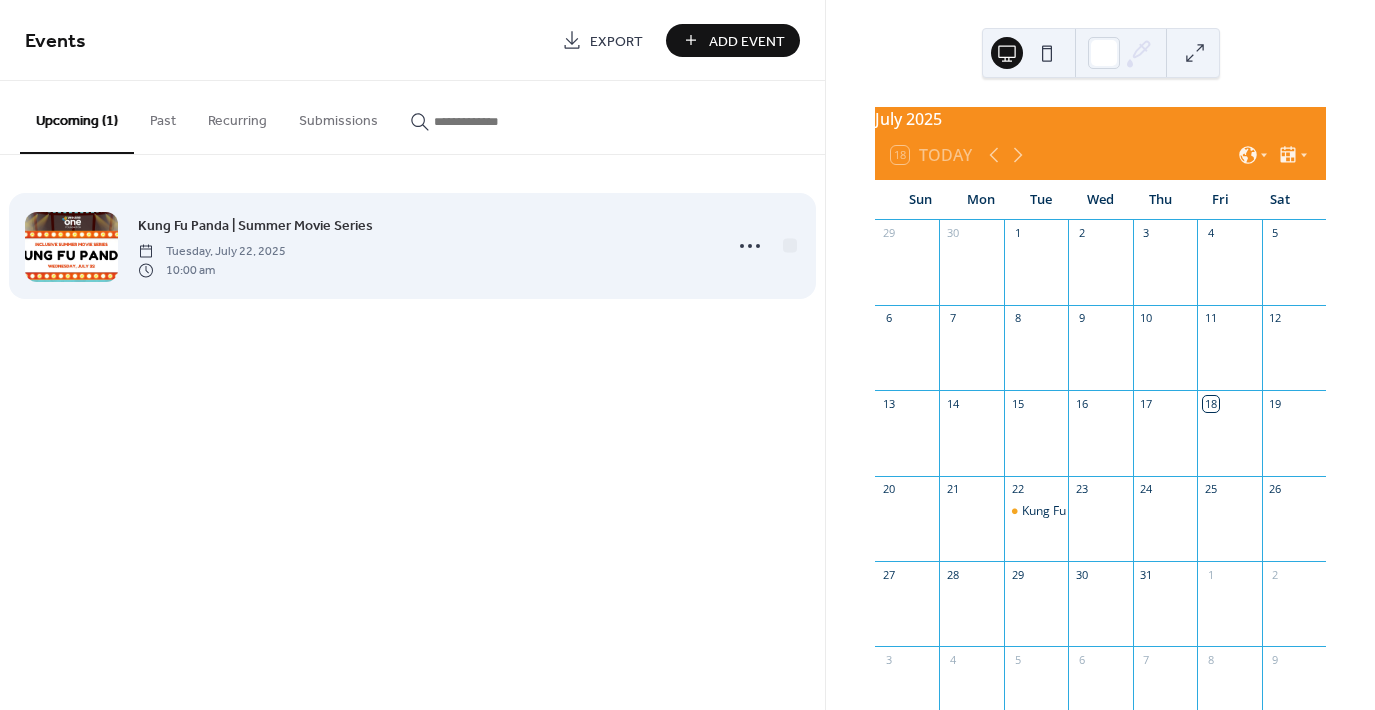 click at bounding box center [71, 247] 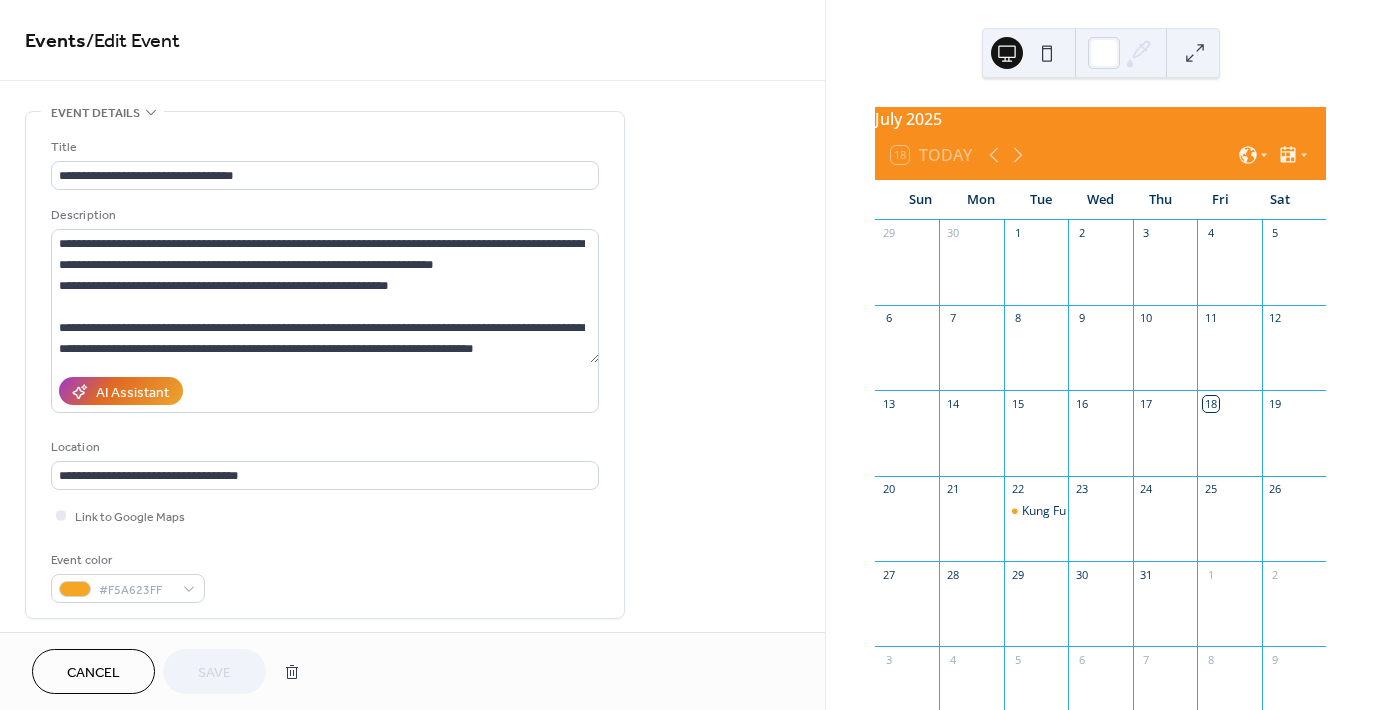click on "Cancel" at bounding box center [93, 671] 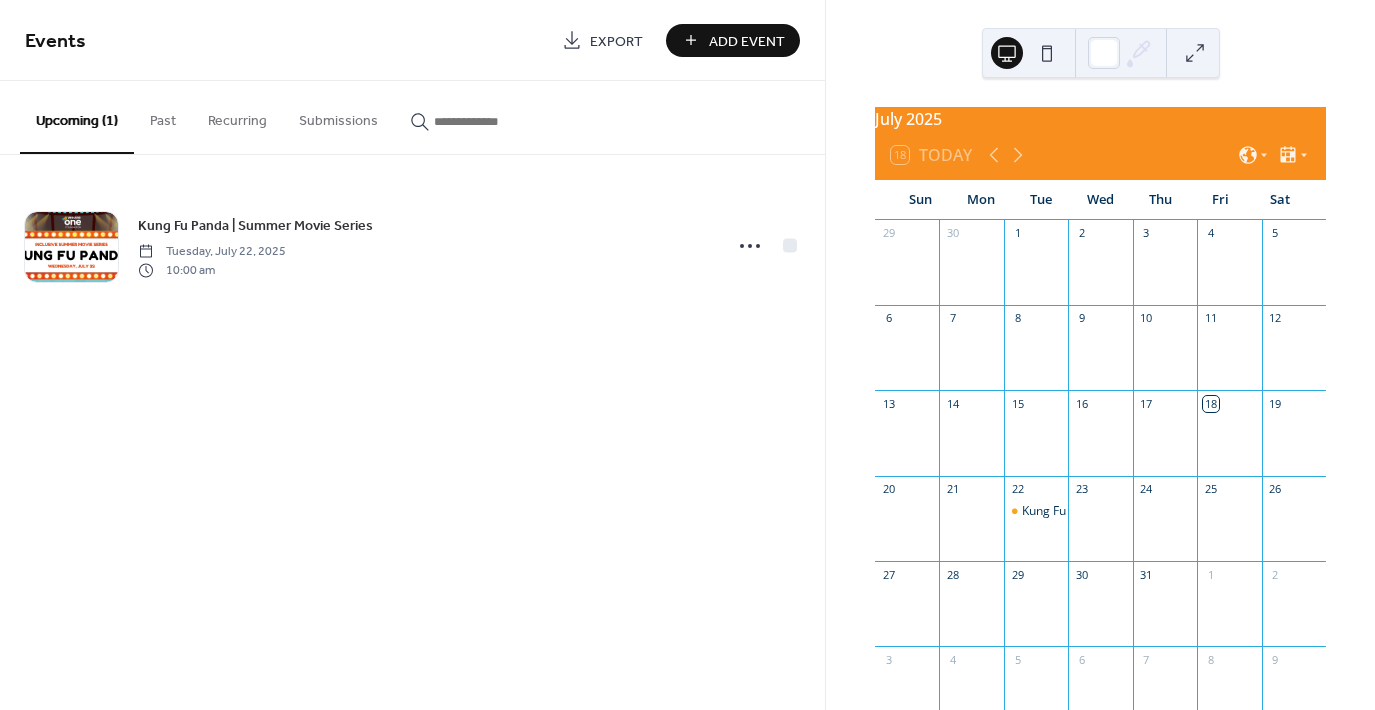 click on "Events Export Add Event Upcoming (1) Past Recurring Submissions Kung Fu Panda | Summer Movie Series Tuesday, July 22, 2025 10:00 am Cancel" at bounding box center (412, 355) 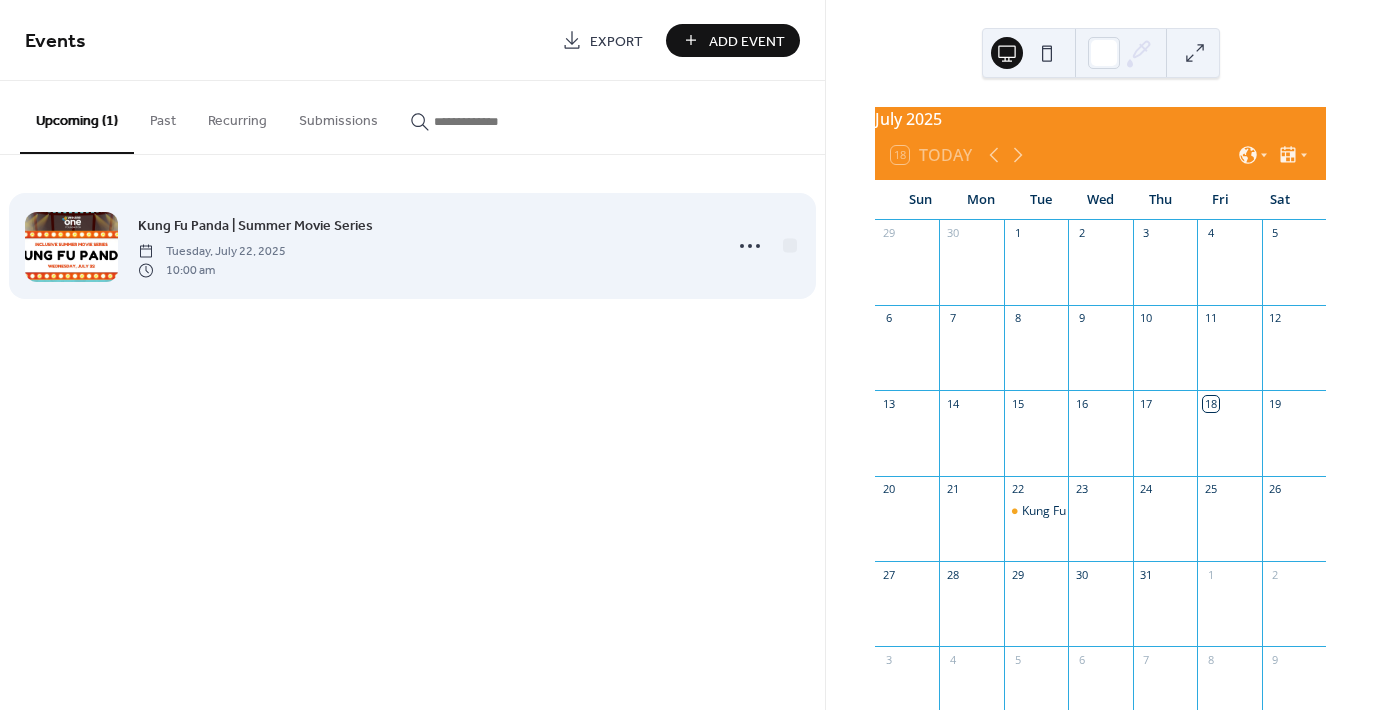click at bounding box center (71, 247) 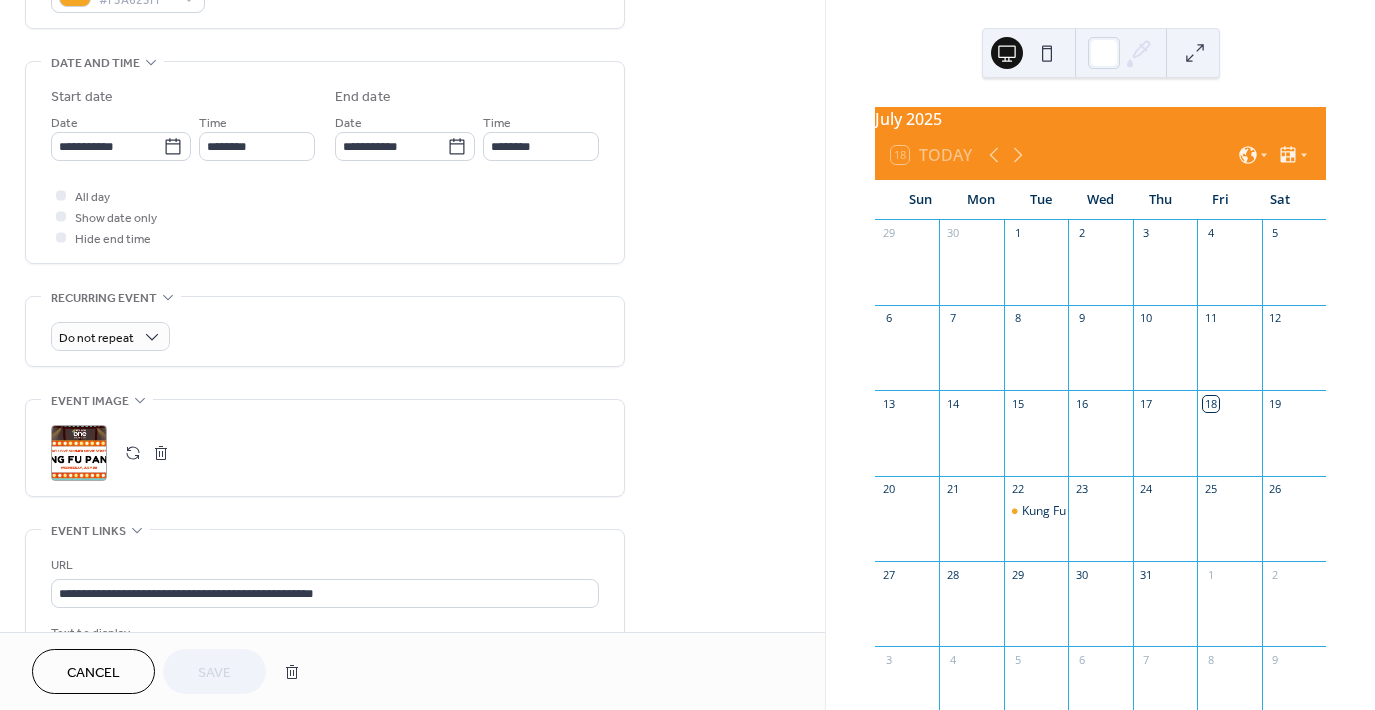 scroll, scrollTop: 600, scrollLeft: 0, axis: vertical 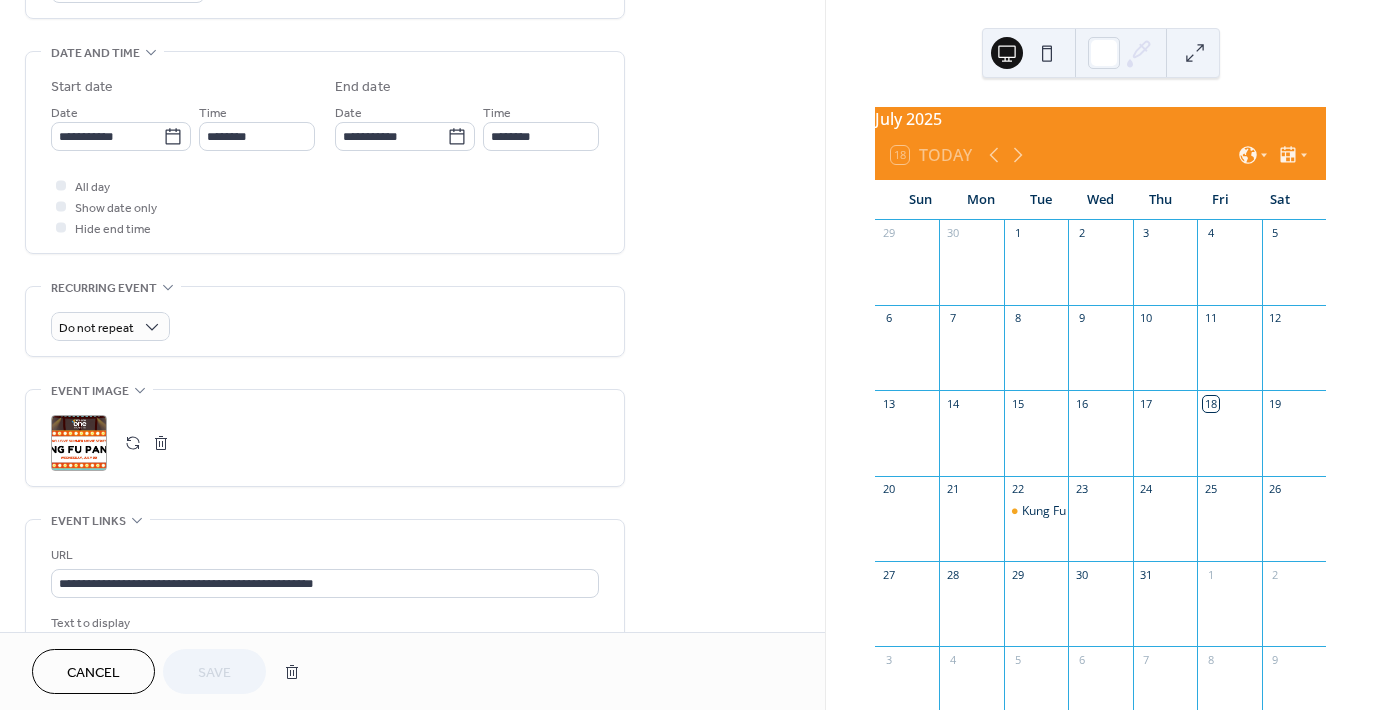 click at bounding box center (161, 443) 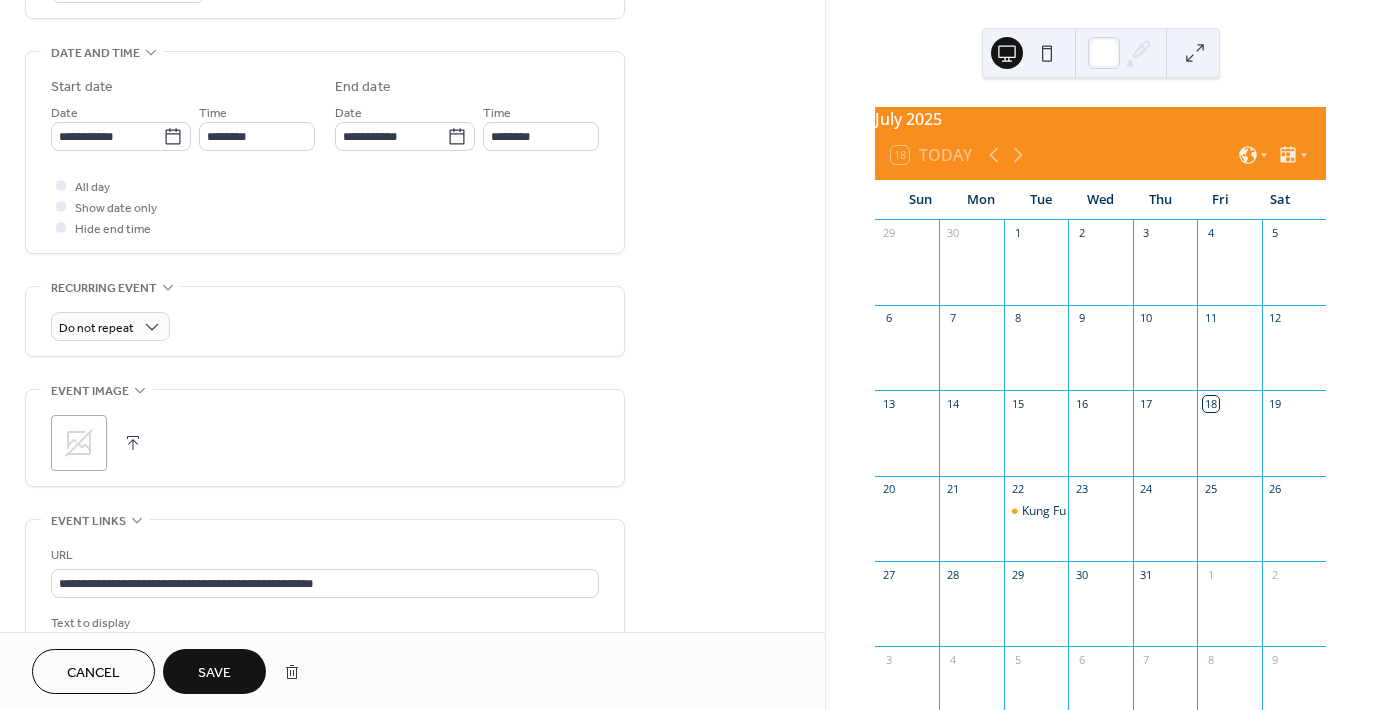 click 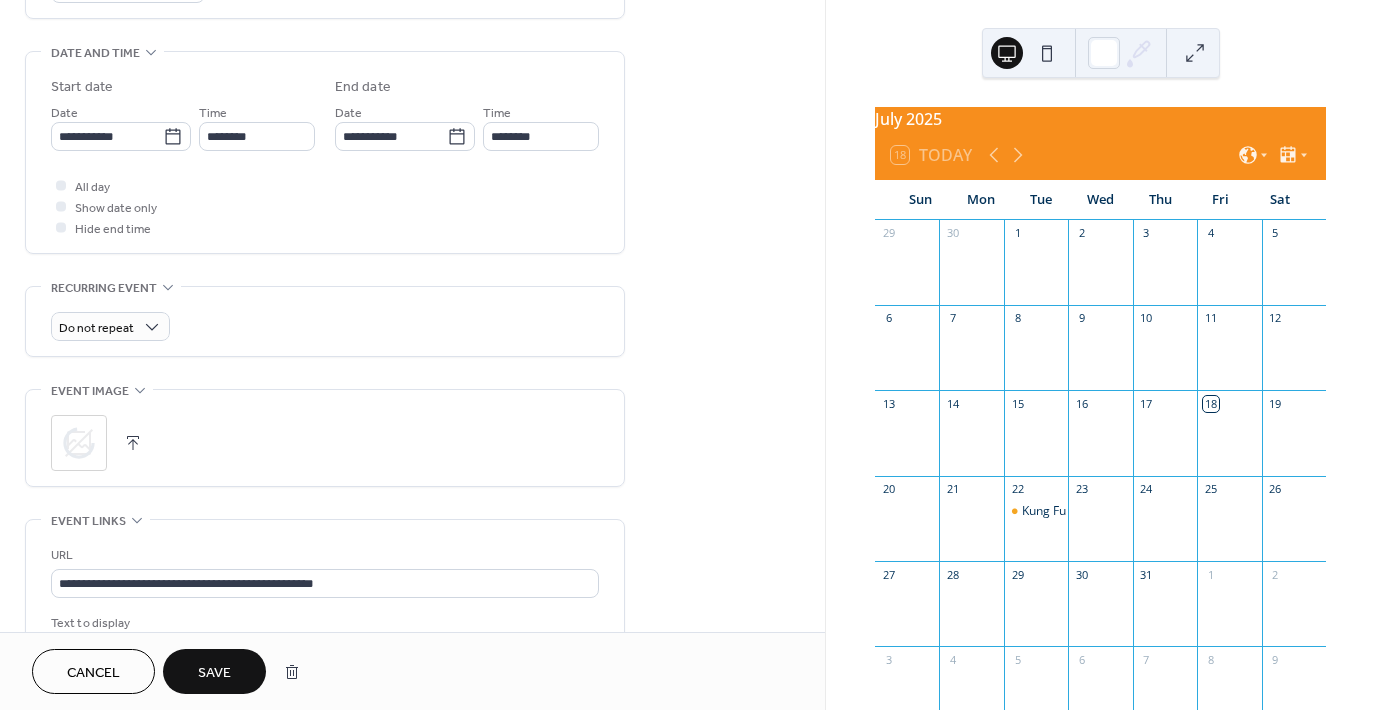 click on ";" at bounding box center [79, 443] 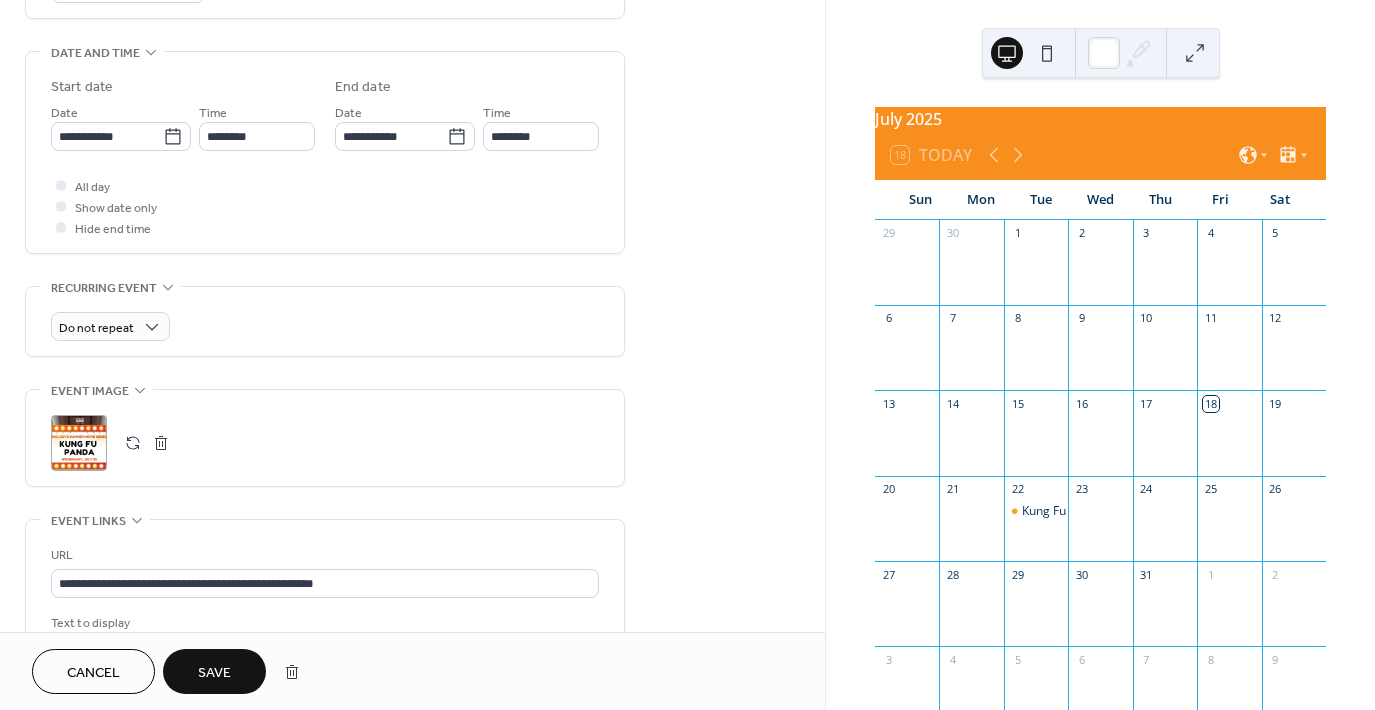 click on "Save" at bounding box center (214, 671) 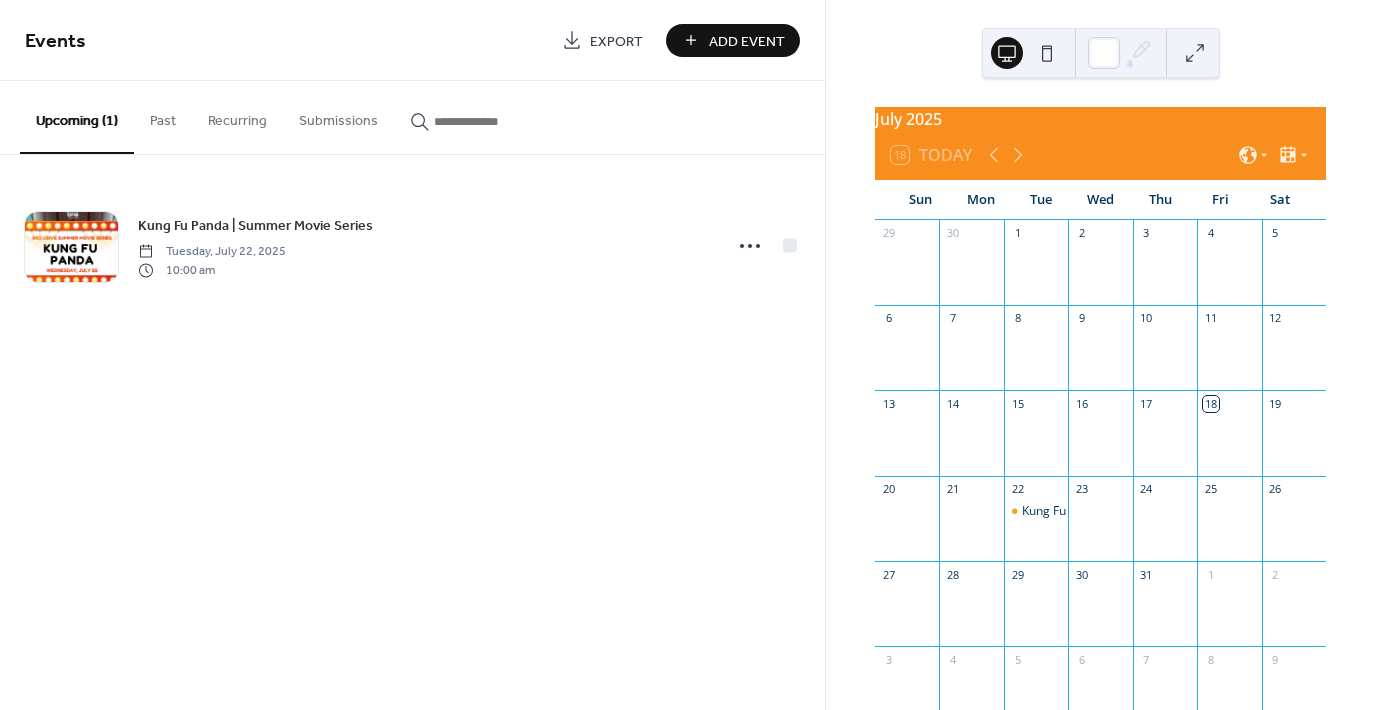 click on "Add Event" at bounding box center [747, 41] 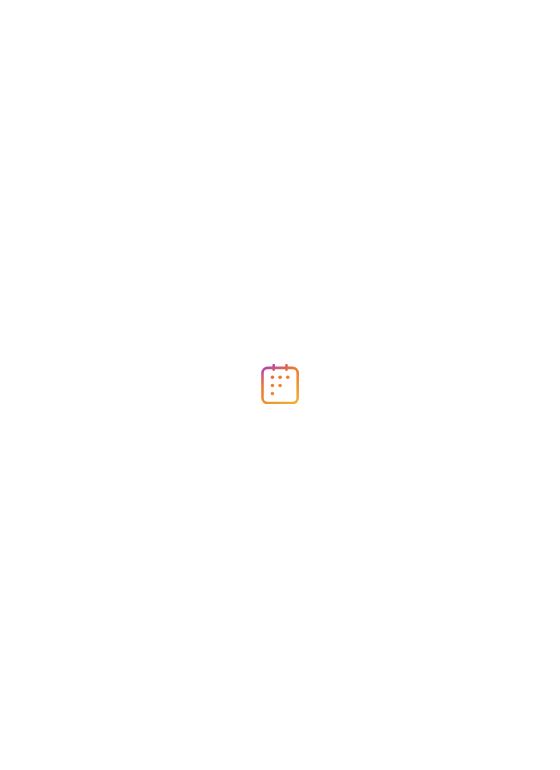 scroll, scrollTop: 0, scrollLeft: 0, axis: both 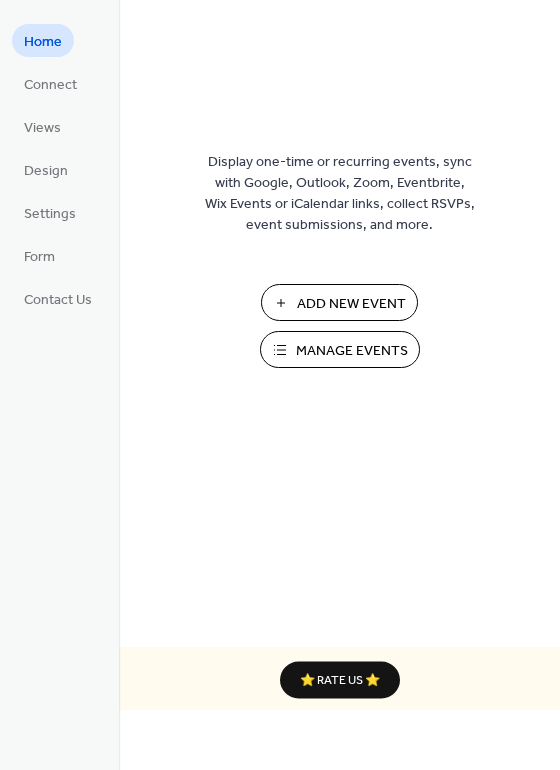 click on "Manage Events" at bounding box center (352, 351) 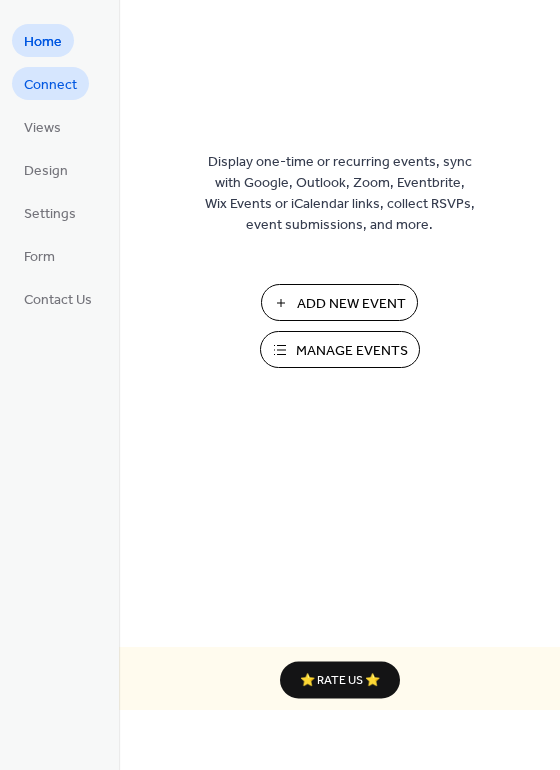 click on "Connect" at bounding box center (50, 85) 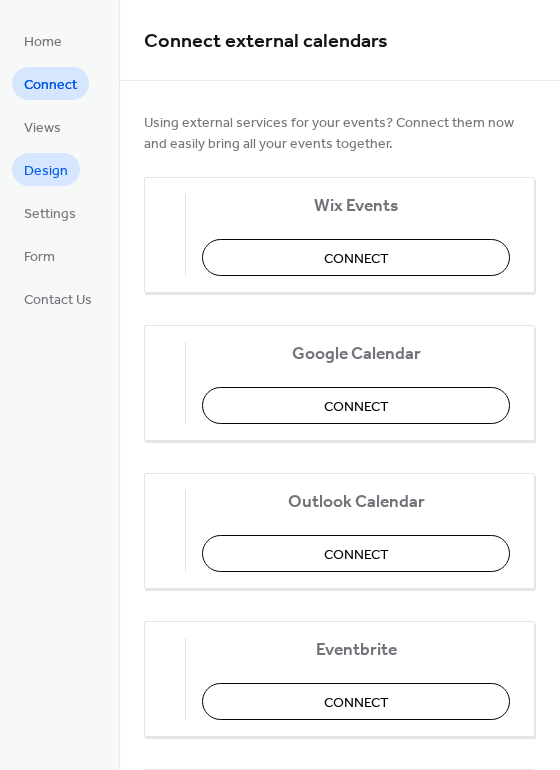 click on "Design" at bounding box center [46, 171] 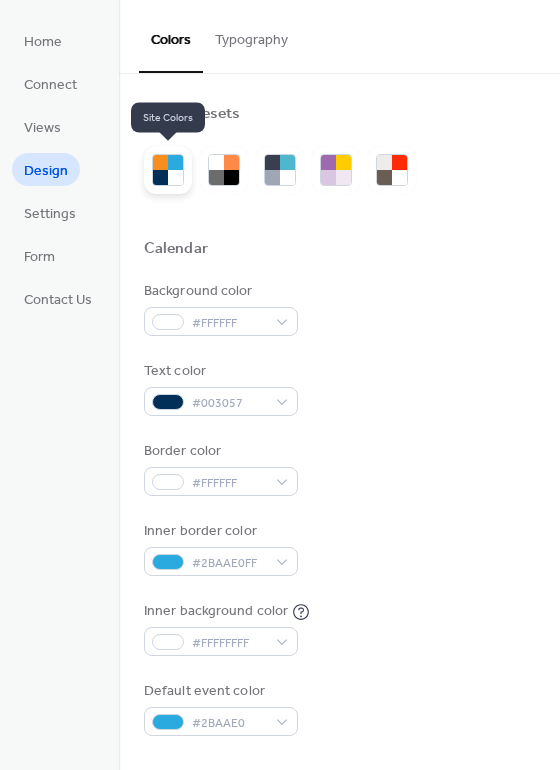 click at bounding box center (160, 177) 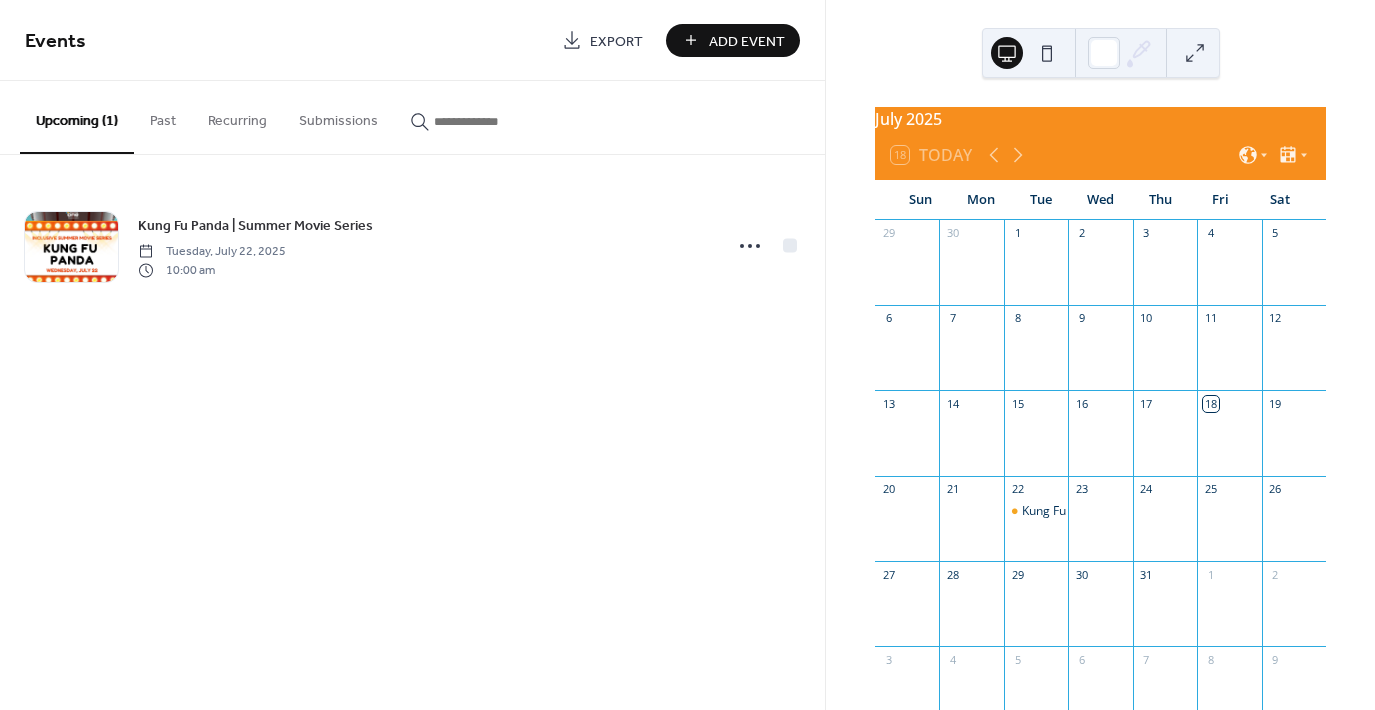 scroll, scrollTop: 0, scrollLeft: 0, axis: both 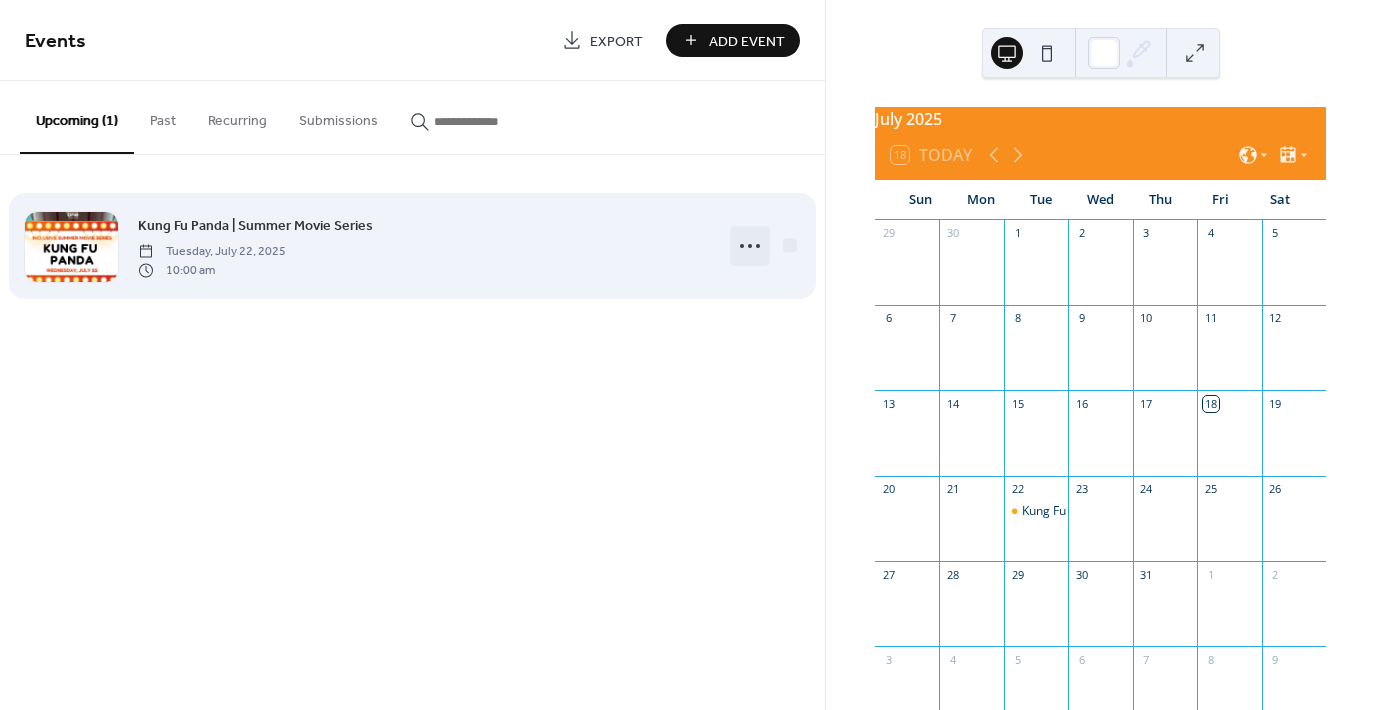 click 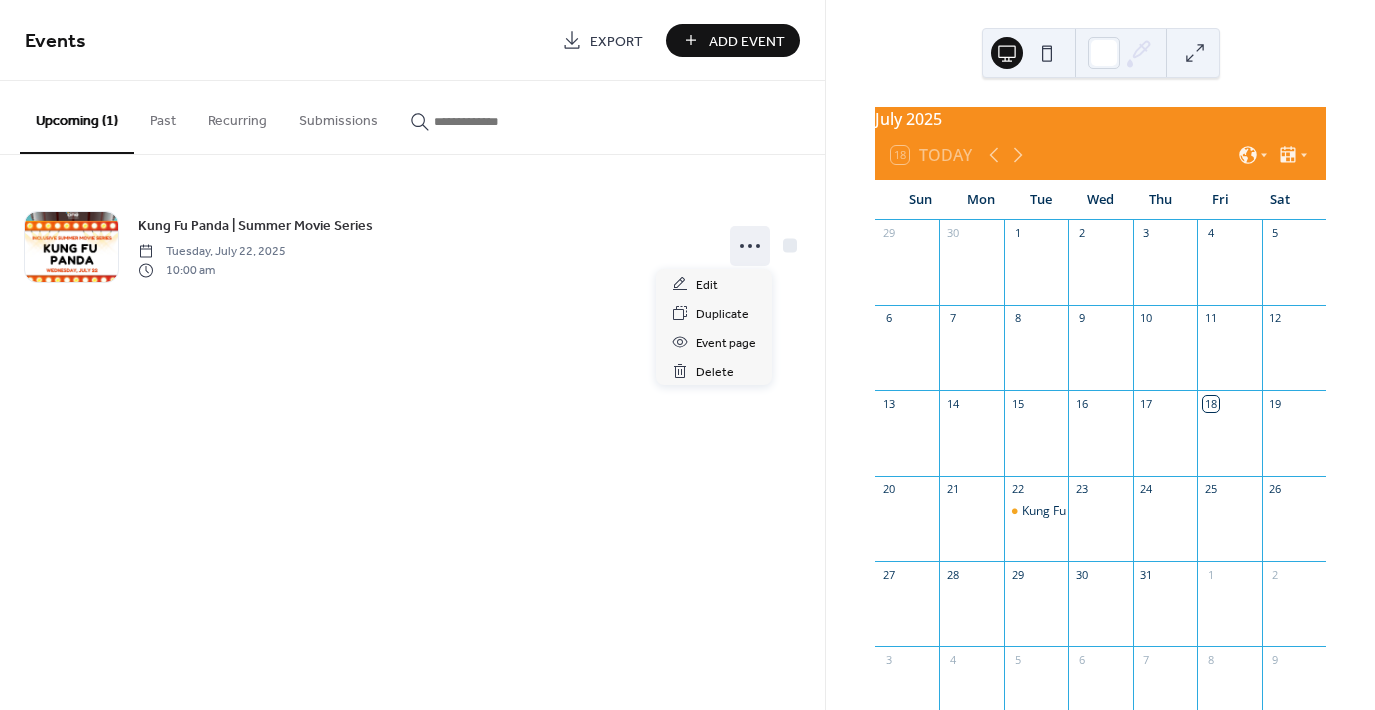 click on "Events Export Add Event Upcoming (1) Past Recurring Submissions Kung Fu Panda | Summer Movie Series Tuesday, July 22, 2025 10:00 am Cancel" at bounding box center [412, 355] 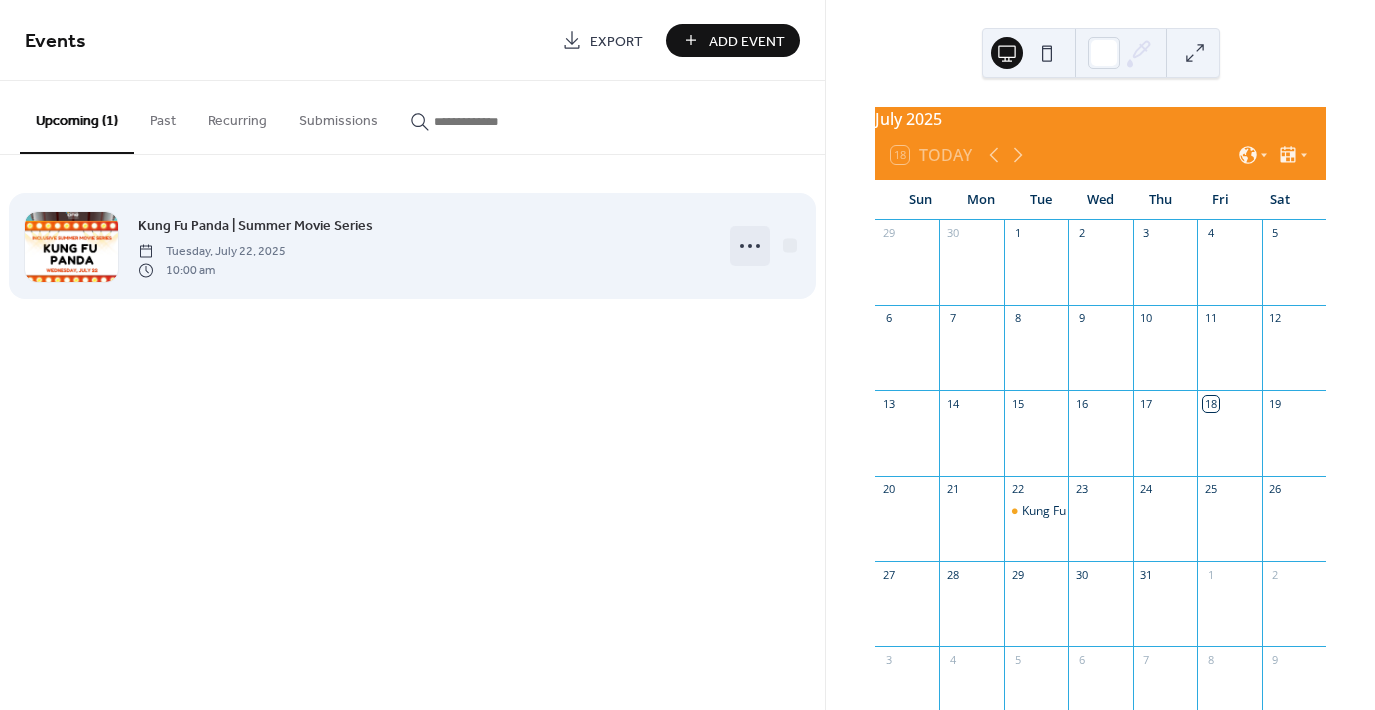 click 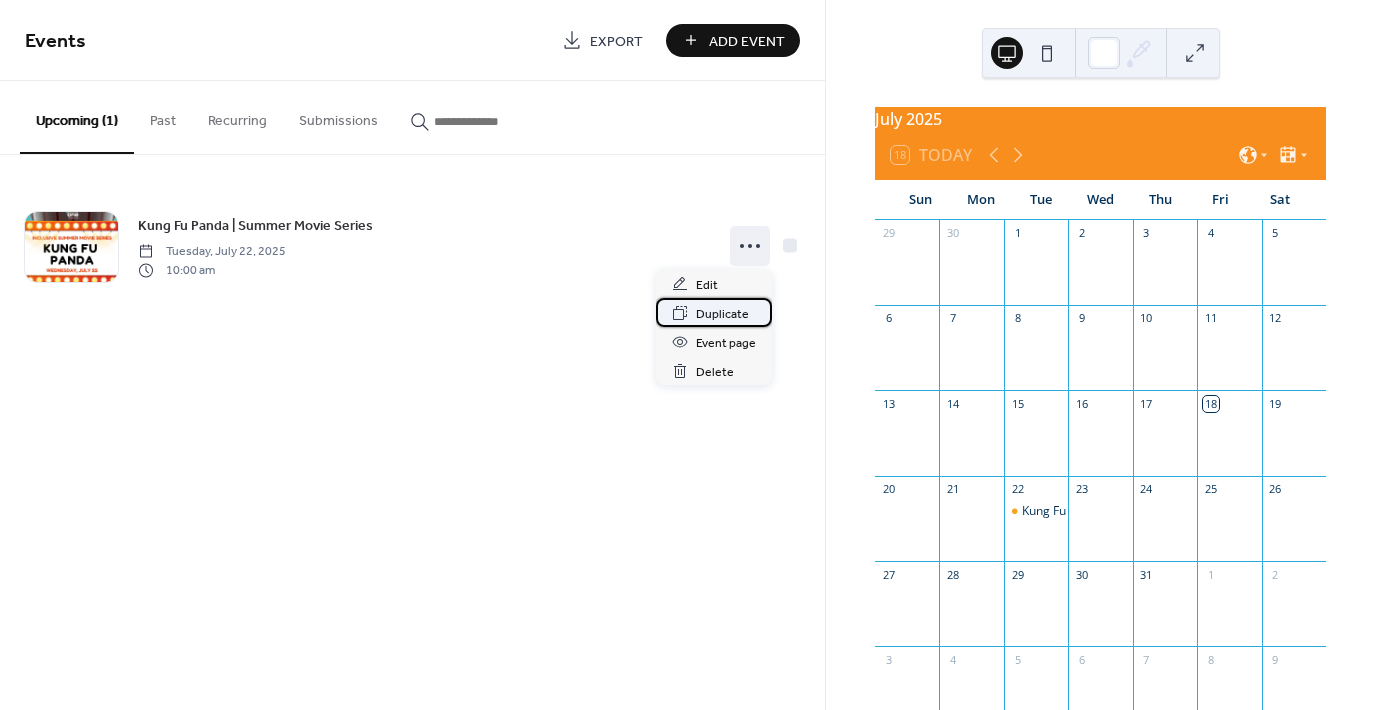 click on "Duplicate" at bounding box center (722, 314) 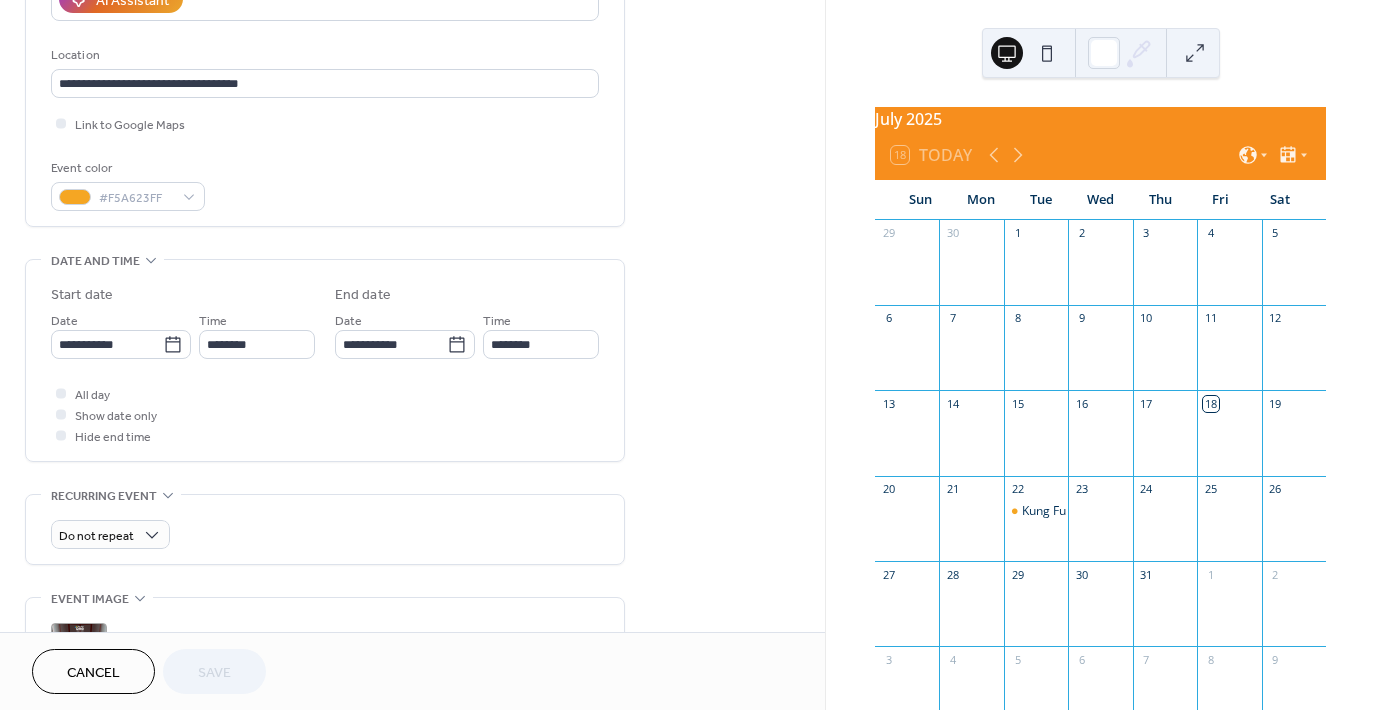 scroll, scrollTop: 396, scrollLeft: 0, axis: vertical 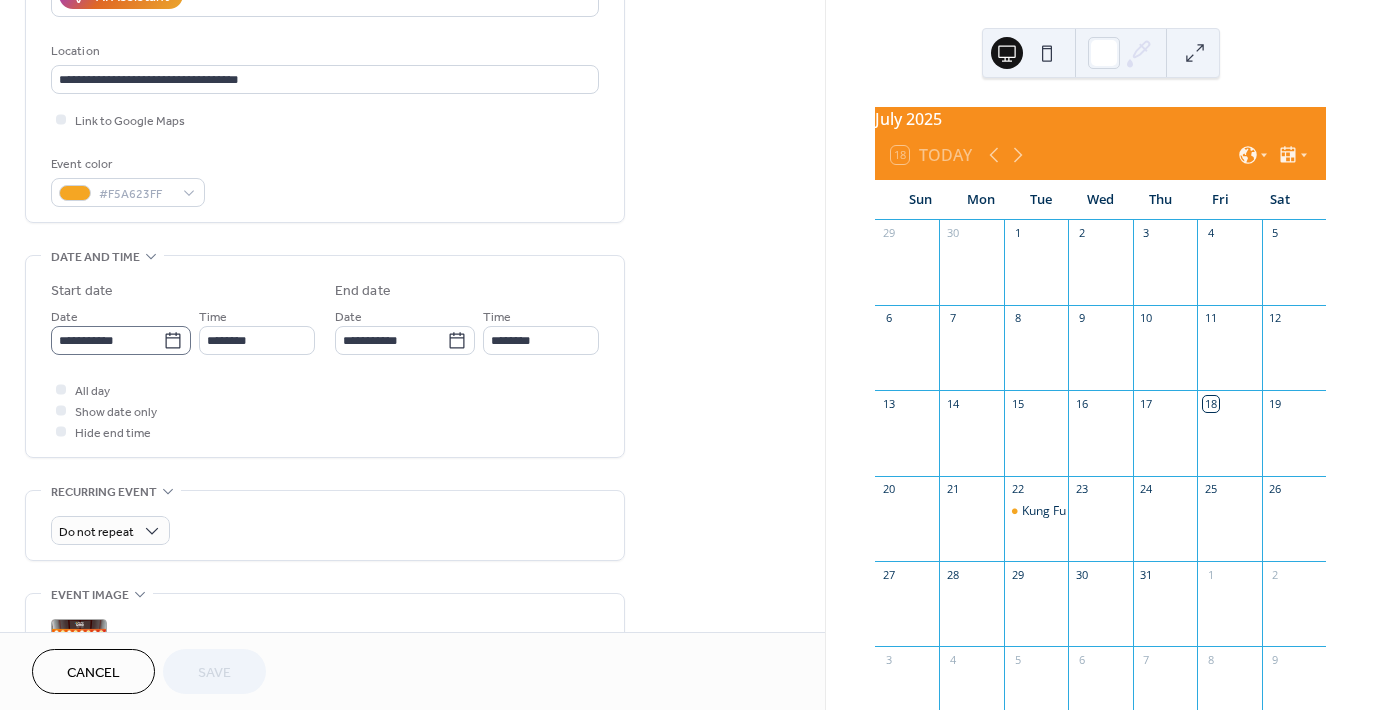 click 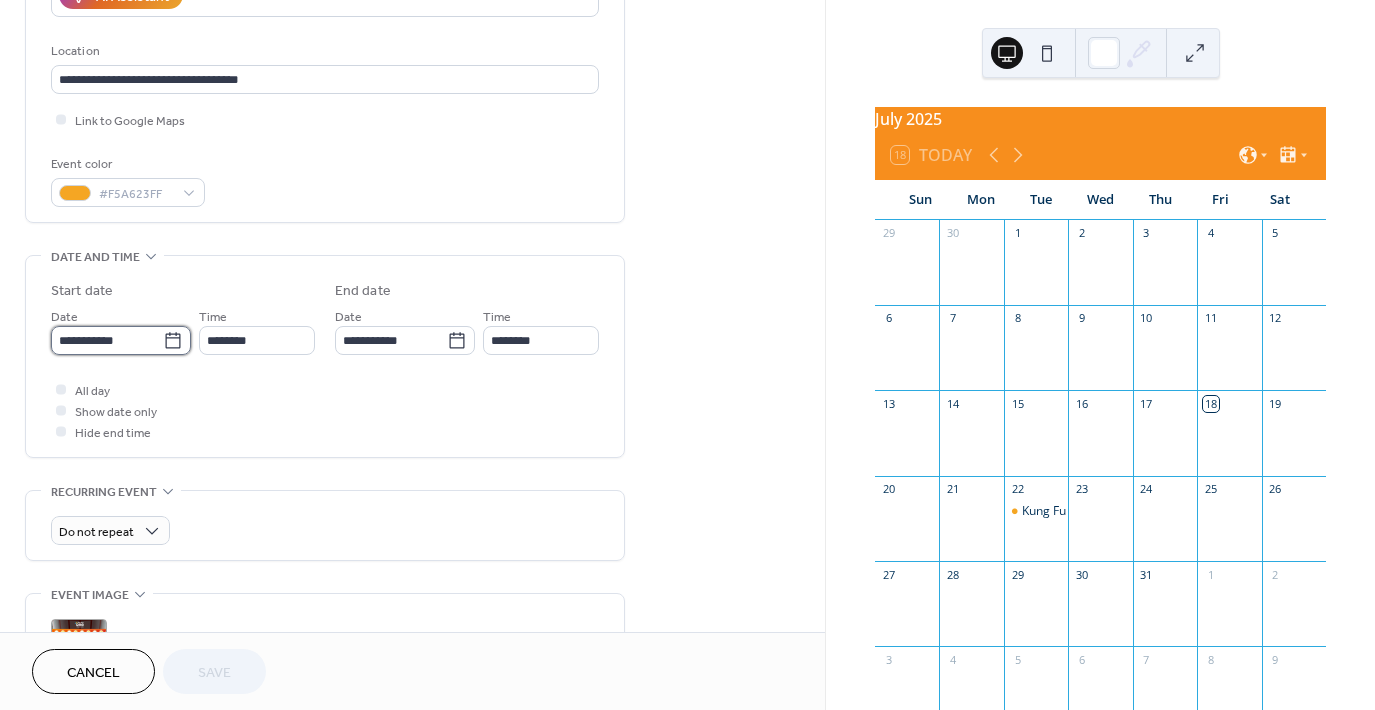 click on "**********" at bounding box center [107, 340] 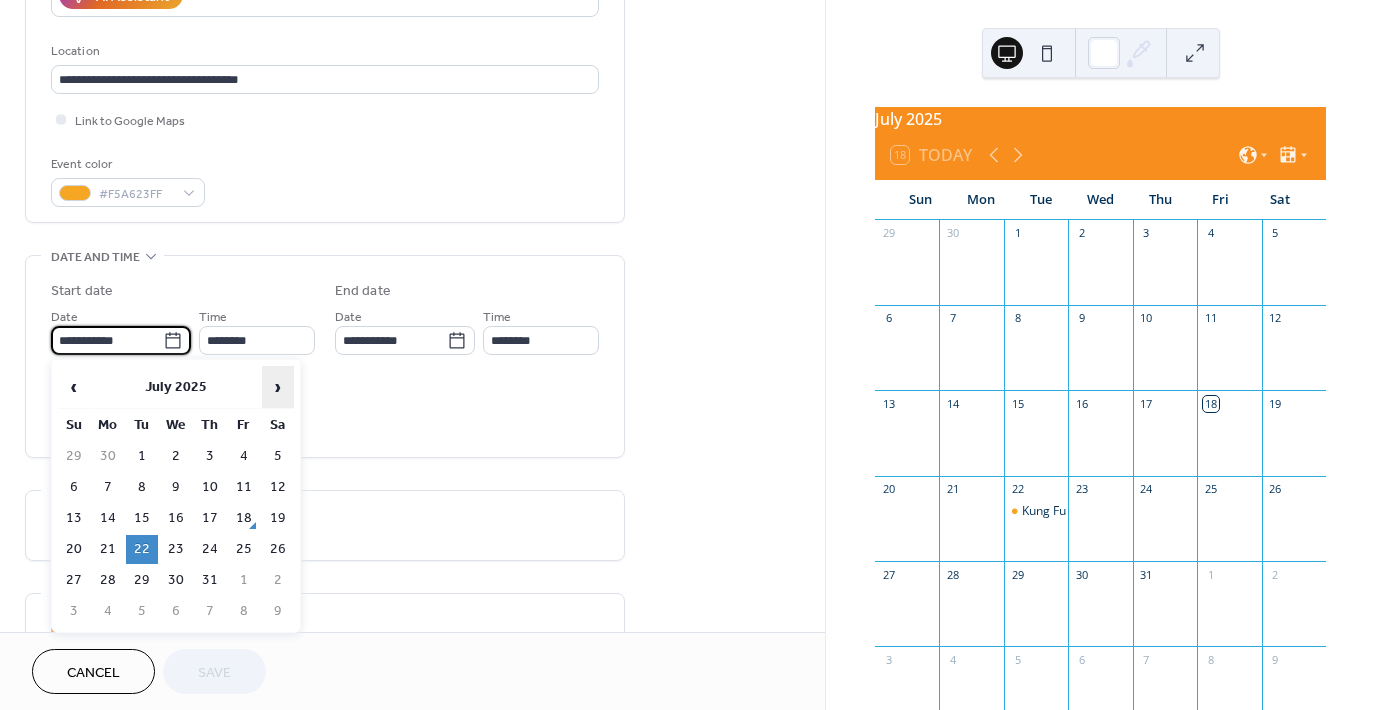 click on "›" at bounding box center (278, 387) 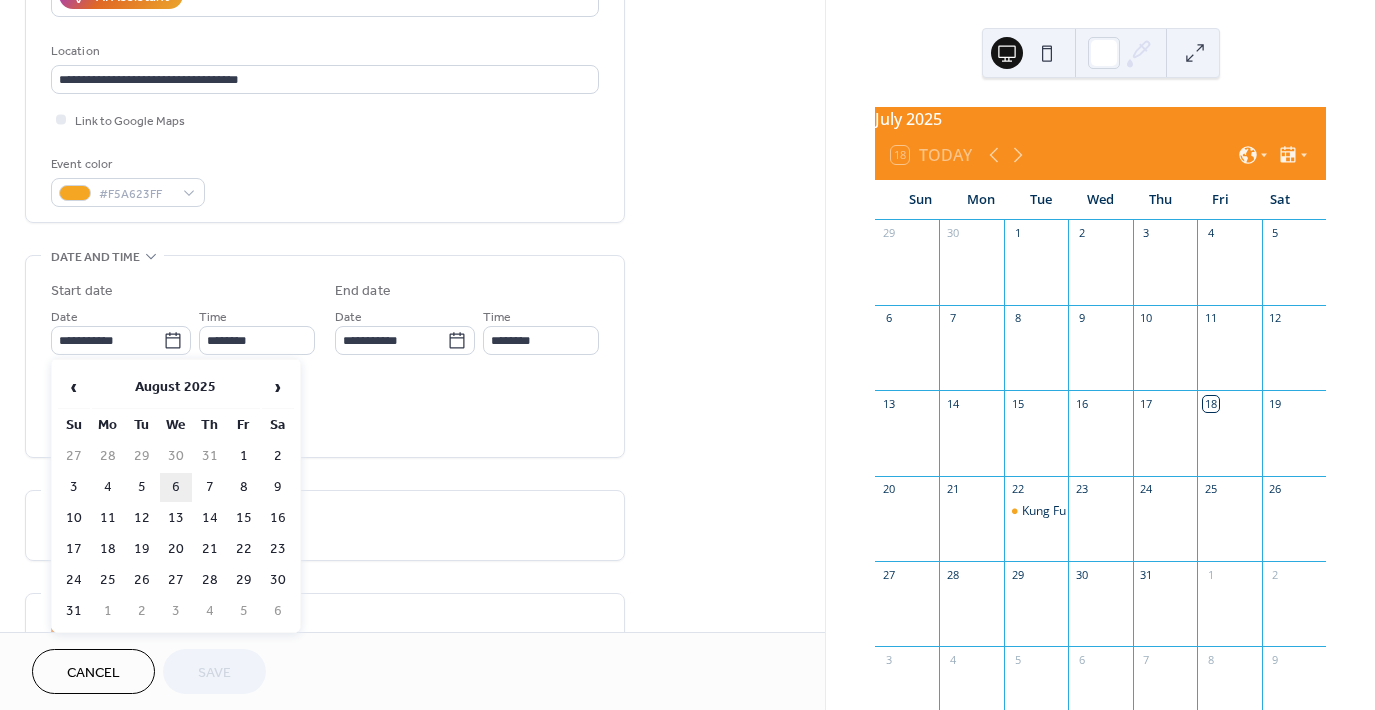 click on "6" at bounding box center (176, 487) 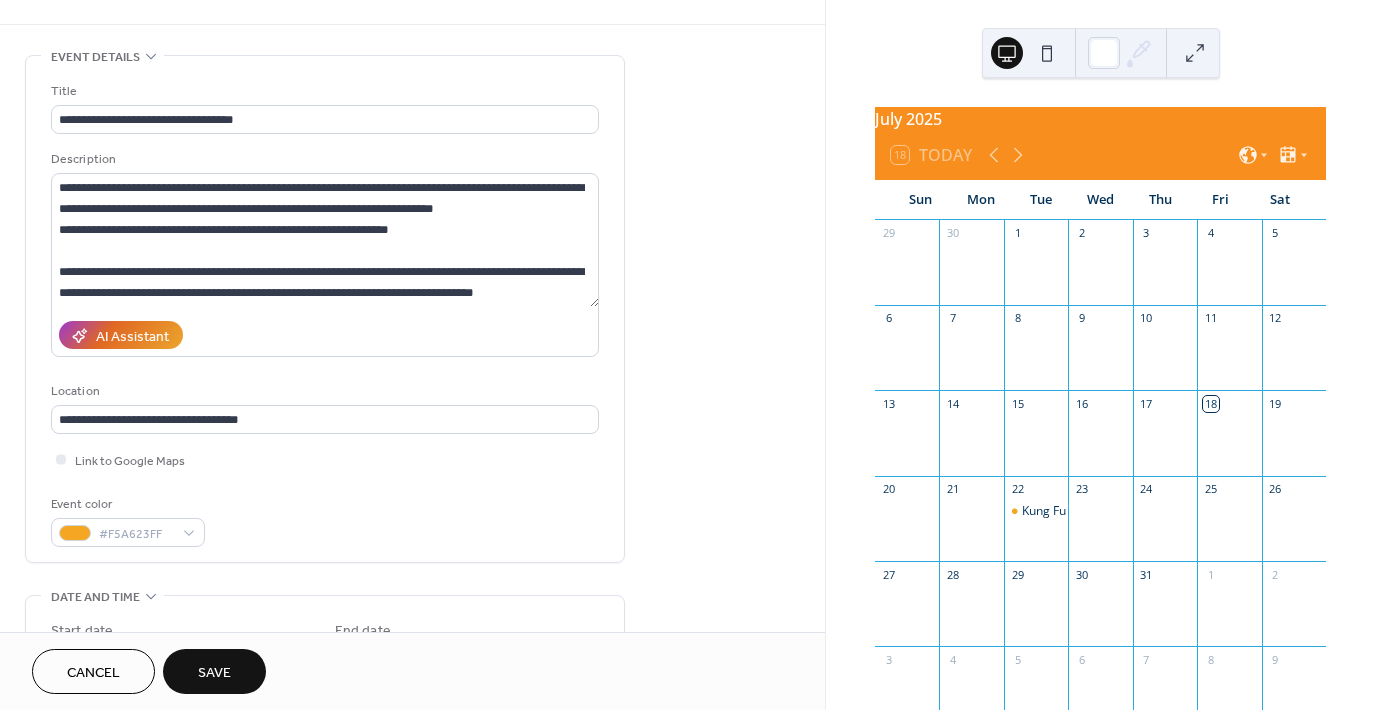 scroll, scrollTop: 0, scrollLeft: 0, axis: both 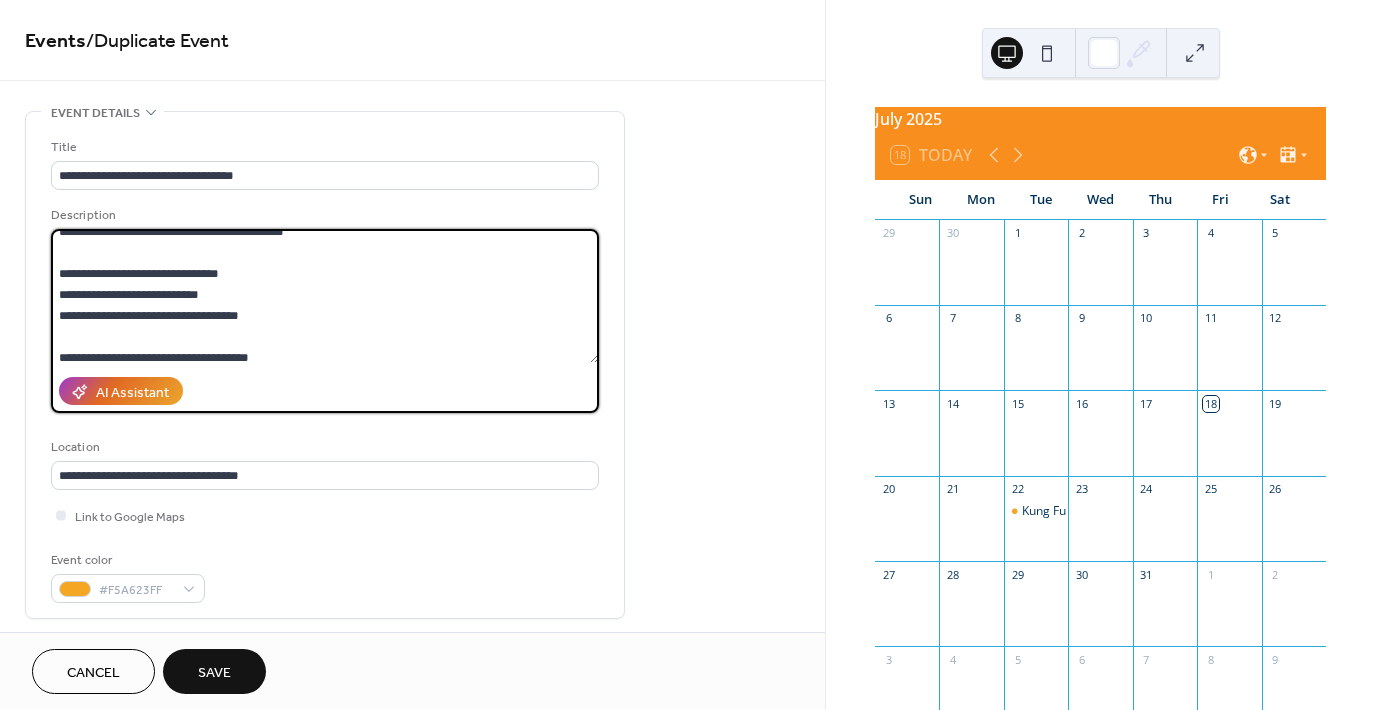 drag, startPoint x: 259, startPoint y: 271, endPoint x: 44, endPoint y: 268, distance: 215.02094 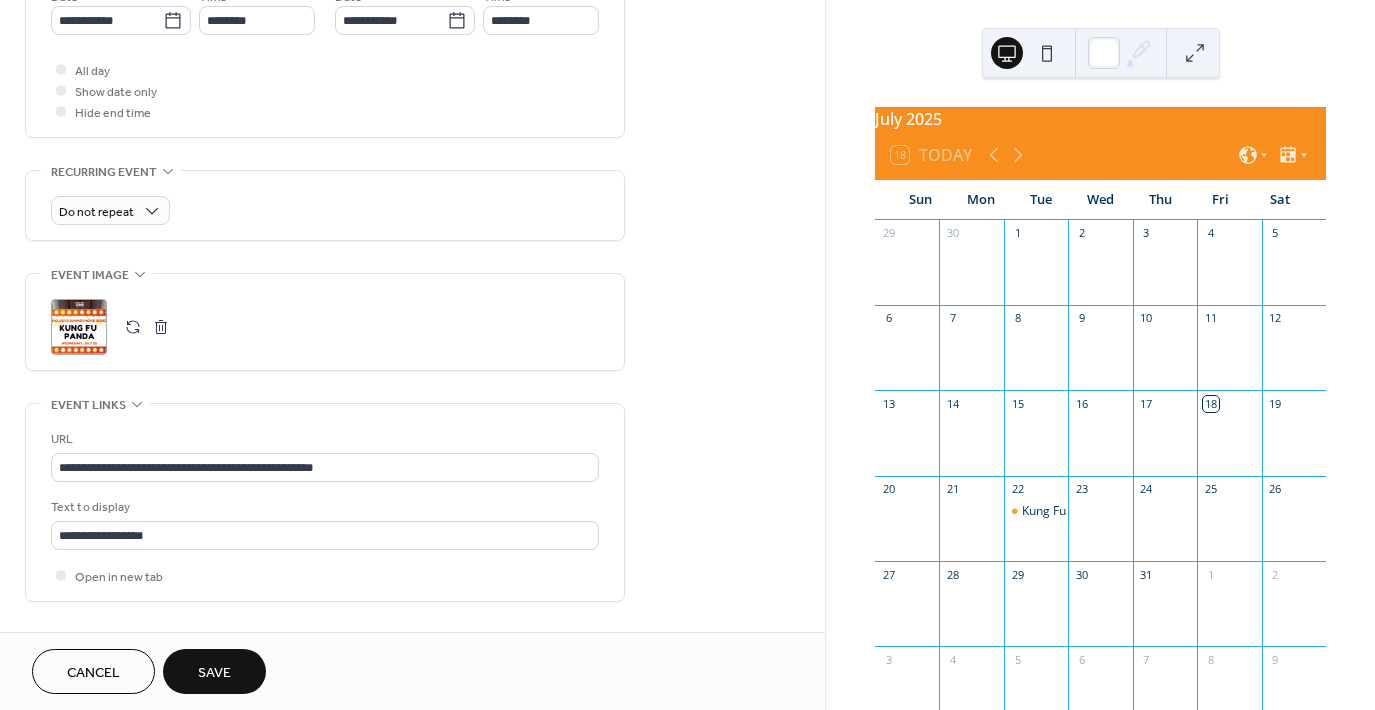 scroll, scrollTop: 720, scrollLeft: 0, axis: vertical 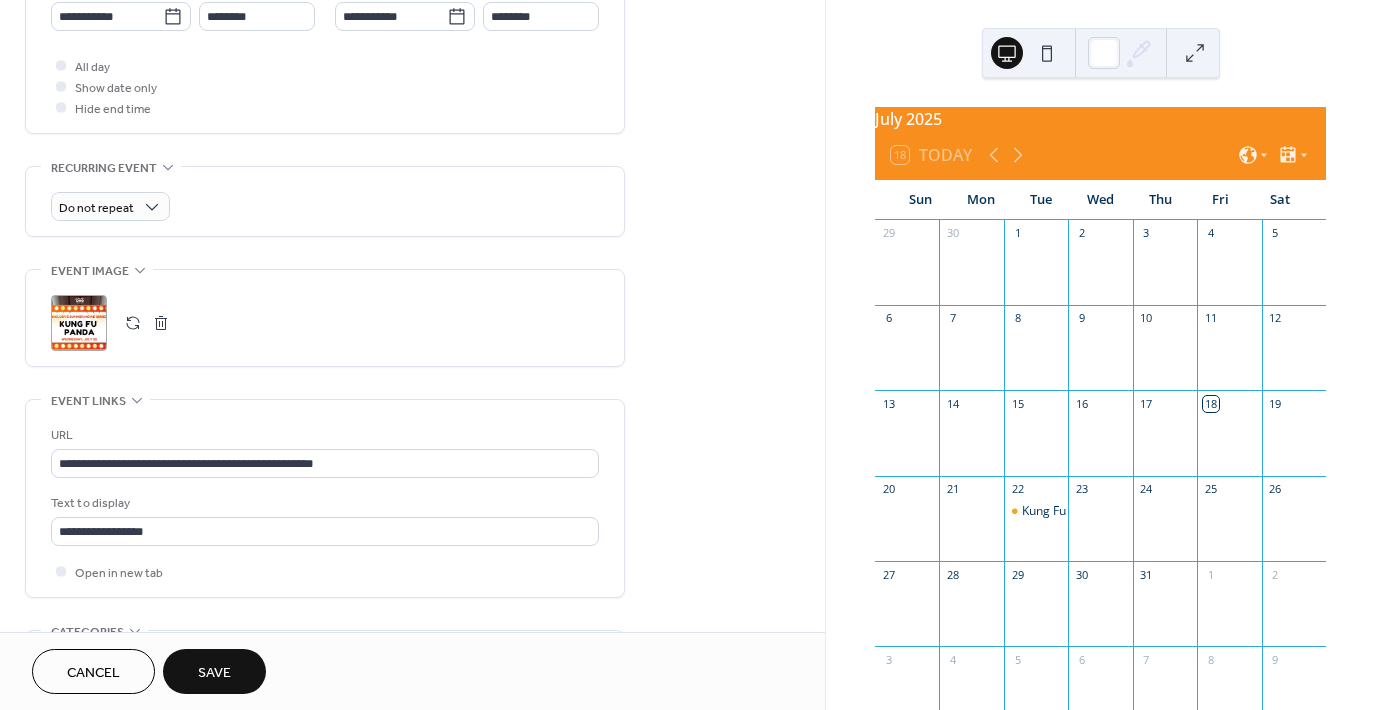 type on "**********" 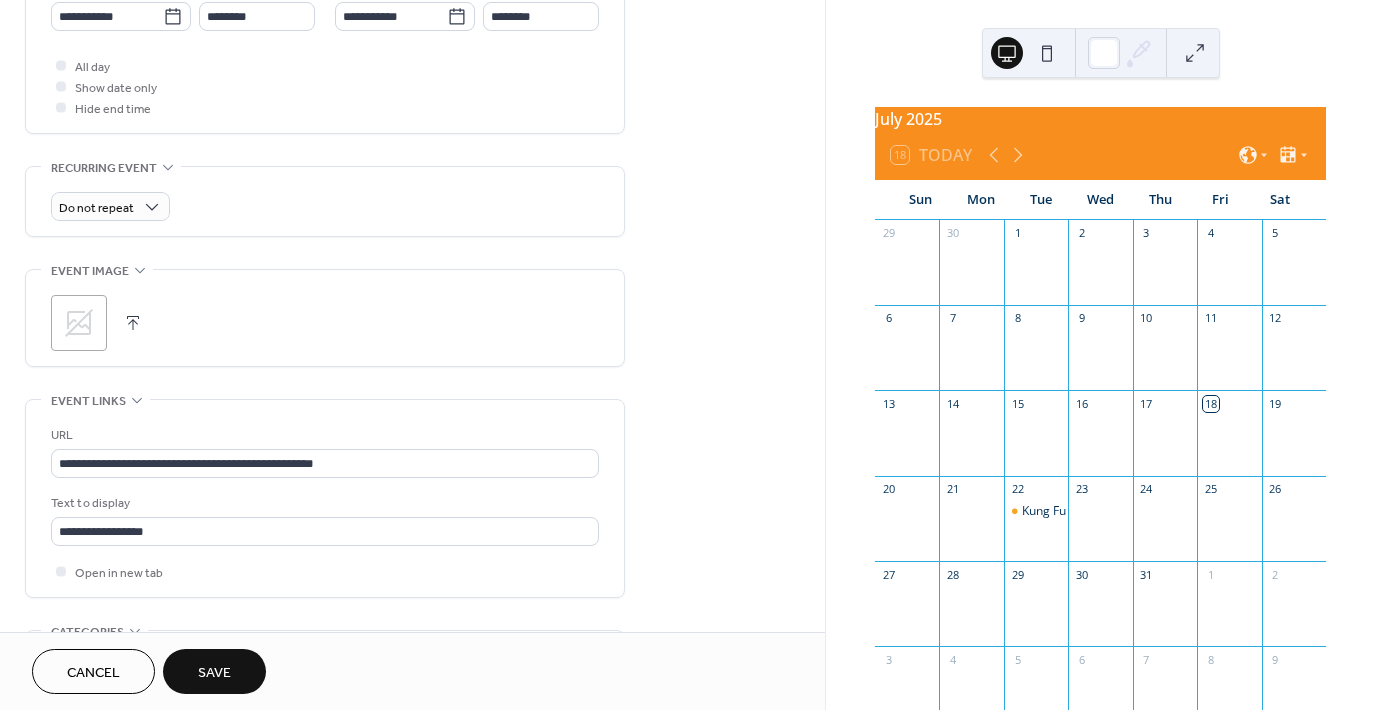 click 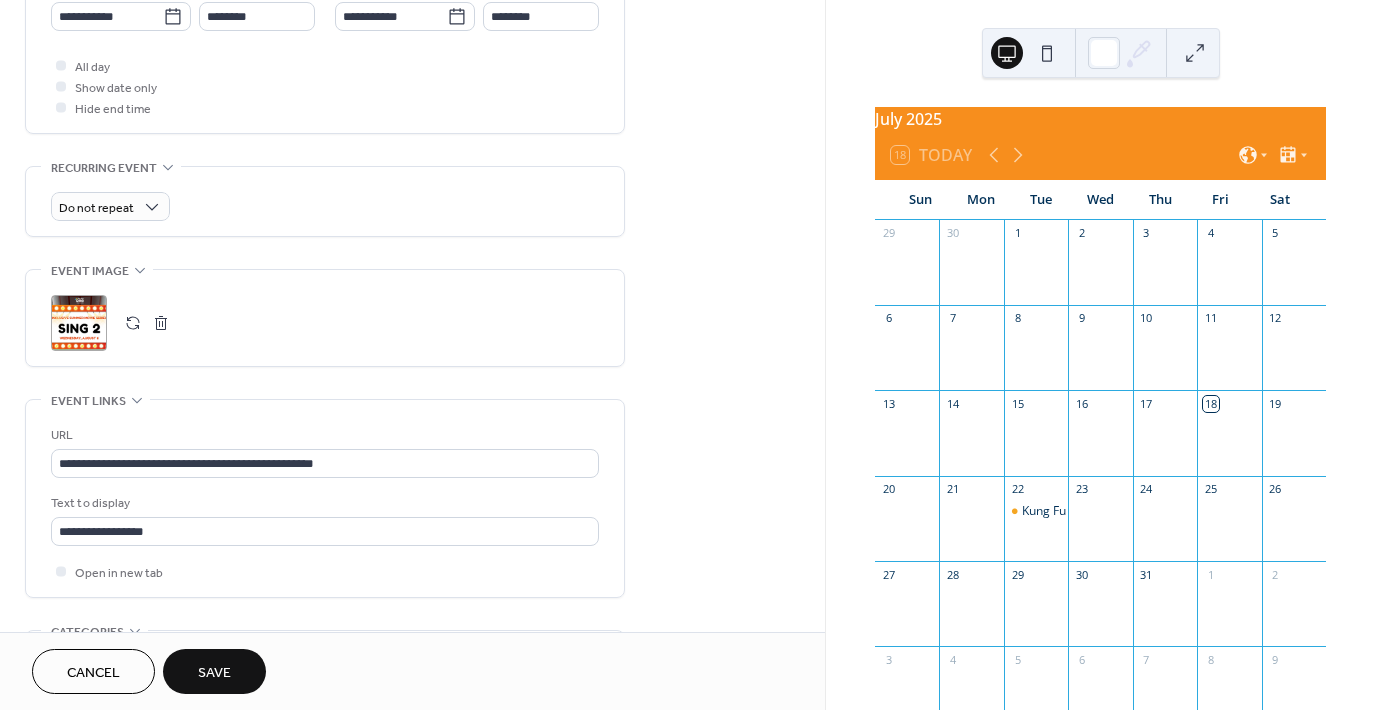 click on "Save" at bounding box center [214, 673] 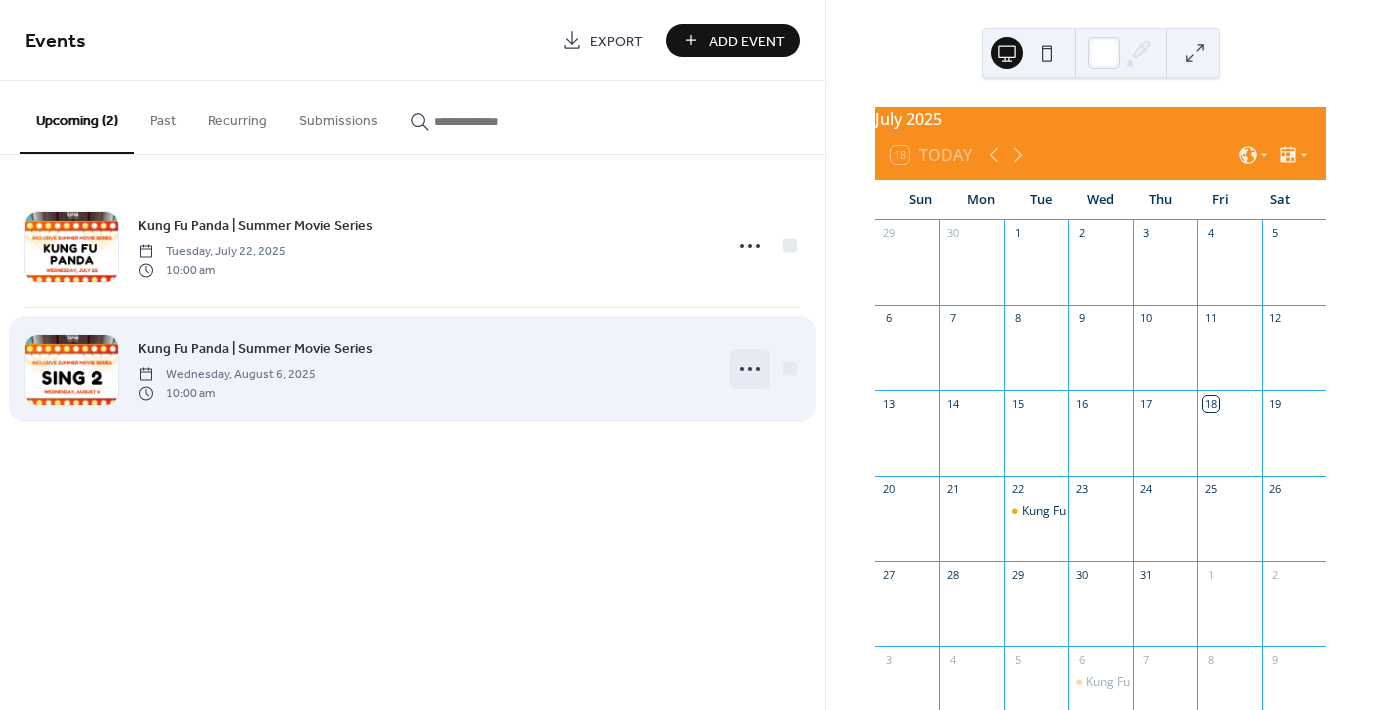 click 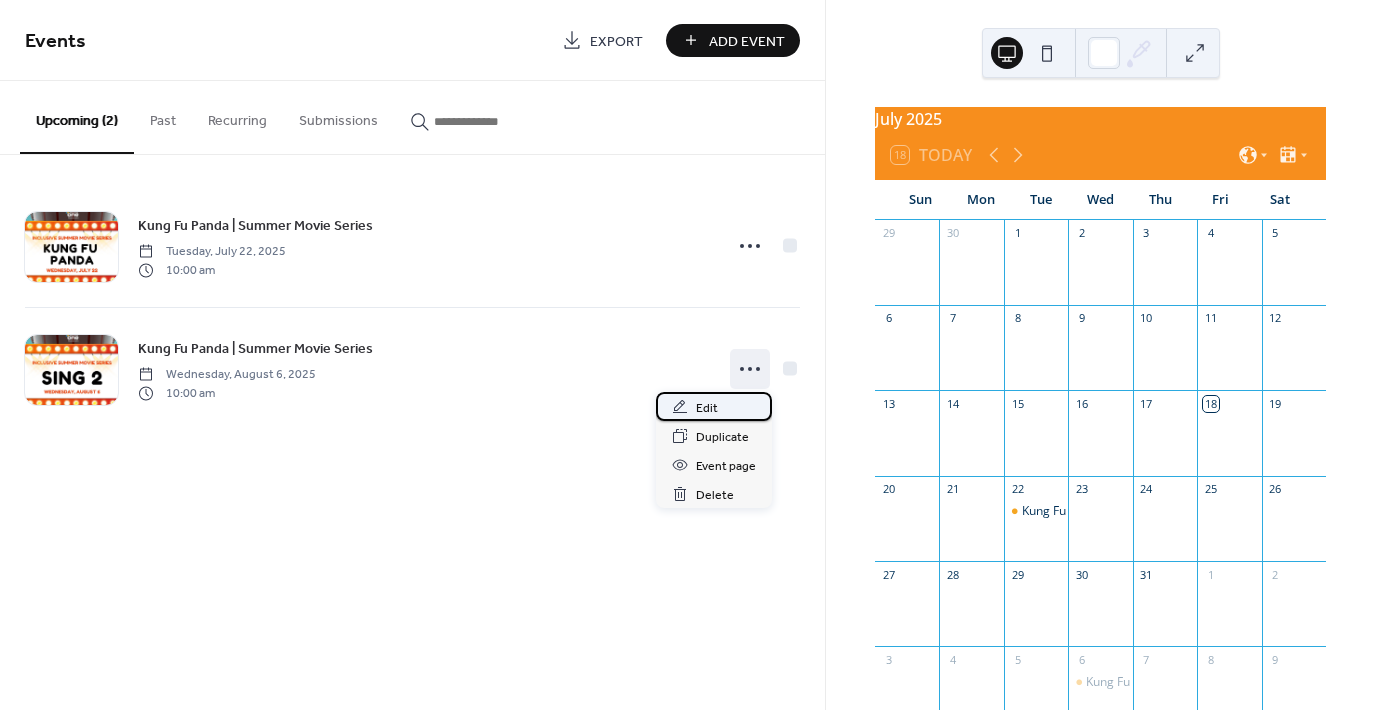click on "Edit" at bounding box center (707, 408) 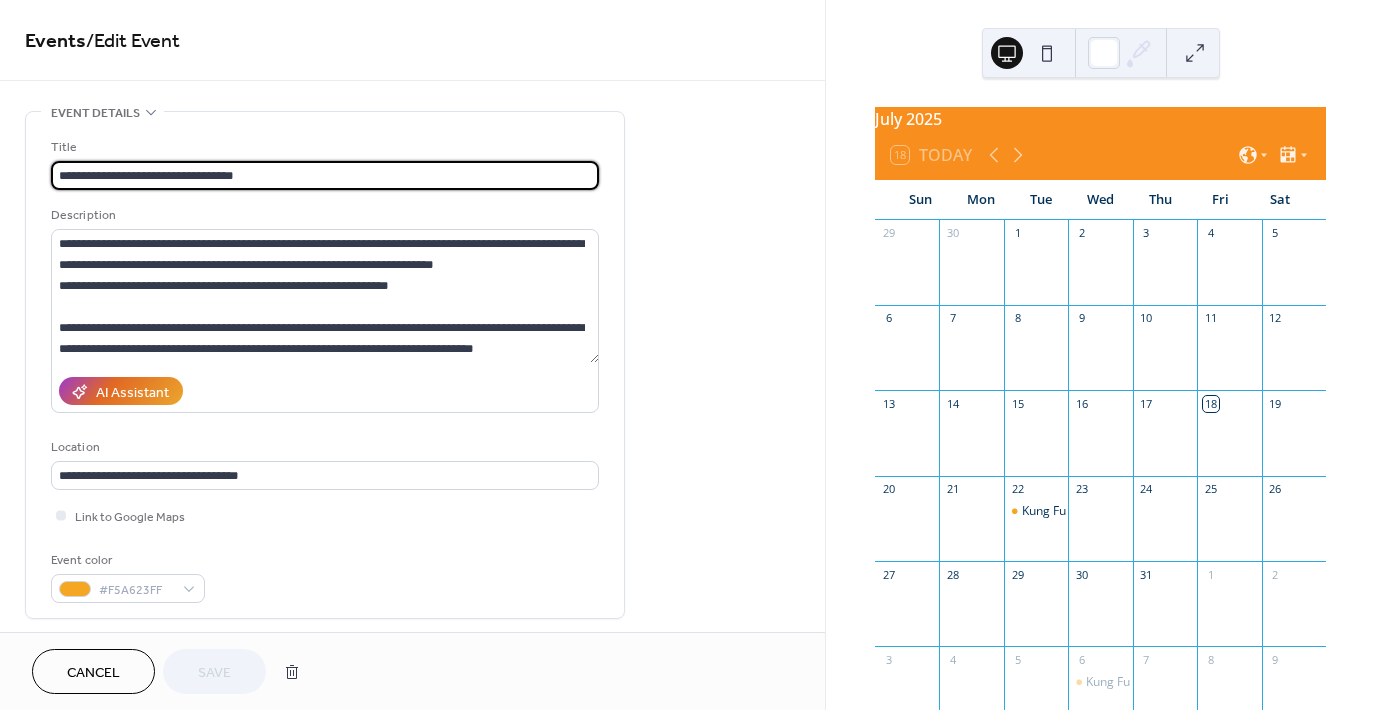 drag, startPoint x: 132, startPoint y: 176, endPoint x: 38, endPoint y: 166, distance: 94.53042 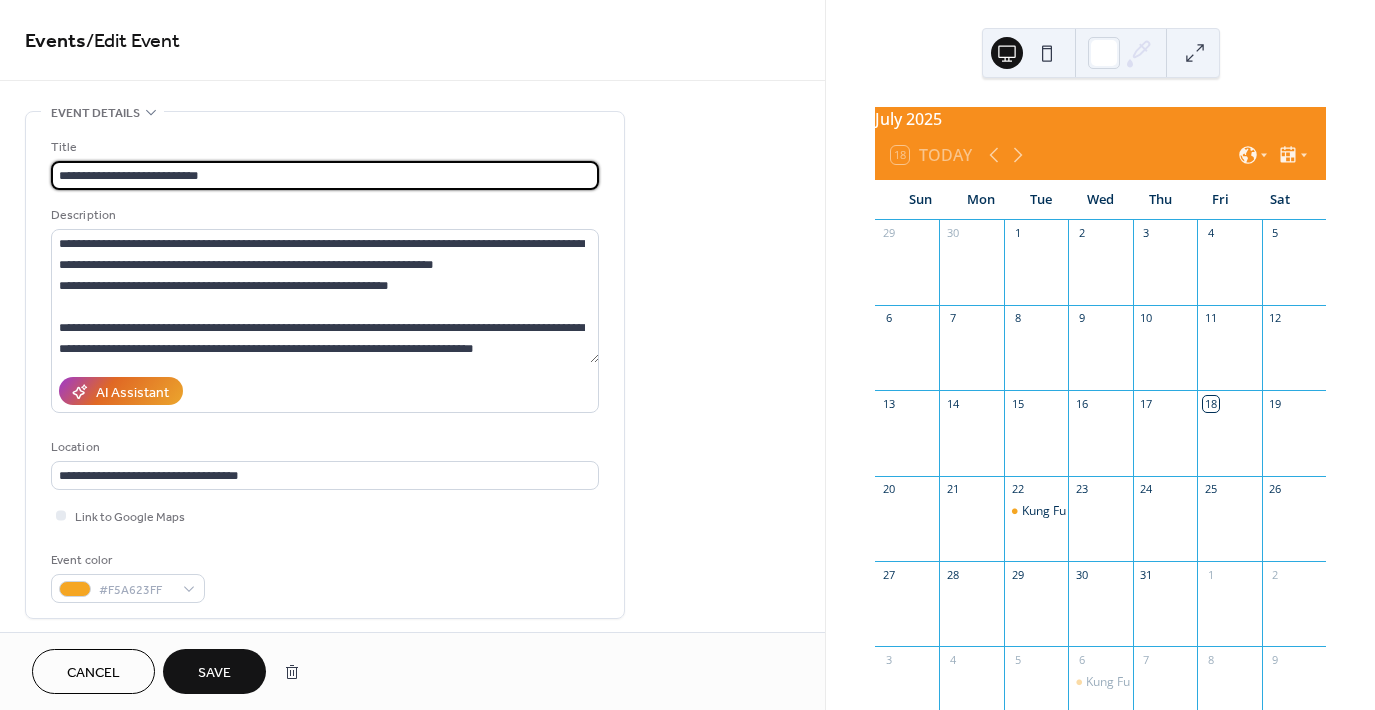 type on "**********" 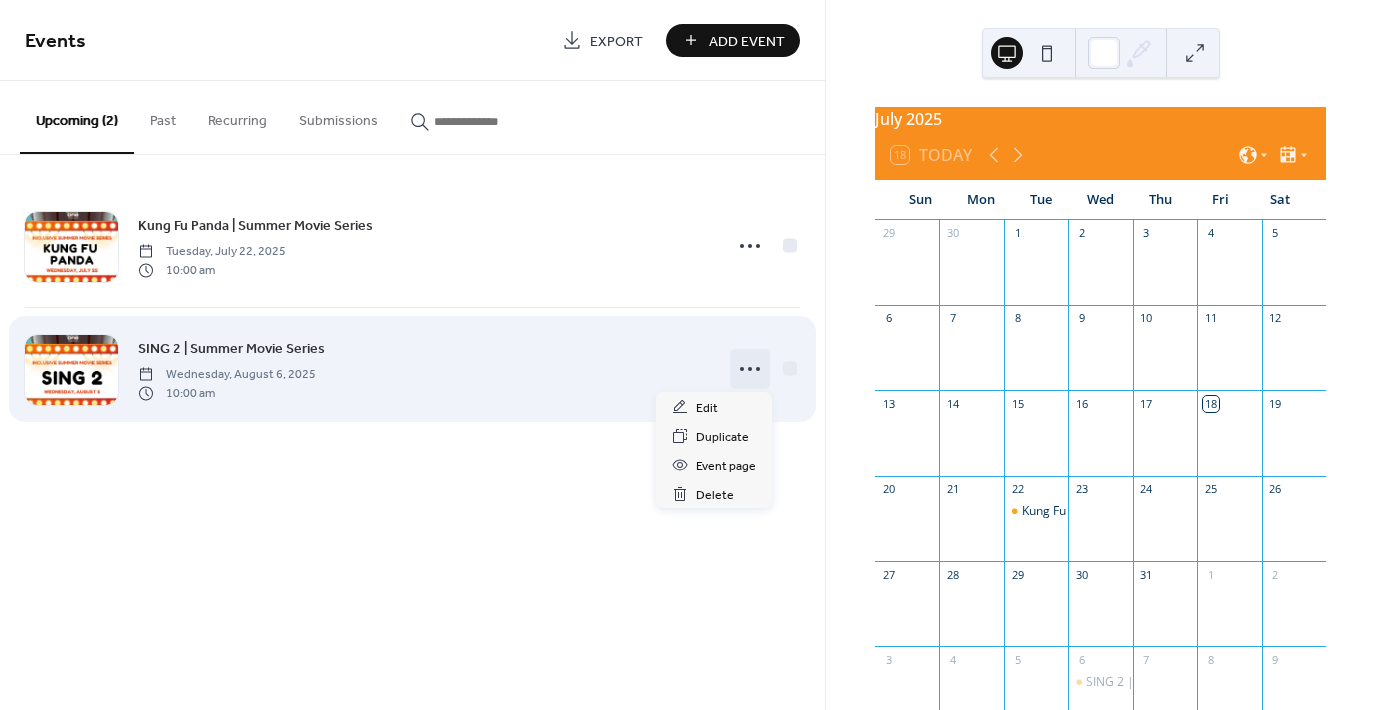 click 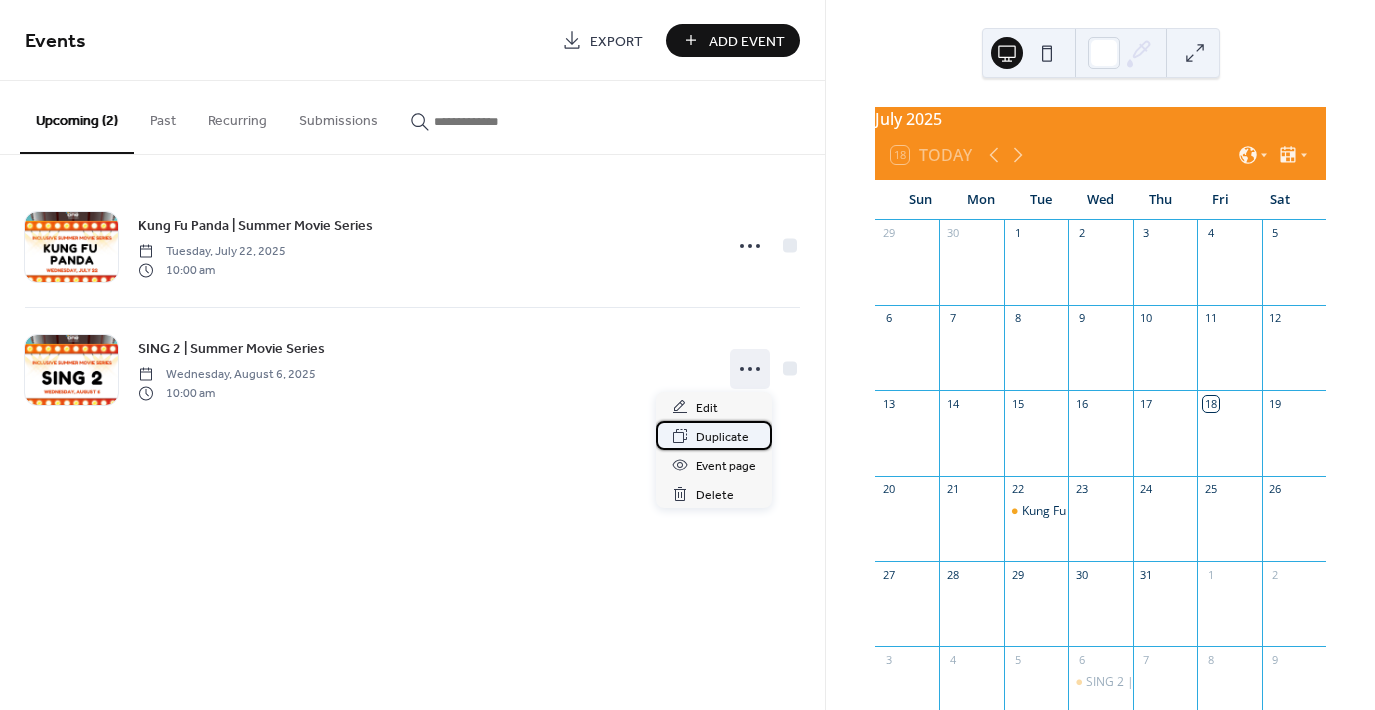 click on "Duplicate" at bounding box center [722, 437] 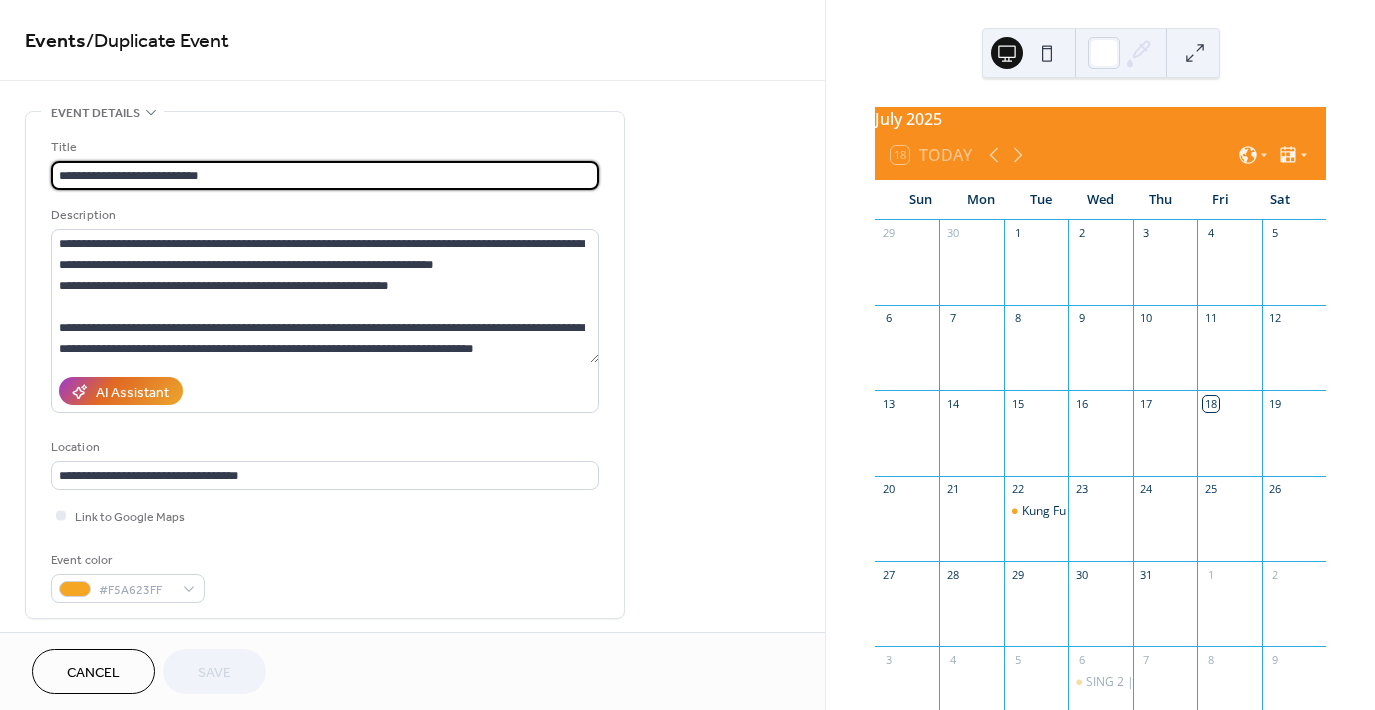 click on "**********" at bounding box center [325, 175] 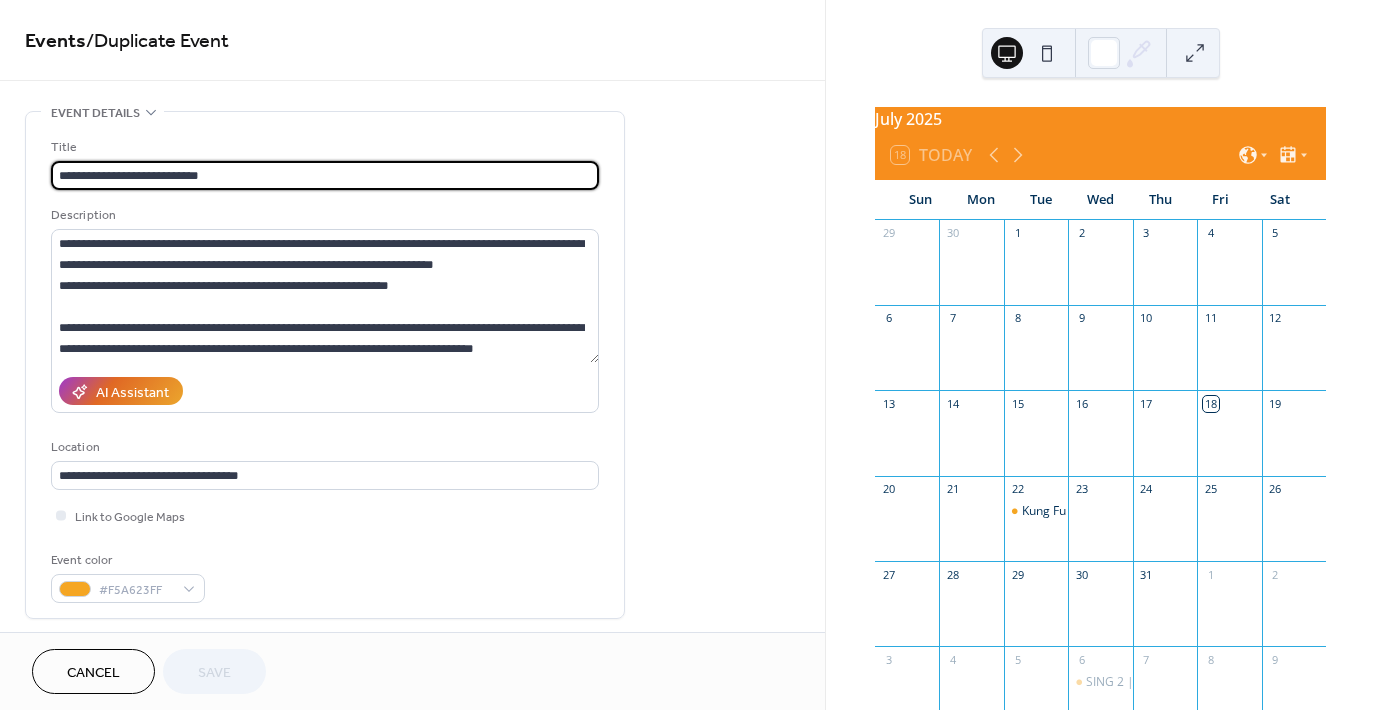 drag, startPoint x: 93, startPoint y: 167, endPoint x: 23, endPoint y: 168, distance: 70.00714 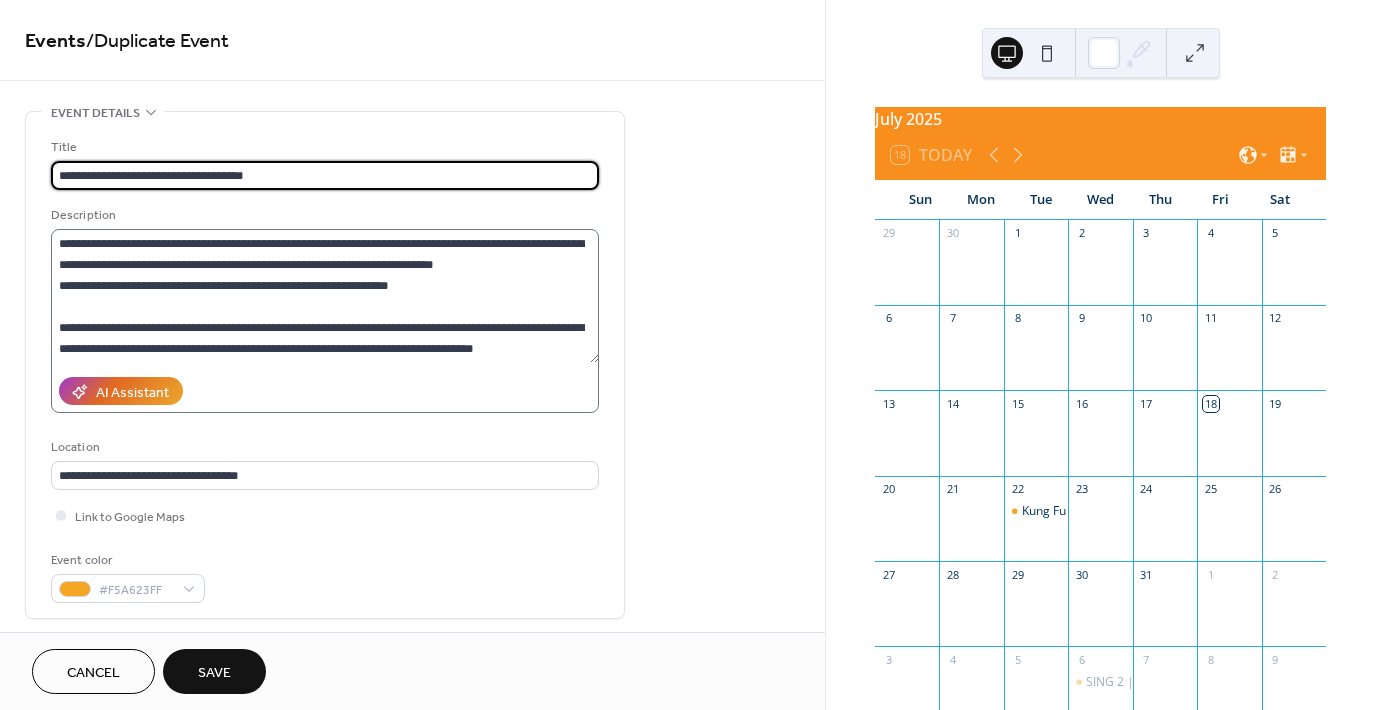 type on "**********" 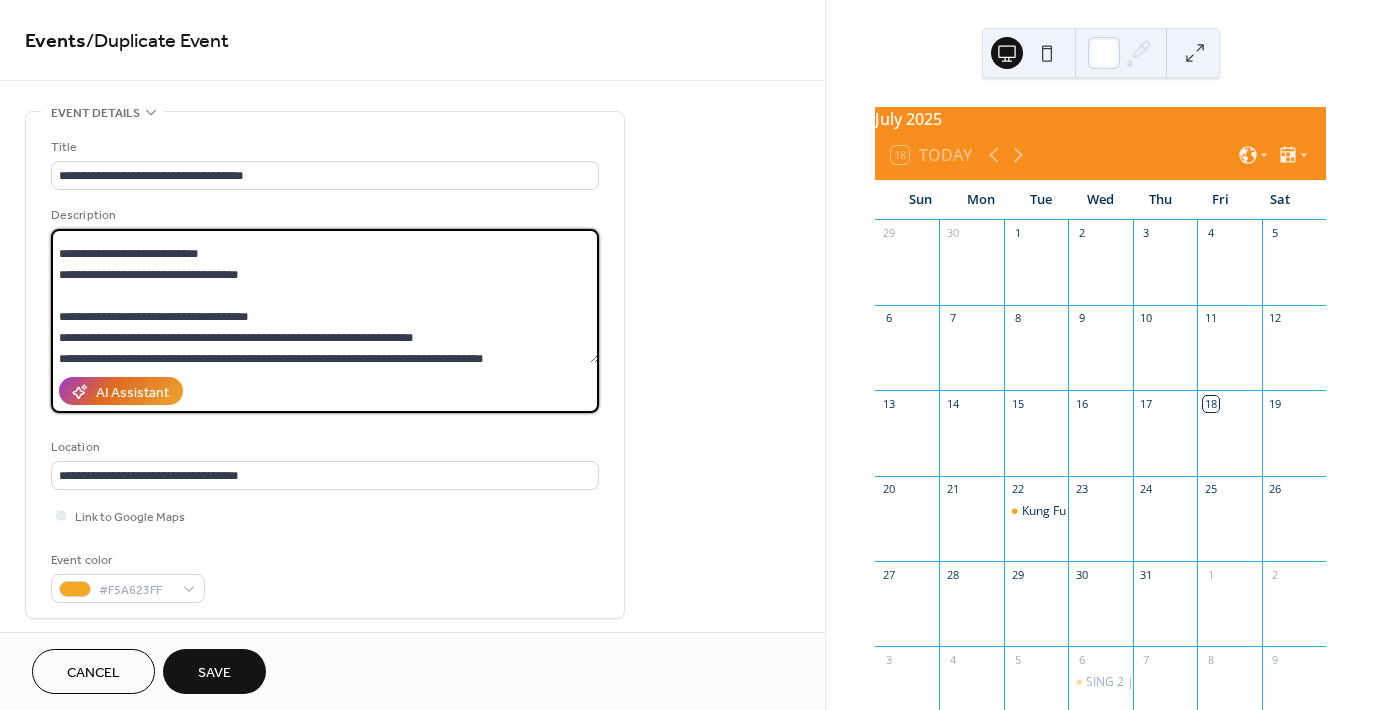 scroll, scrollTop: 162, scrollLeft: 0, axis: vertical 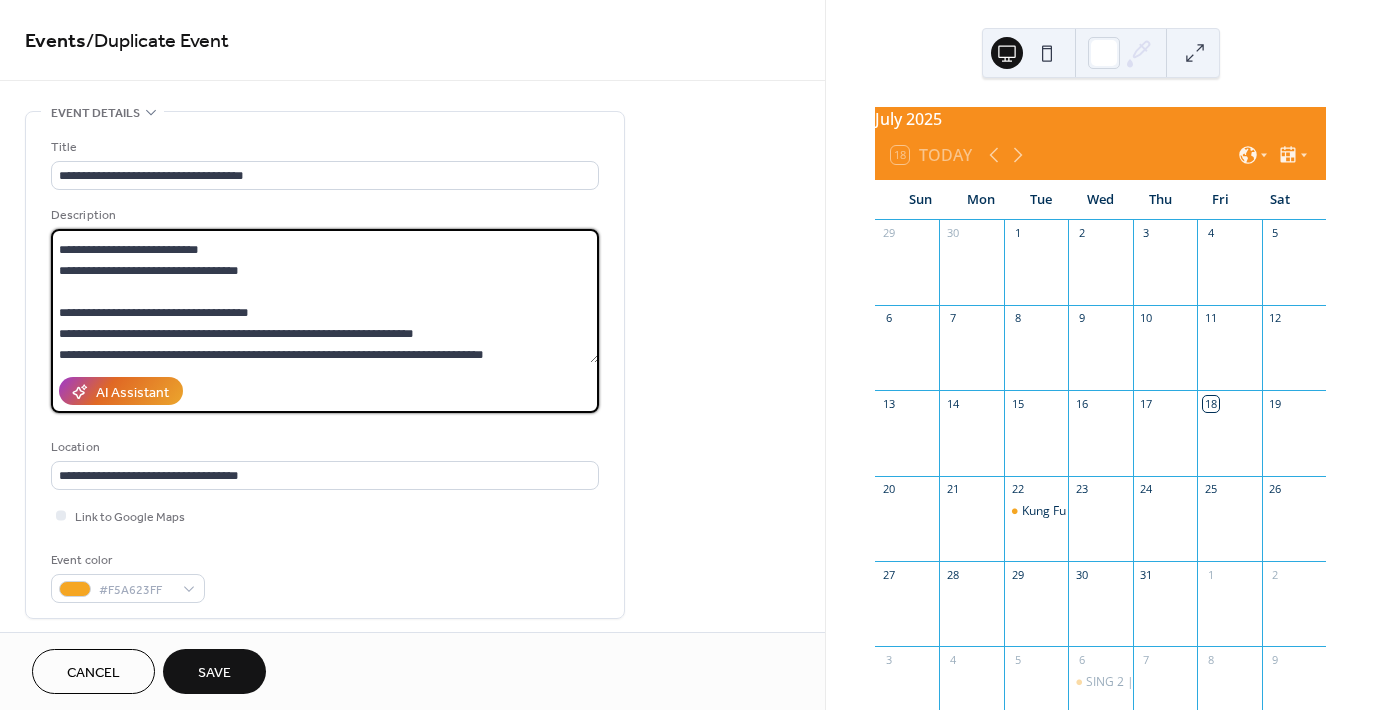 drag, startPoint x: 227, startPoint y: 244, endPoint x: 44, endPoint y: 249, distance: 183.0683 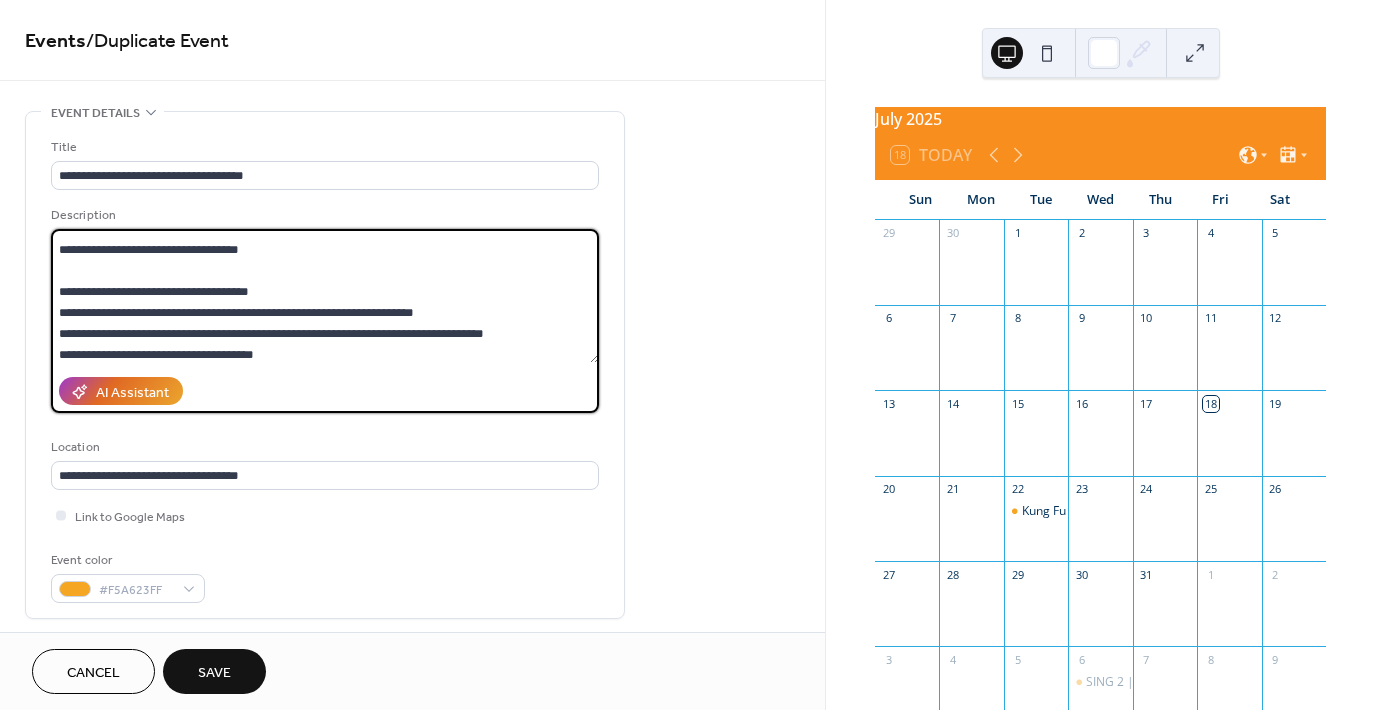 scroll, scrollTop: 141, scrollLeft: 0, axis: vertical 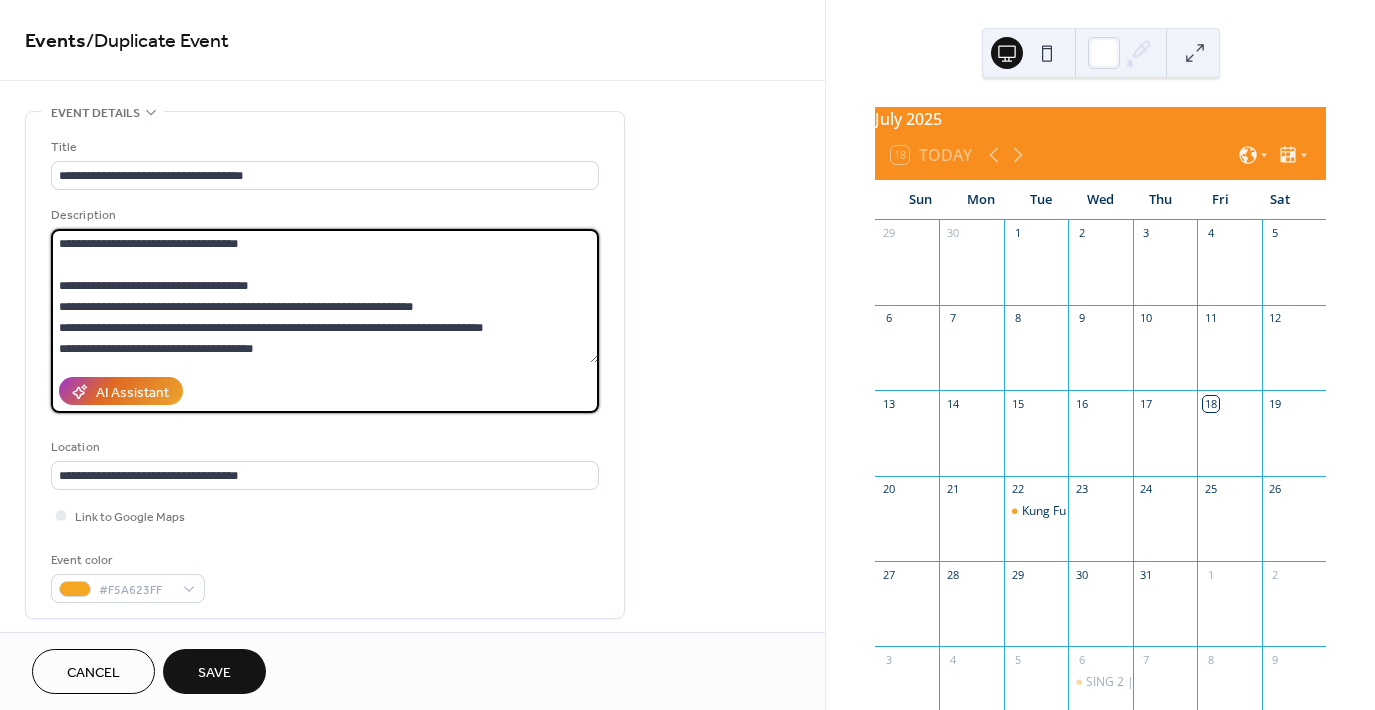 type on "**********" 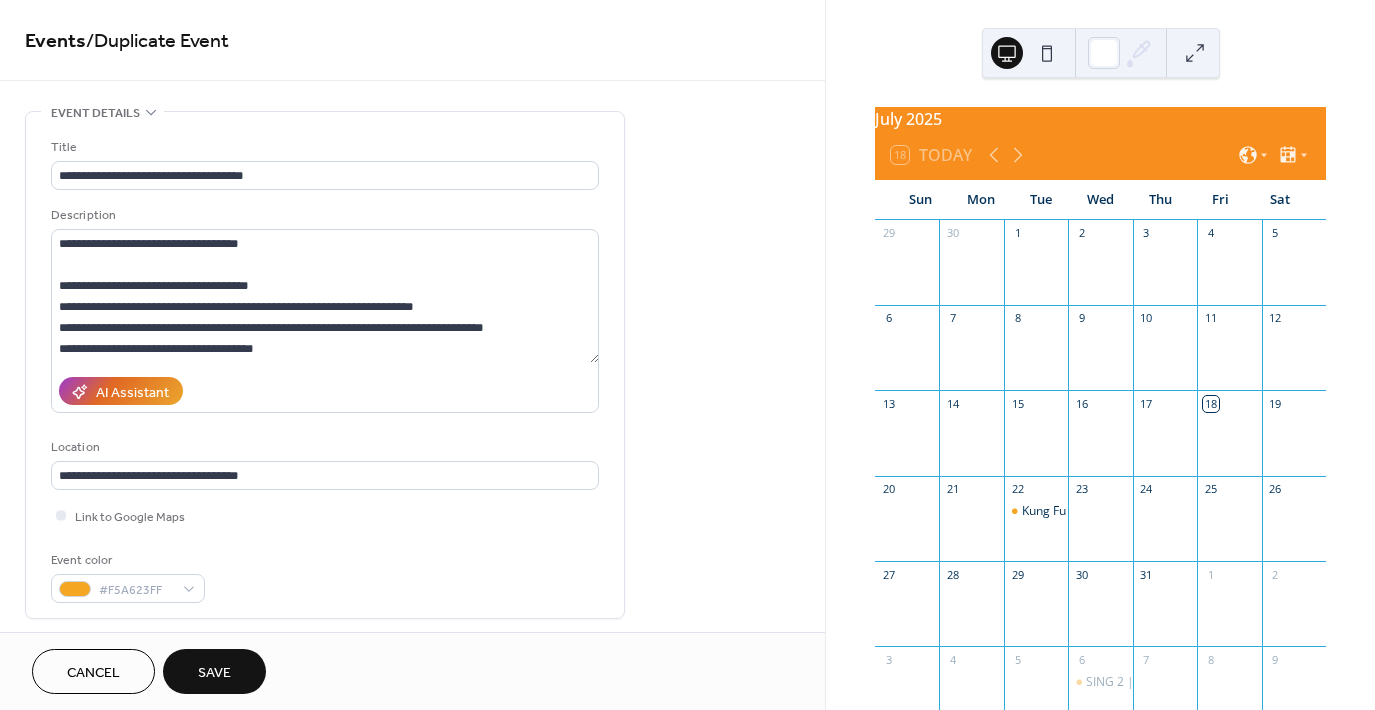 drag, startPoint x: 825, startPoint y: 231, endPoint x: 806, endPoint y: 331, distance: 101.788994 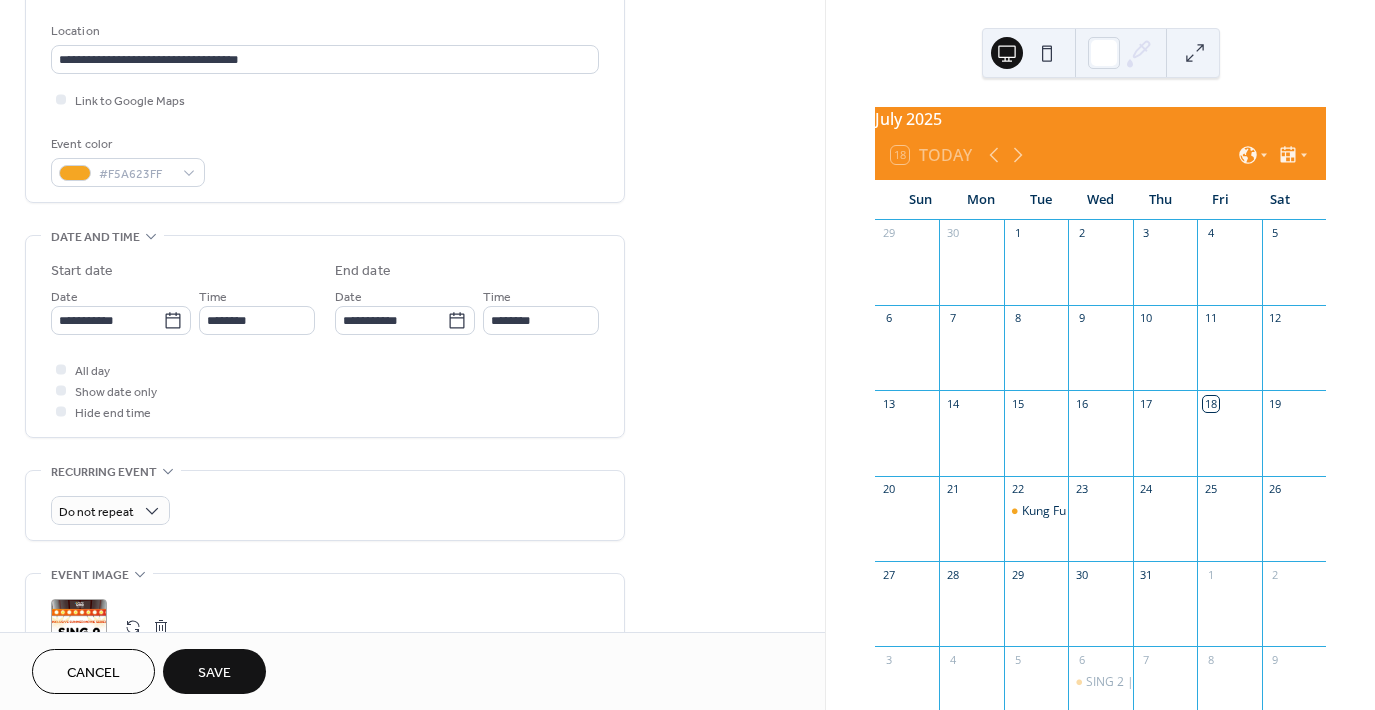 scroll, scrollTop: 421, scrollLeft: 0, axis: vertical 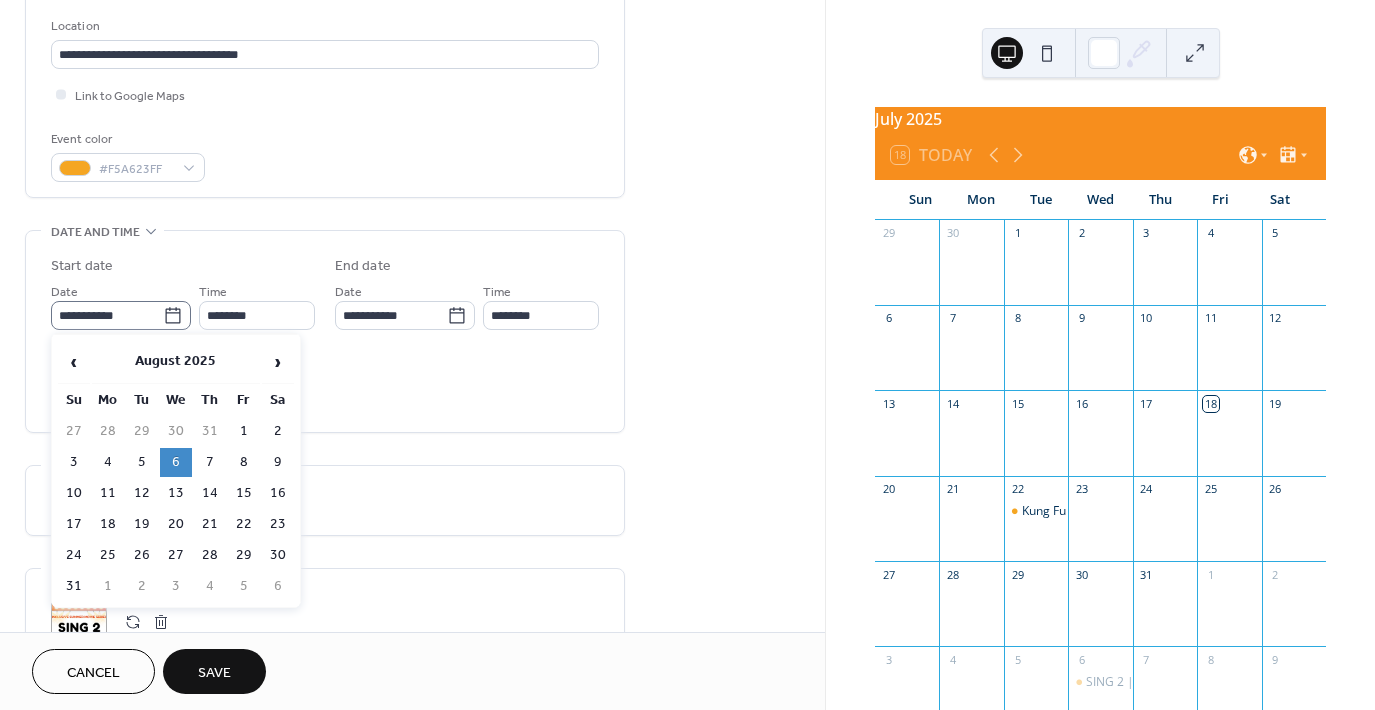 click 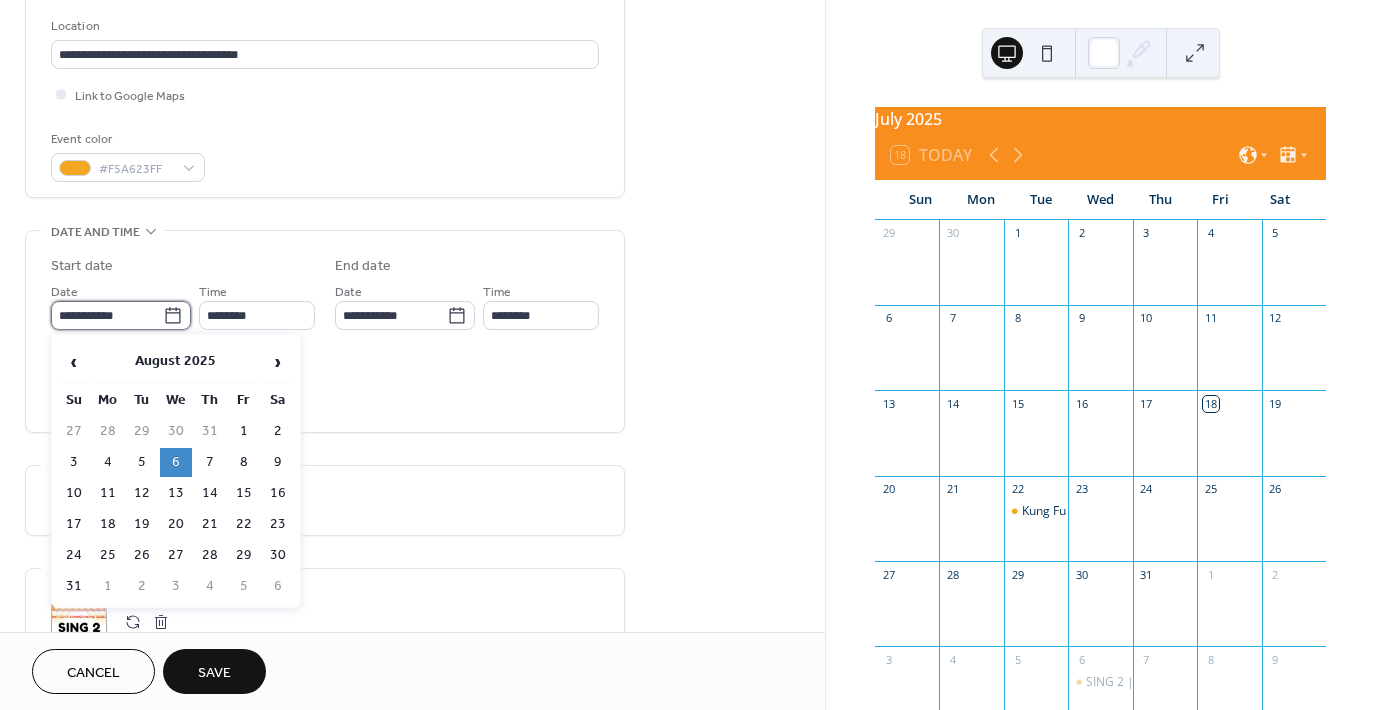 click on "**********" at bounding box center [107, 315] 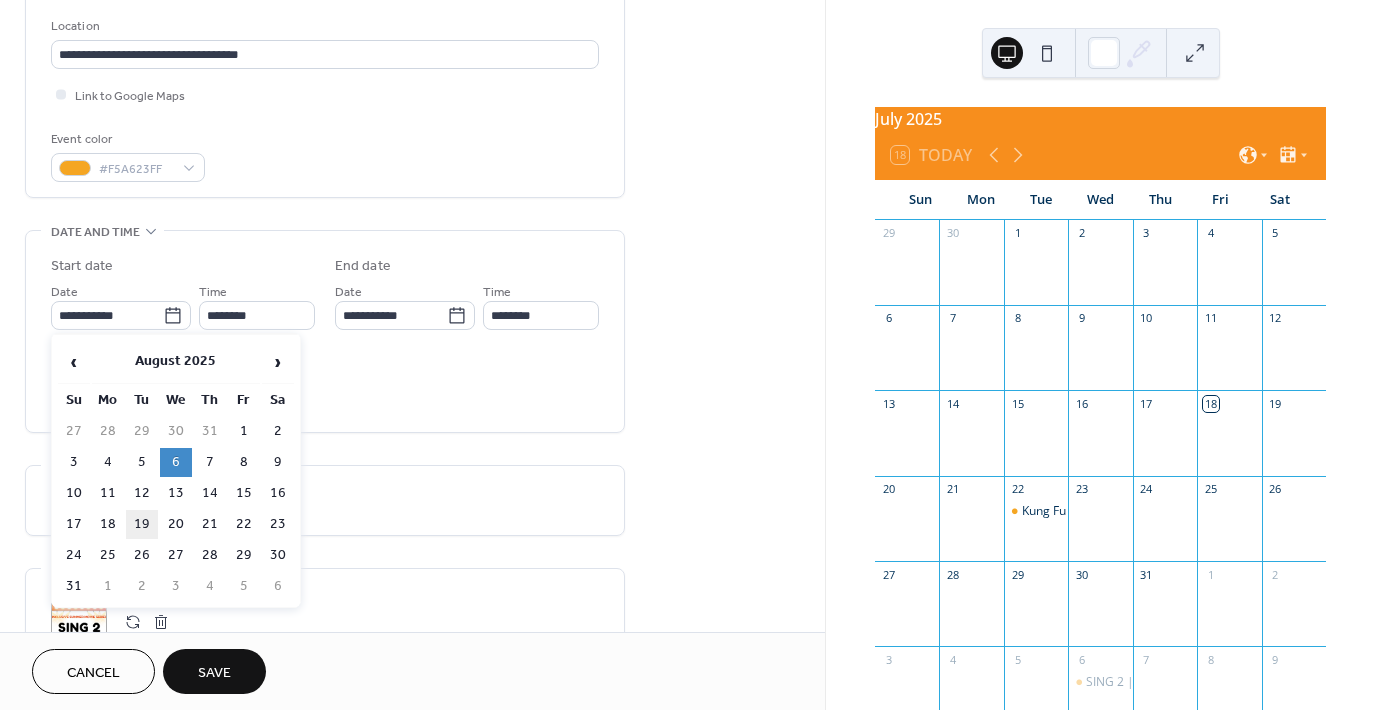 click on "19" at bounding box center (142, 524) 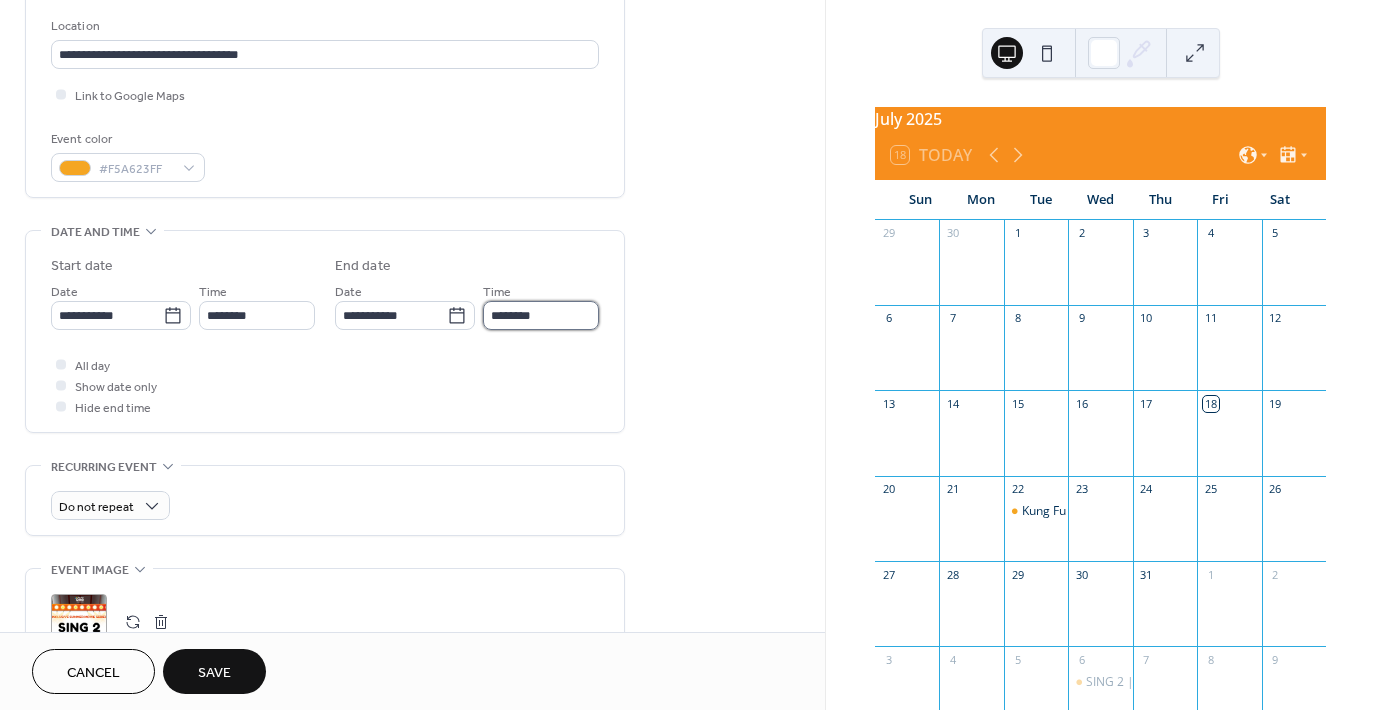 click on "********" at bounding box center (541, 315) 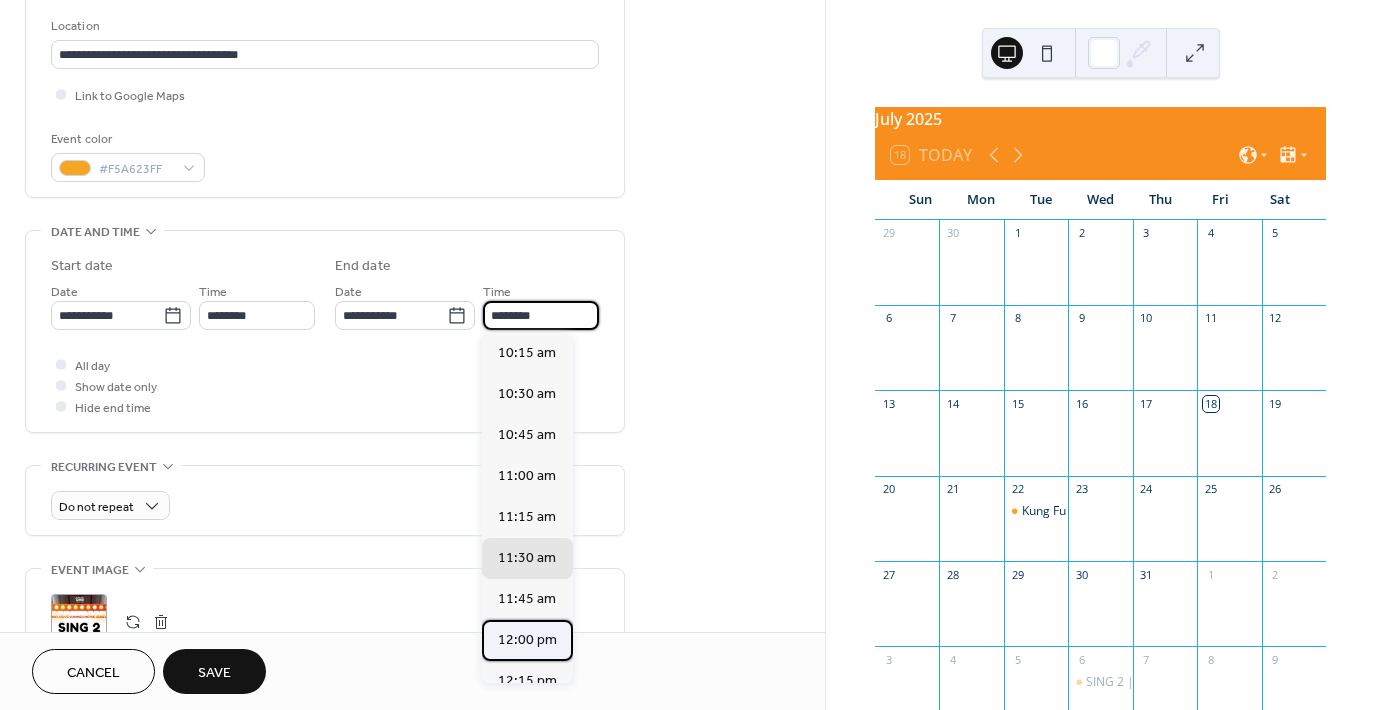 click on "12:00 pm" at bounding box center (527, 639) 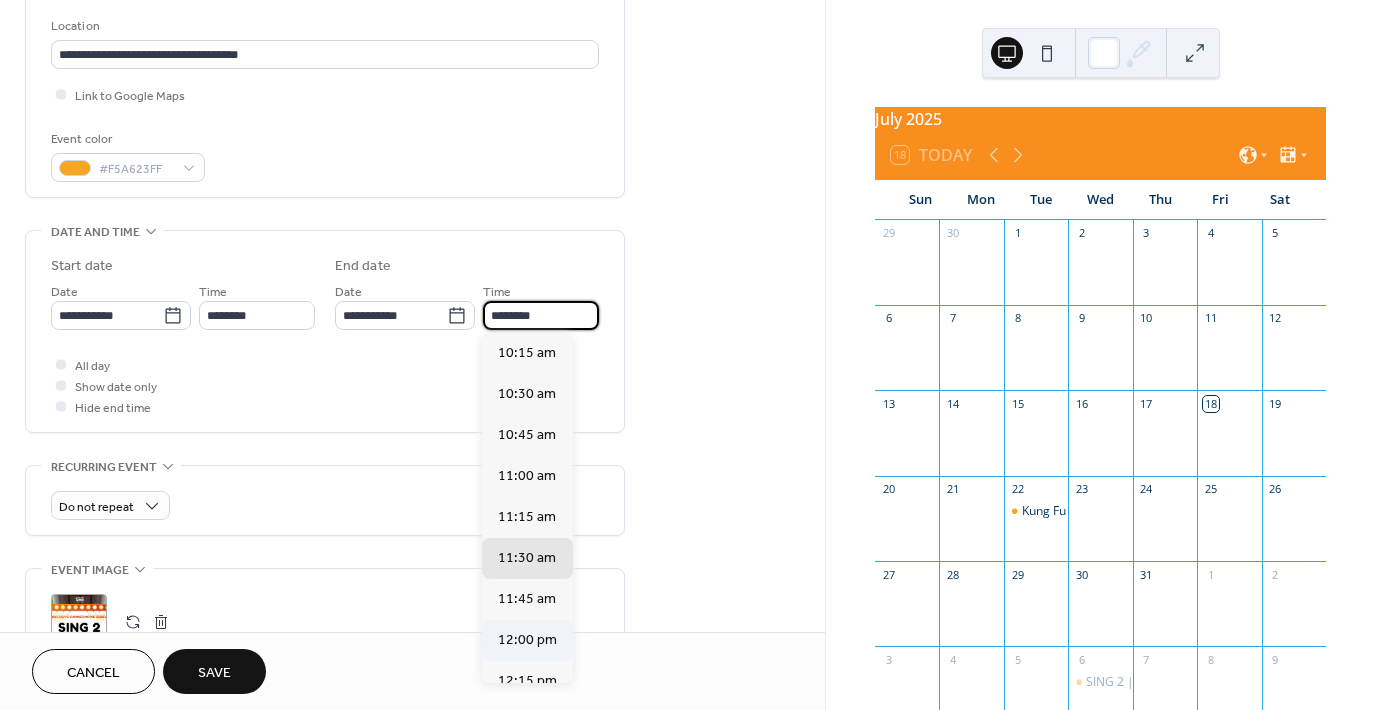 type on "********" 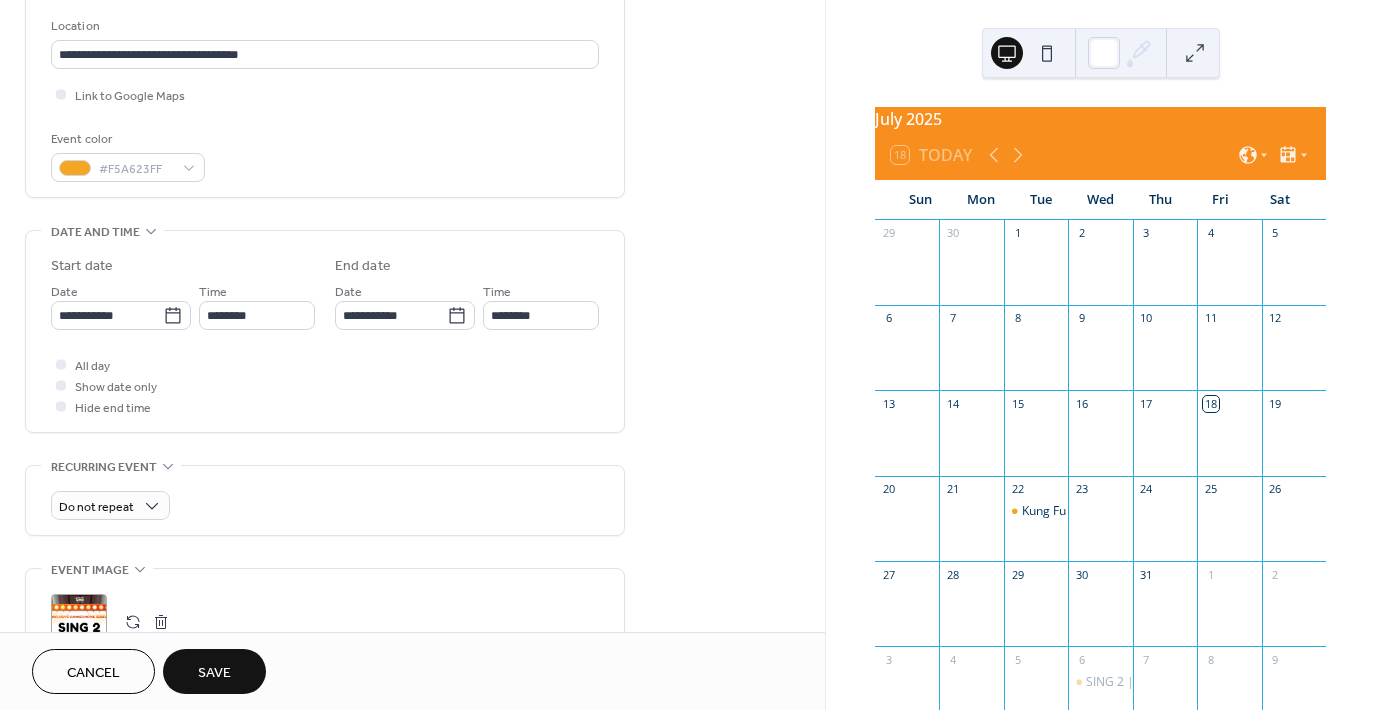click on "**********" at bounding box center (412, 452) 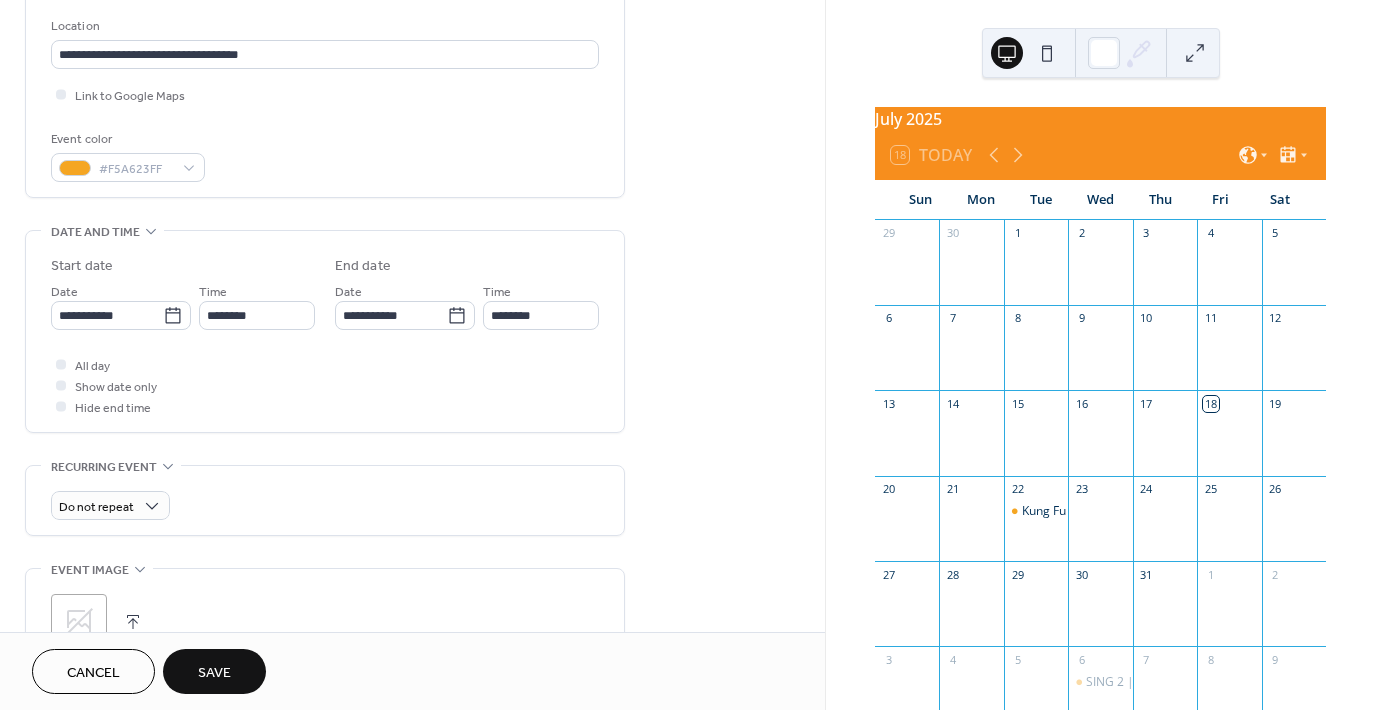 click on ";" at bounding box center [79, 622] 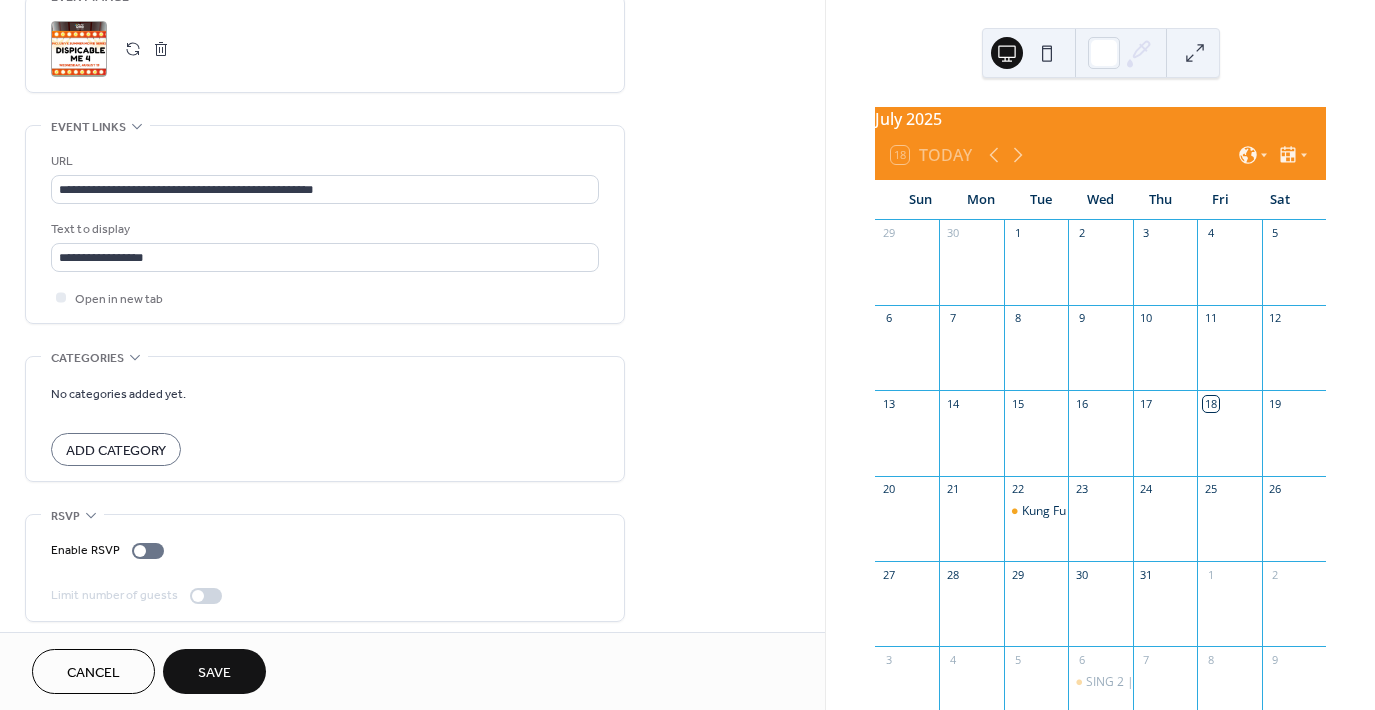 scroll, scrollTop: 1000, scrollLeft: 0, axis: vertical 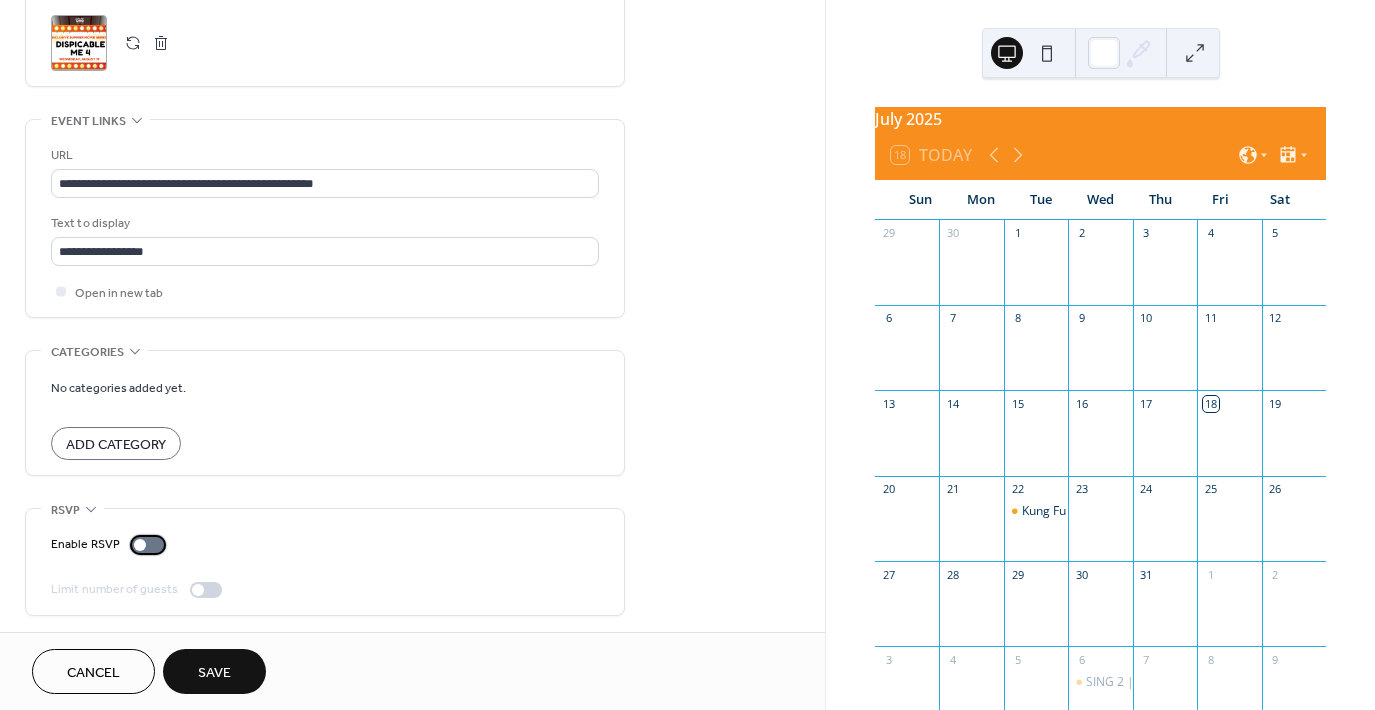 click at bounding box center [140, 545] 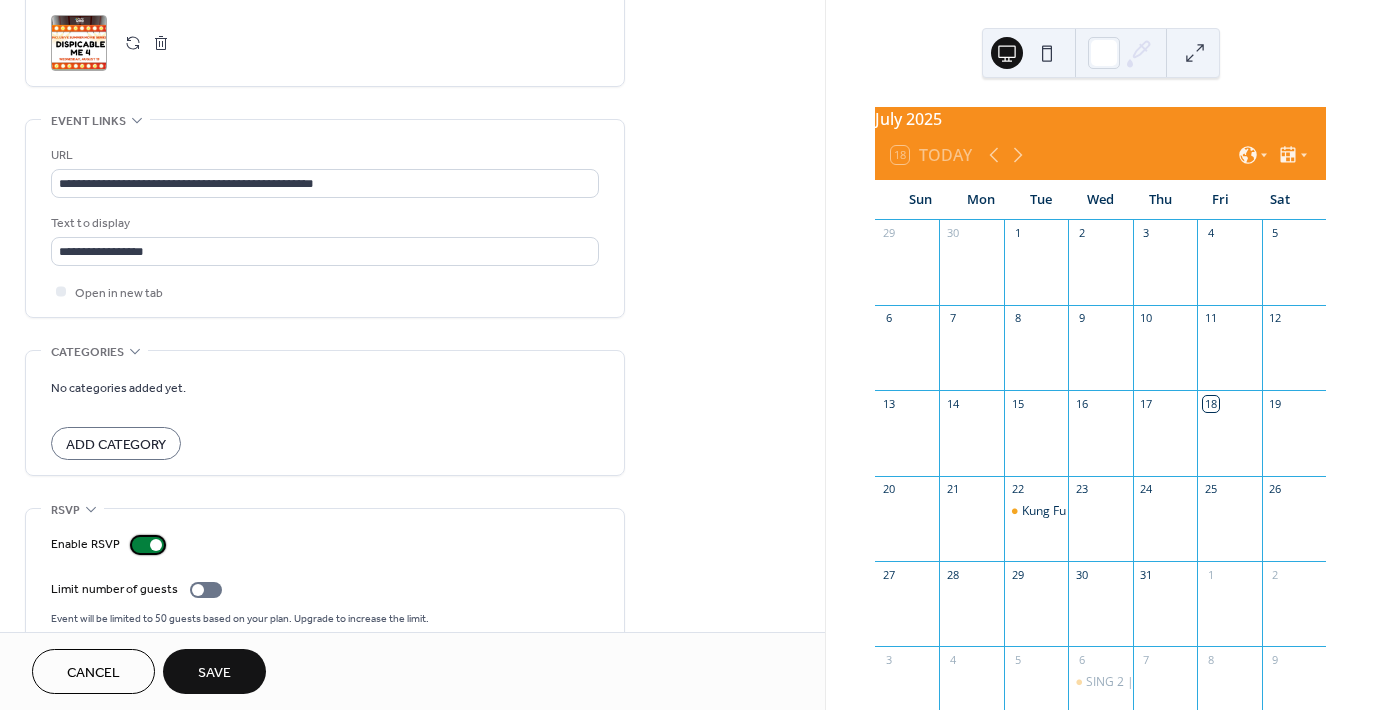 click at bounding box center [156, 545] 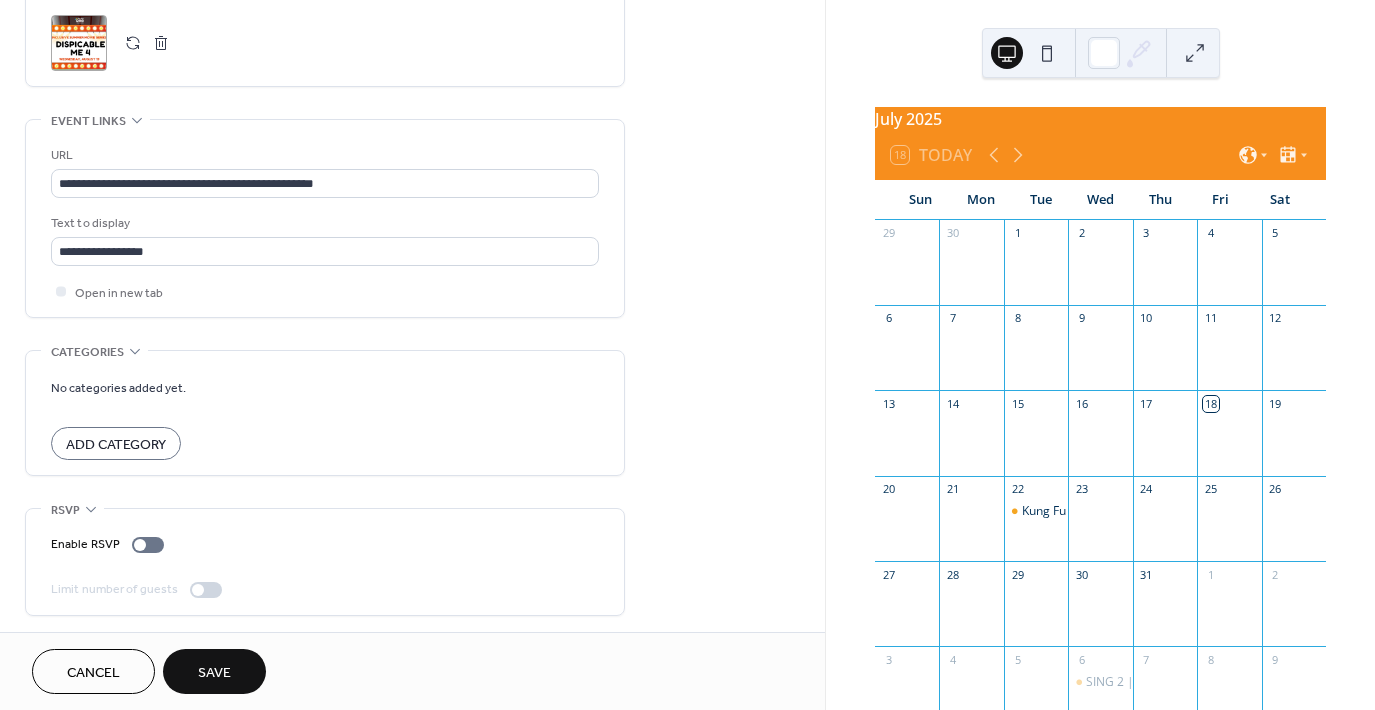 click on "Save" at bounding box center [214, 673] 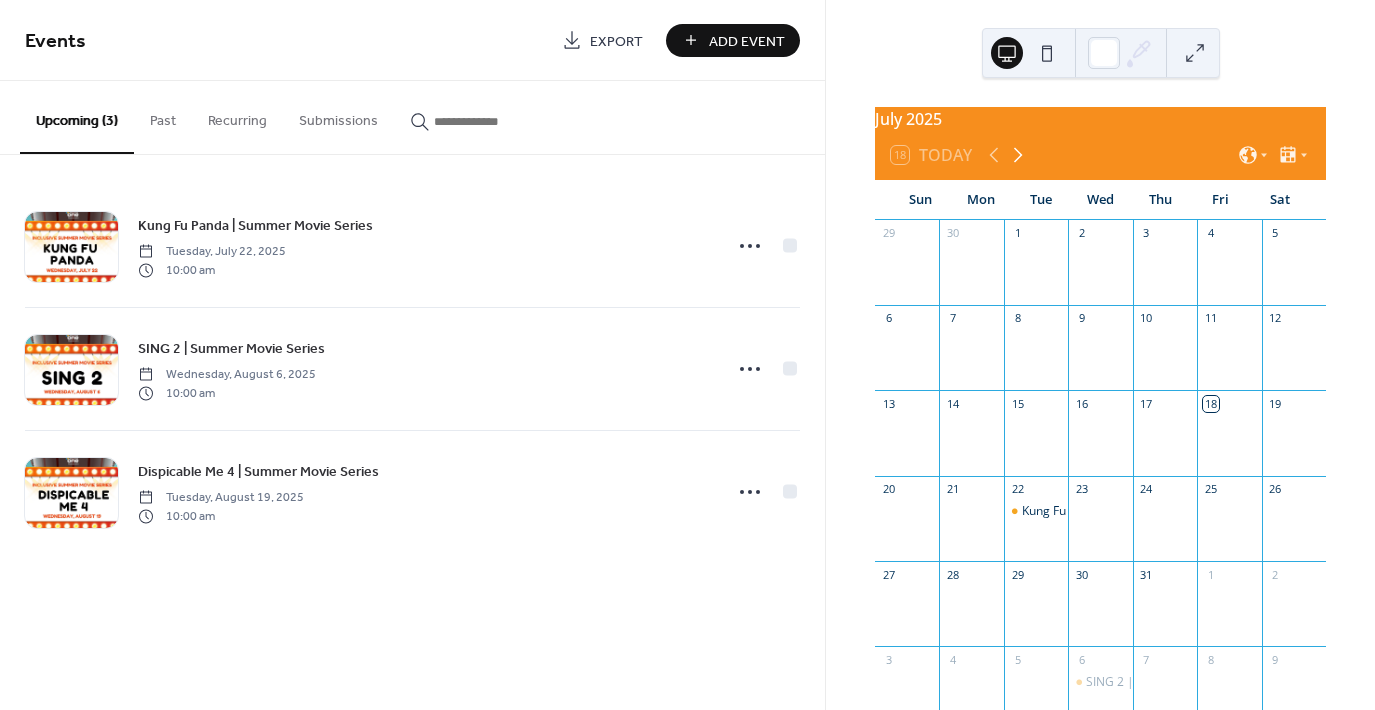 click 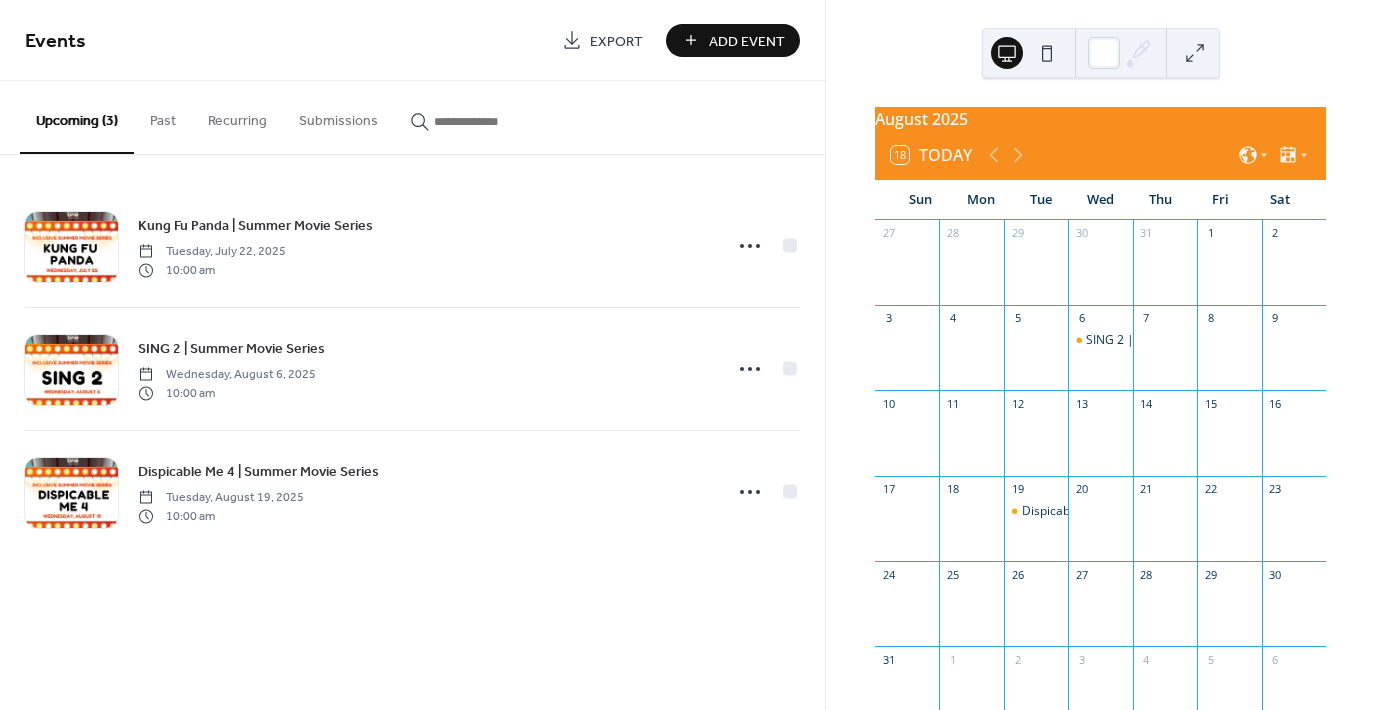 click at bounding box center [1047, 53] 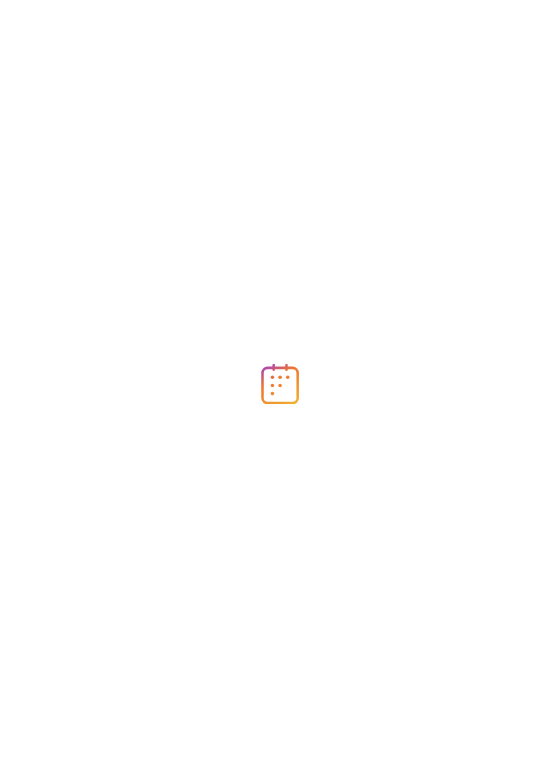 scroll, scrollTop: 0, scrollLeft: 0, axis: both 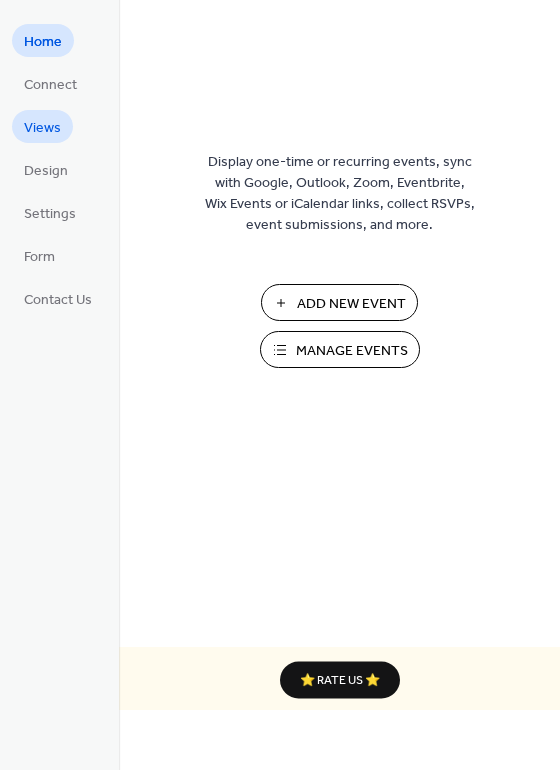 click on "Views" at bounding box center (42, 128) 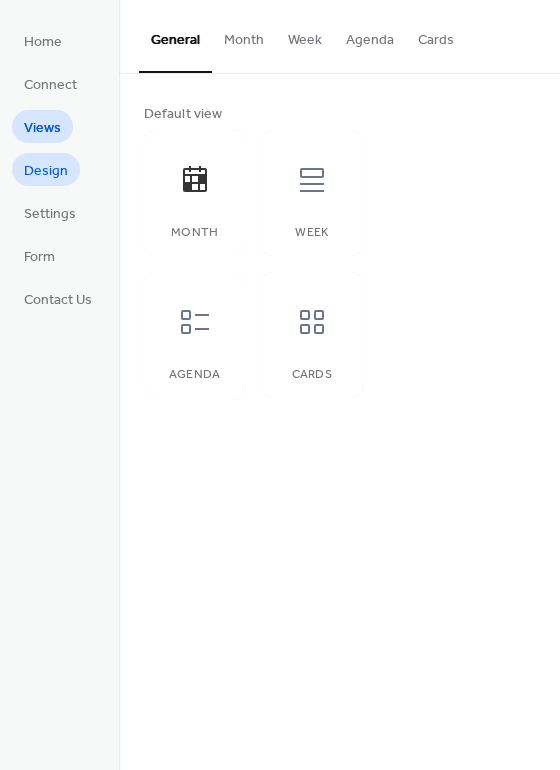 click on "Design" at bounding box center (46, 171) 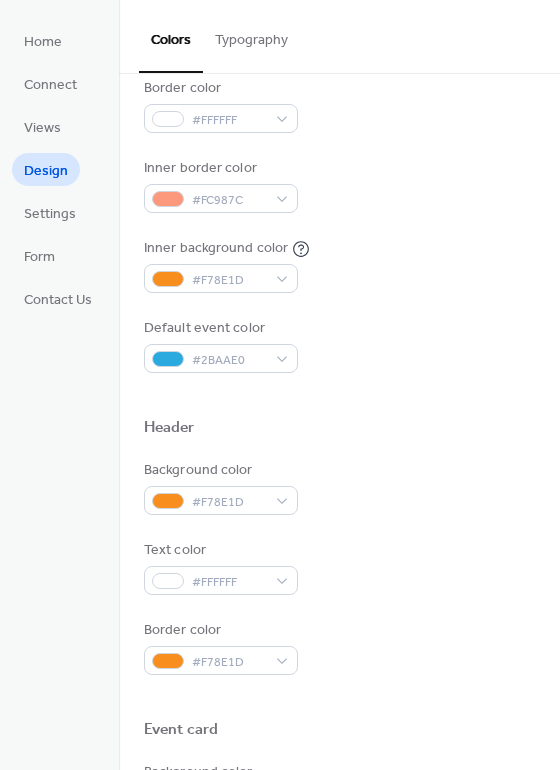 scroll, scrollTop: 376, scrollLeft: 0, axis: vertical 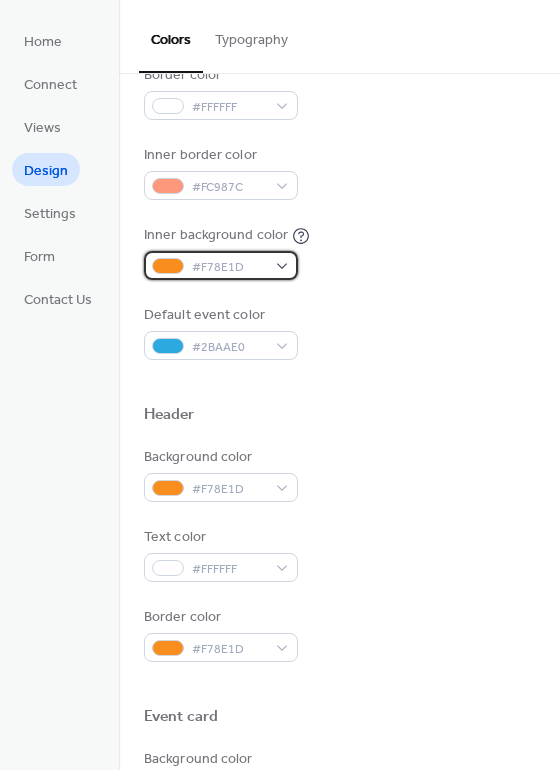 click on "#F78E1D" at bounding box center [221, 265] 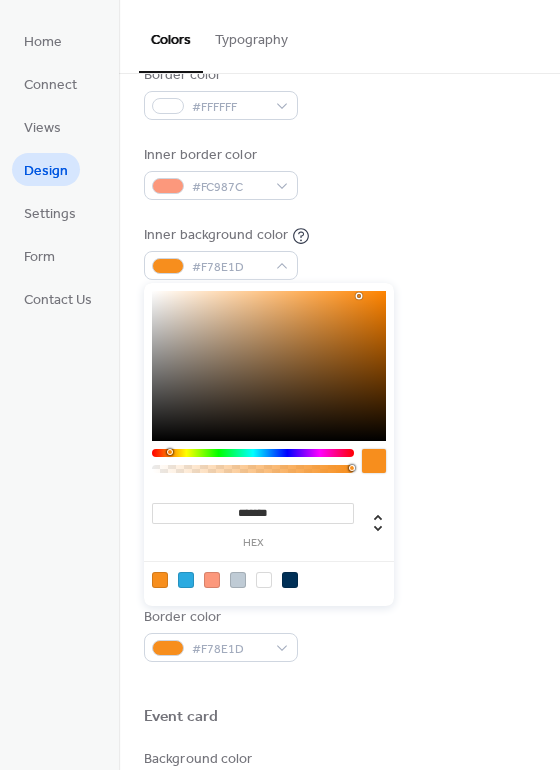 click at bounding box center [264, 580] 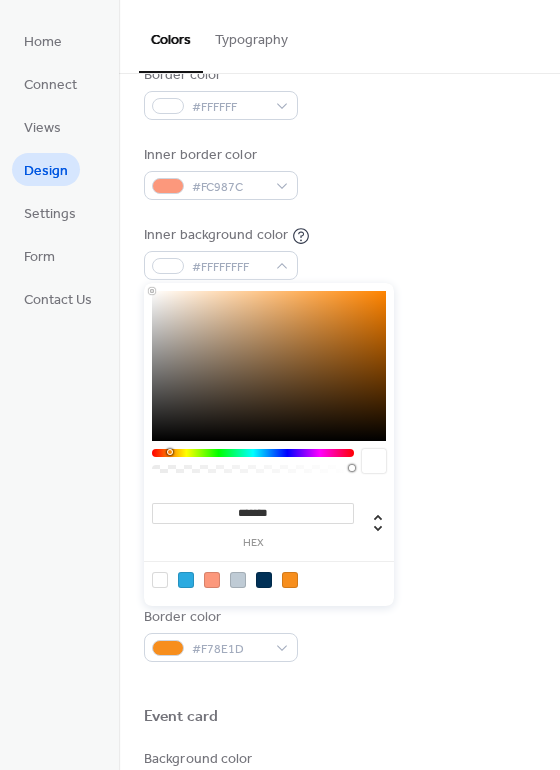 click on "Header" at bounding box center (339, 418) 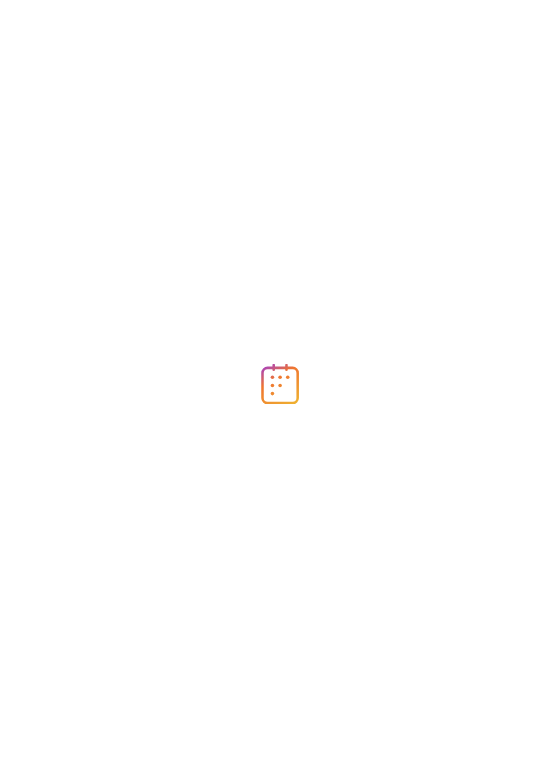 scroll, scrollTop: 0, scrollLeft: 0, axis: both 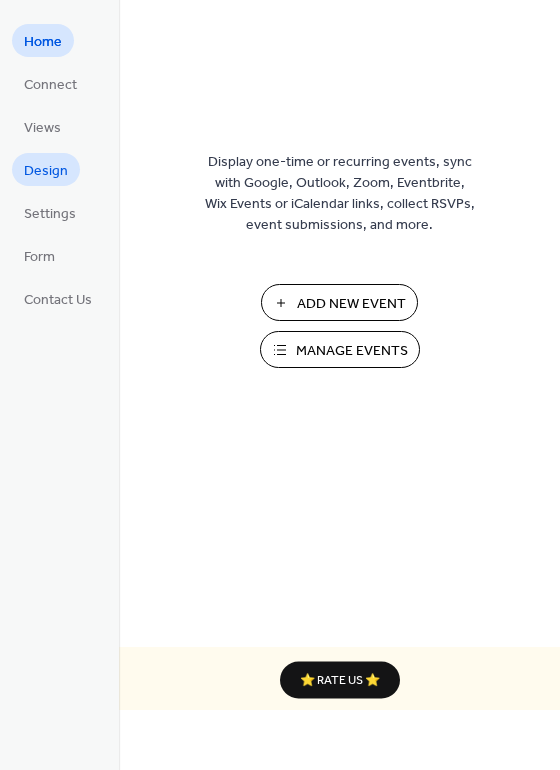 click on "Design" at bounding box center (46, 171) 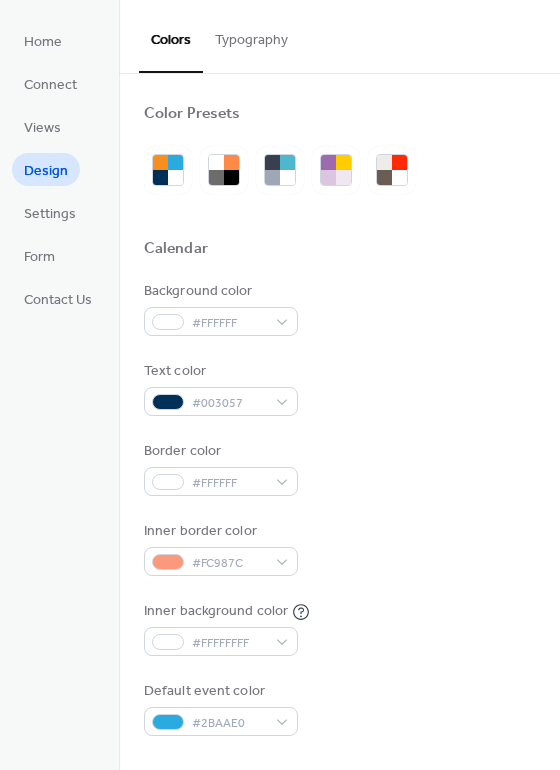 click on "Typography" at bounding box center (251, 35) 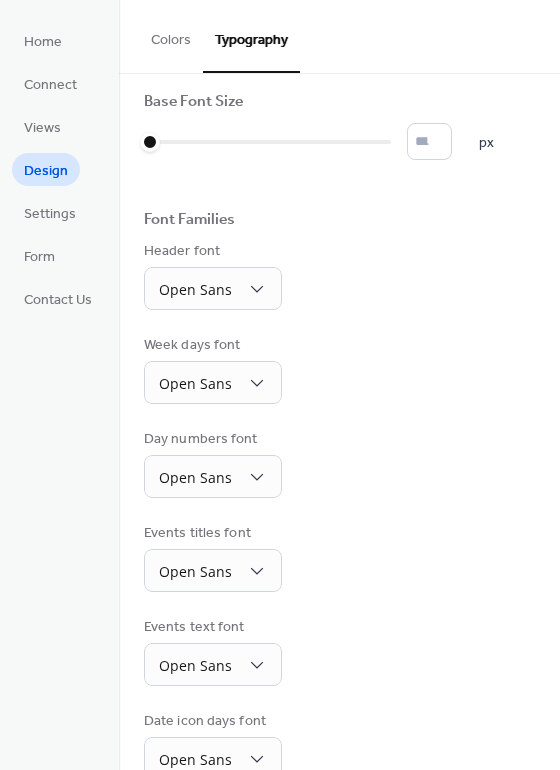 scroll, scrollTop: 0, scrollLeft: 0, axis: both 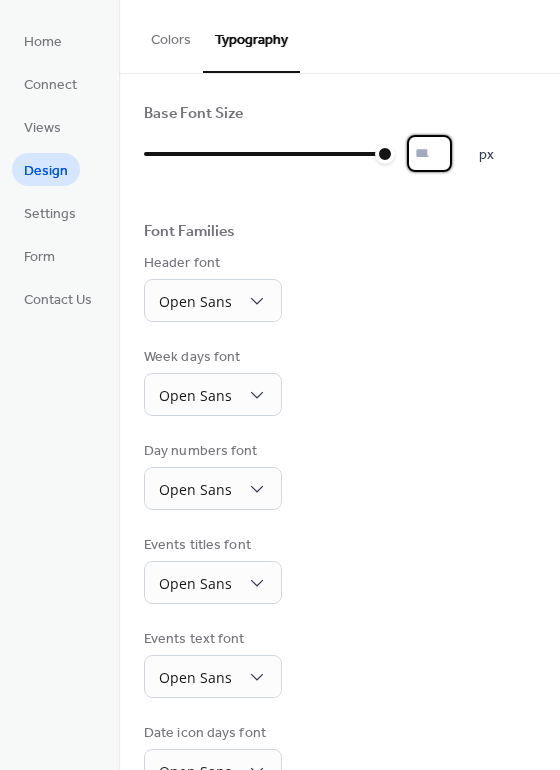 click on "**" at bounding box center [429, 153] 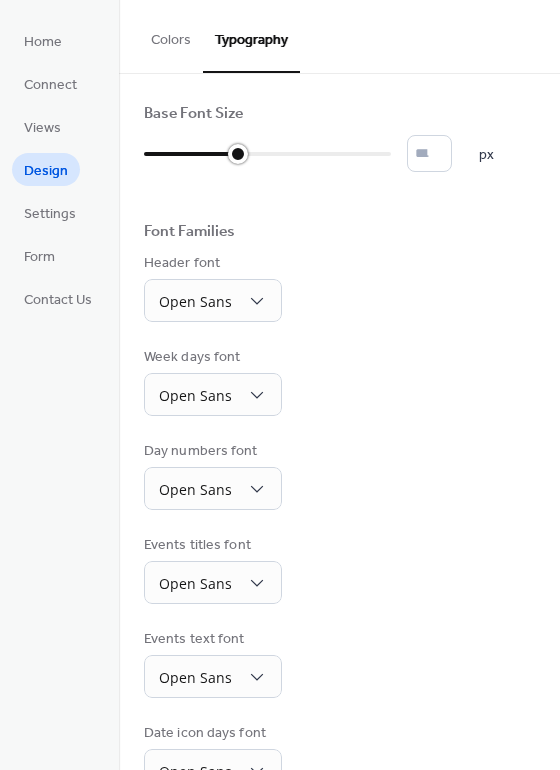 type on "**" 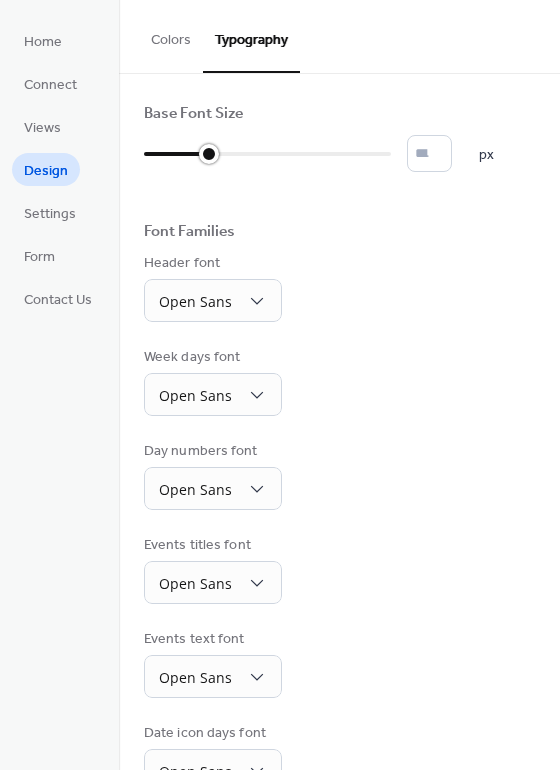 drag, startPoint x: 380, startPoint y: 148, endPoint x: 216, endPoint y: 147, distance: 164.00305 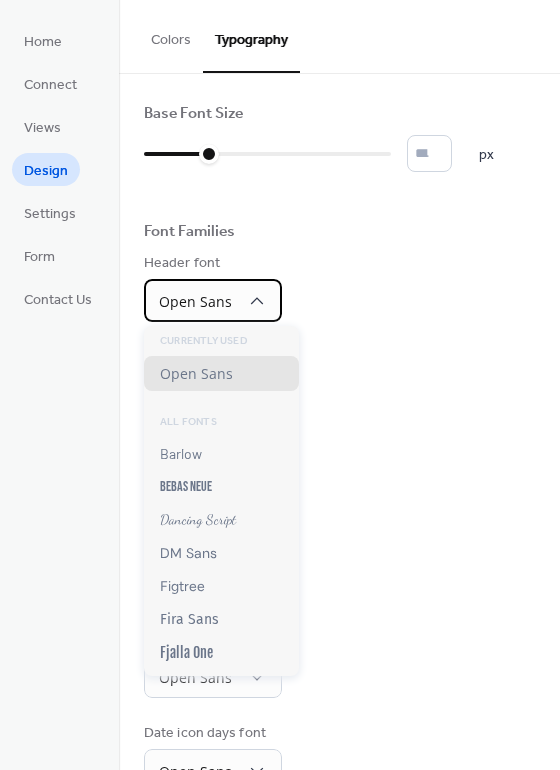 click 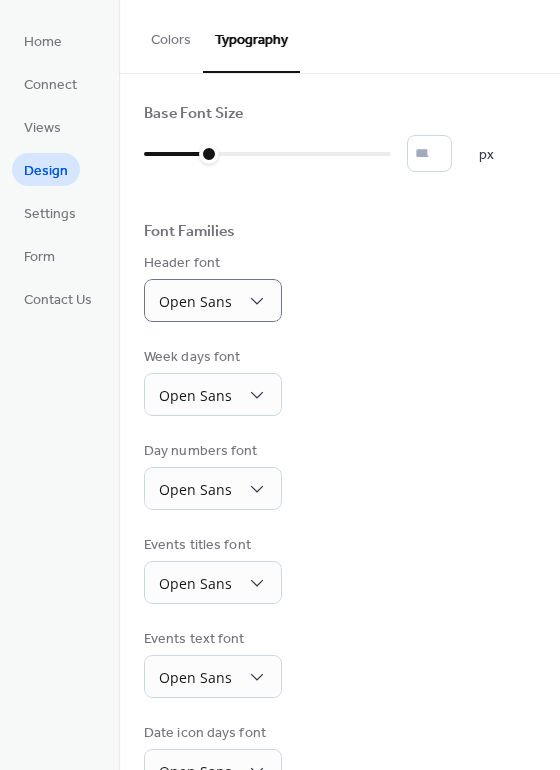 click on "Header font Open Sans" at bounding box center [339, 287] 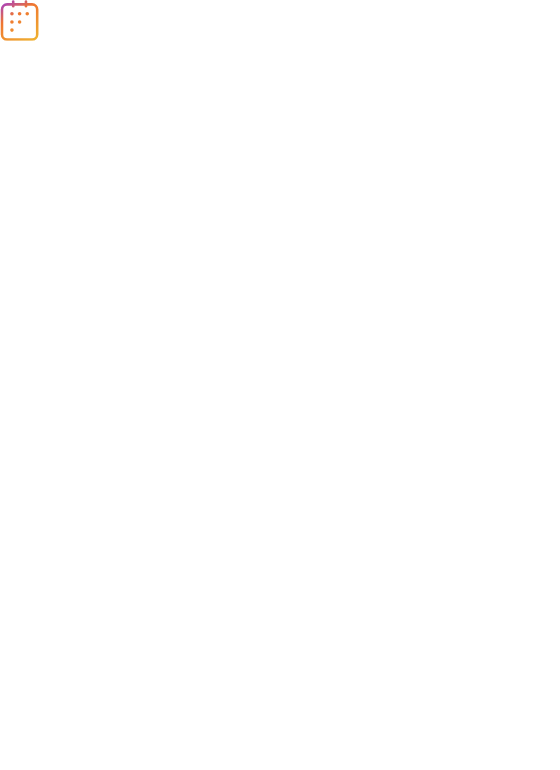 scroll, scrollTop: 0, scrollLeft: 0, axis: both 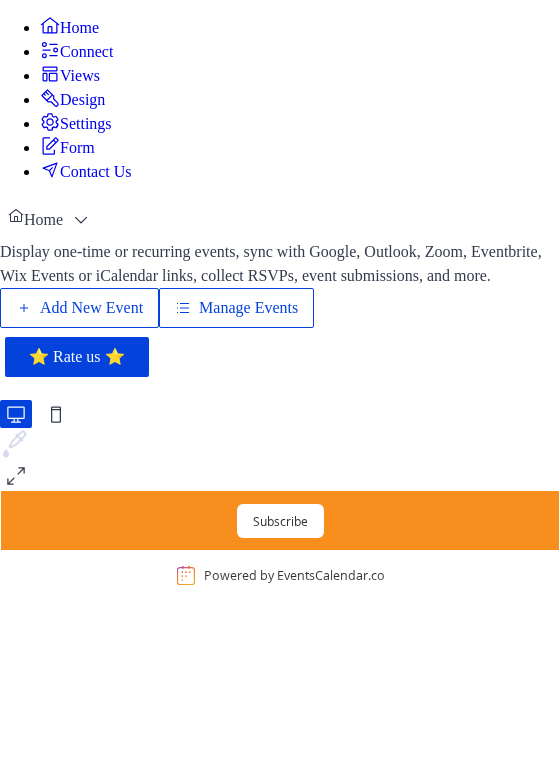 click on "Design" at bounding box center [82, 100] 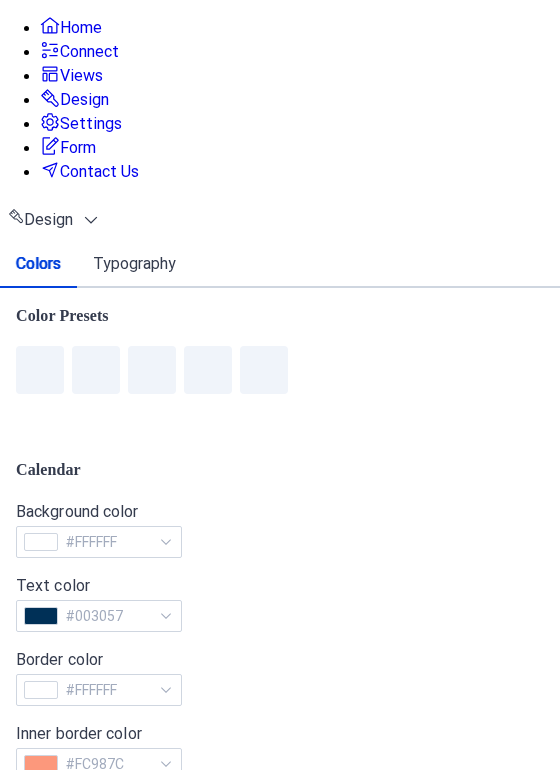 click on "Typography" at bounding box center (134, 264) 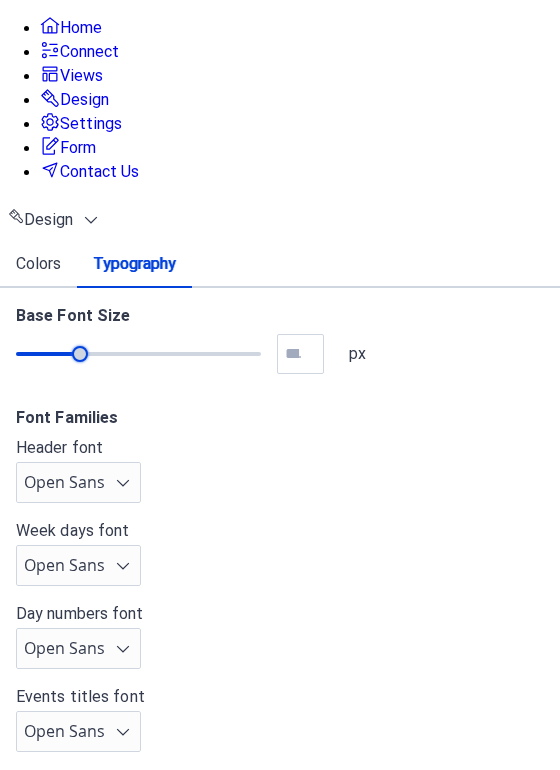 click at bounding box center (138, 354) 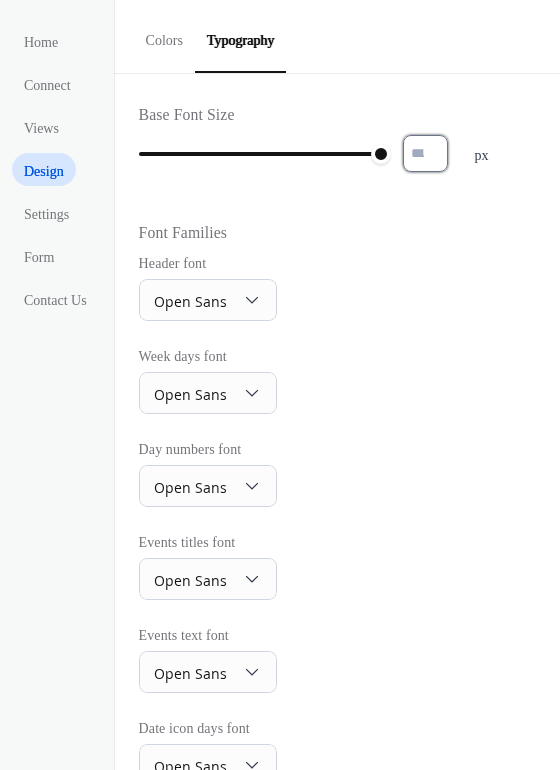 click on "**" at bounding box center [425, 153] 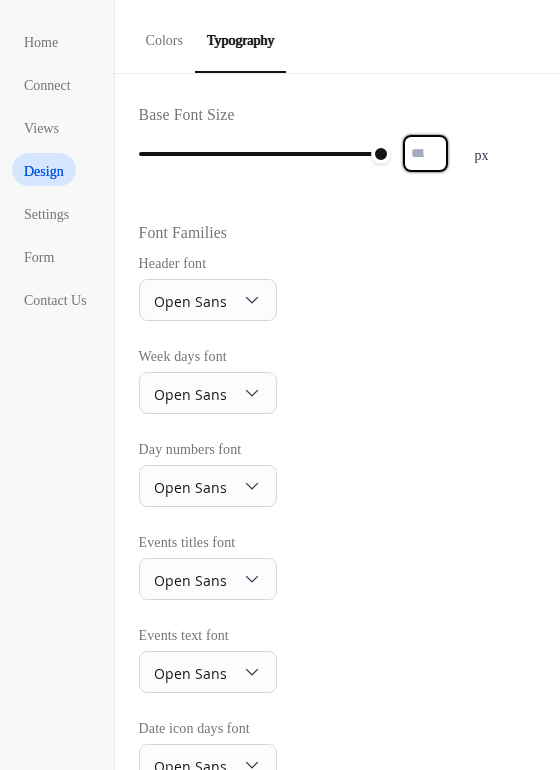 click on "**" at bounding box center (425, 153) 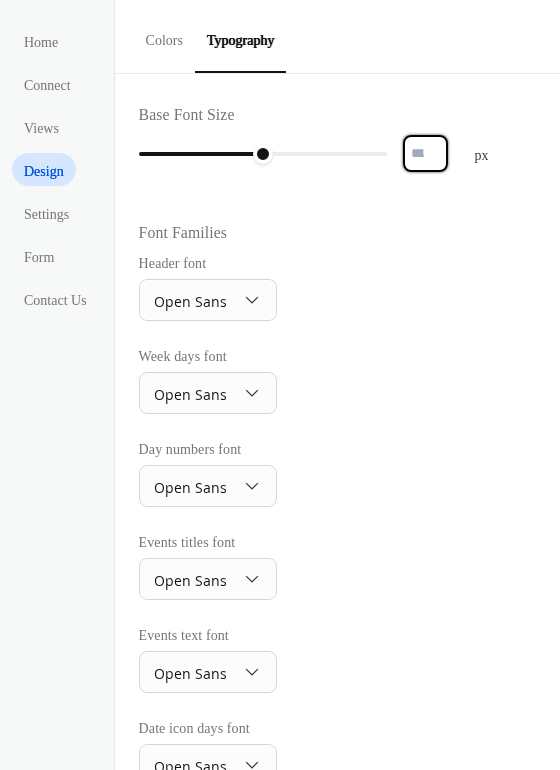 scroll, scrollTop: 148, scrollLeft: 0, axis: vertical 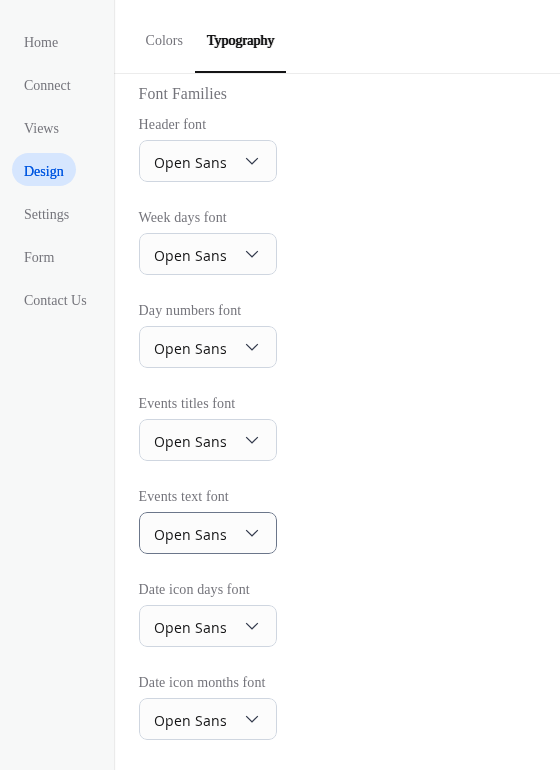 type on "**" 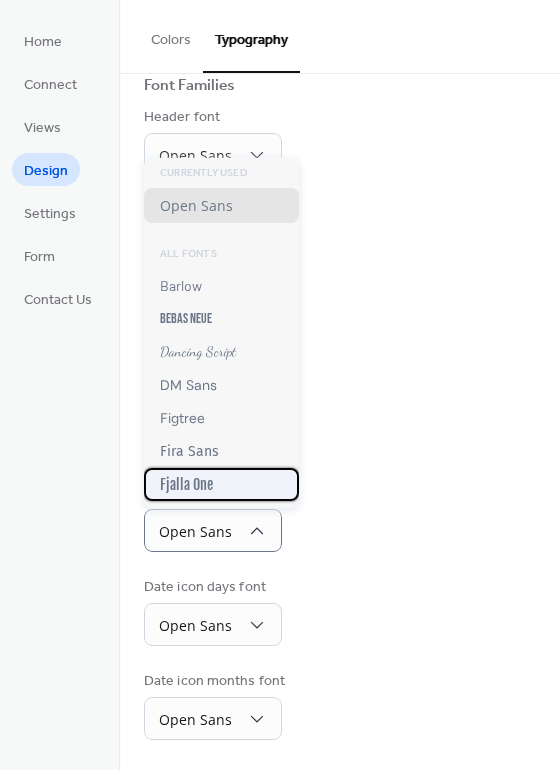 click on "Fjalla One" at bounding box center [221, 484] 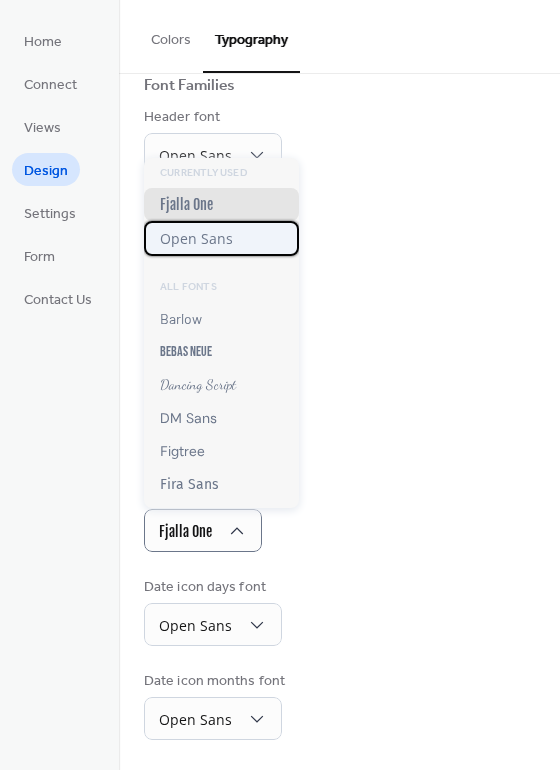 click on "Open Sans" at bounding box center [196, 238] 